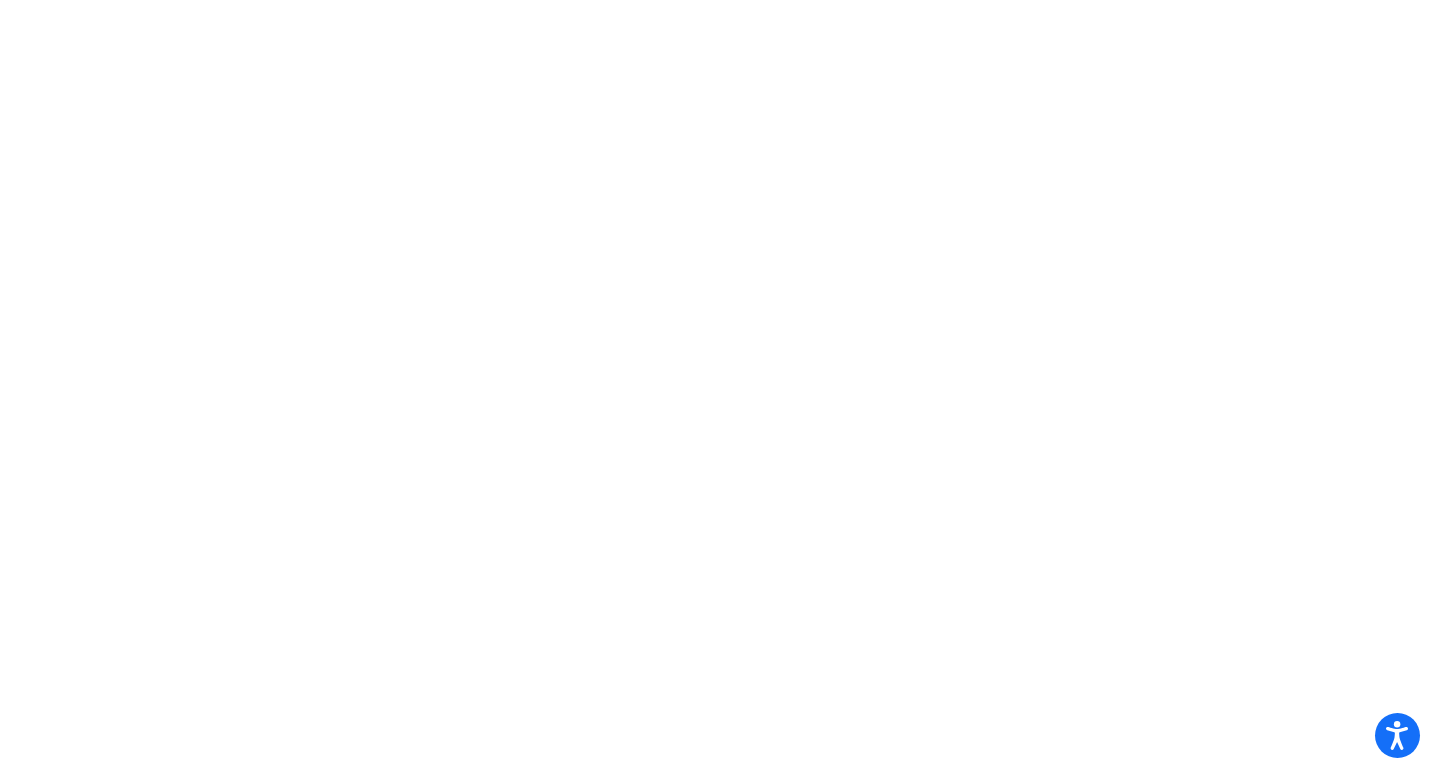 scroll, scrollTop: 0, scrollLeft: 0, axis: both 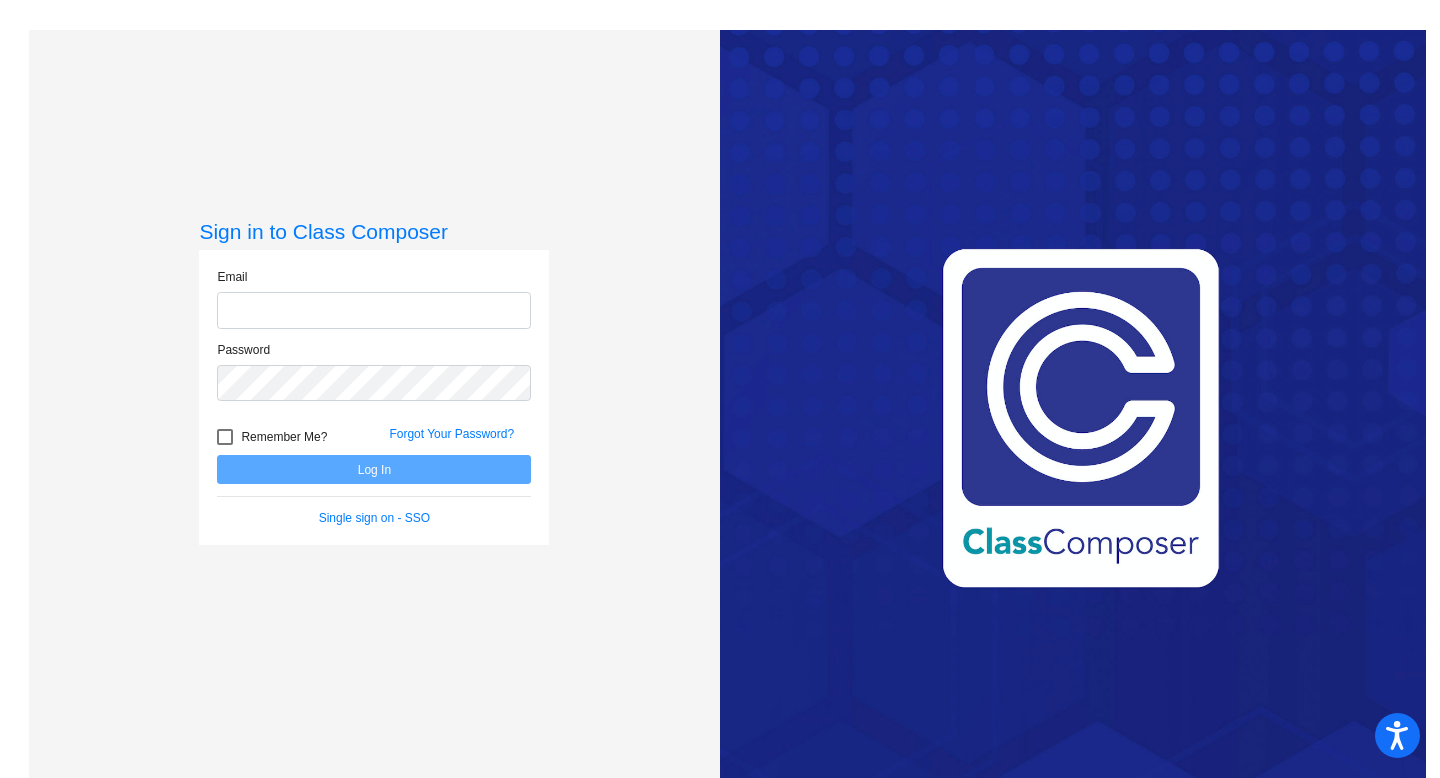 type on "[PERSON_NAME][EMAIL_ADDRESS][PERSON_NAME][DOMAIN_NAME]" 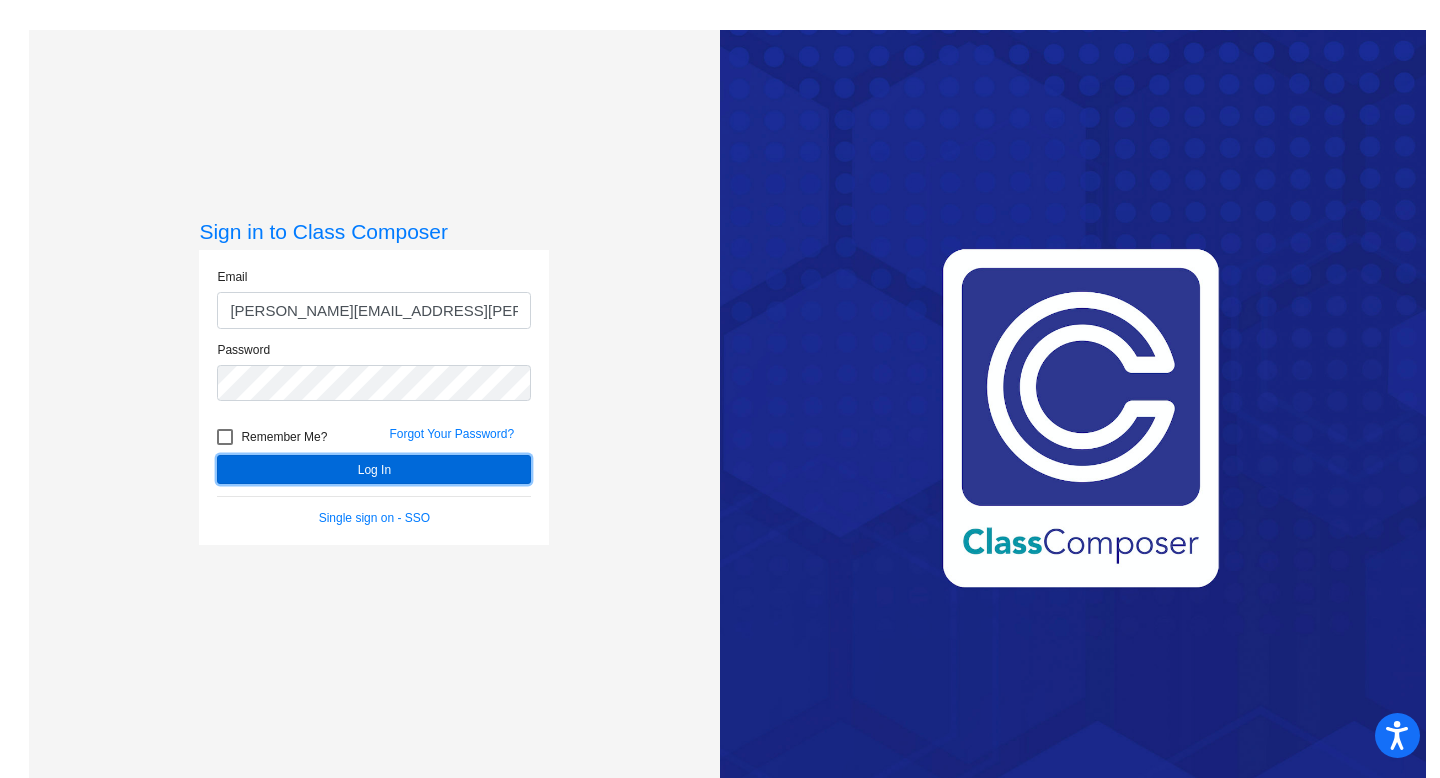 click on "Log In" 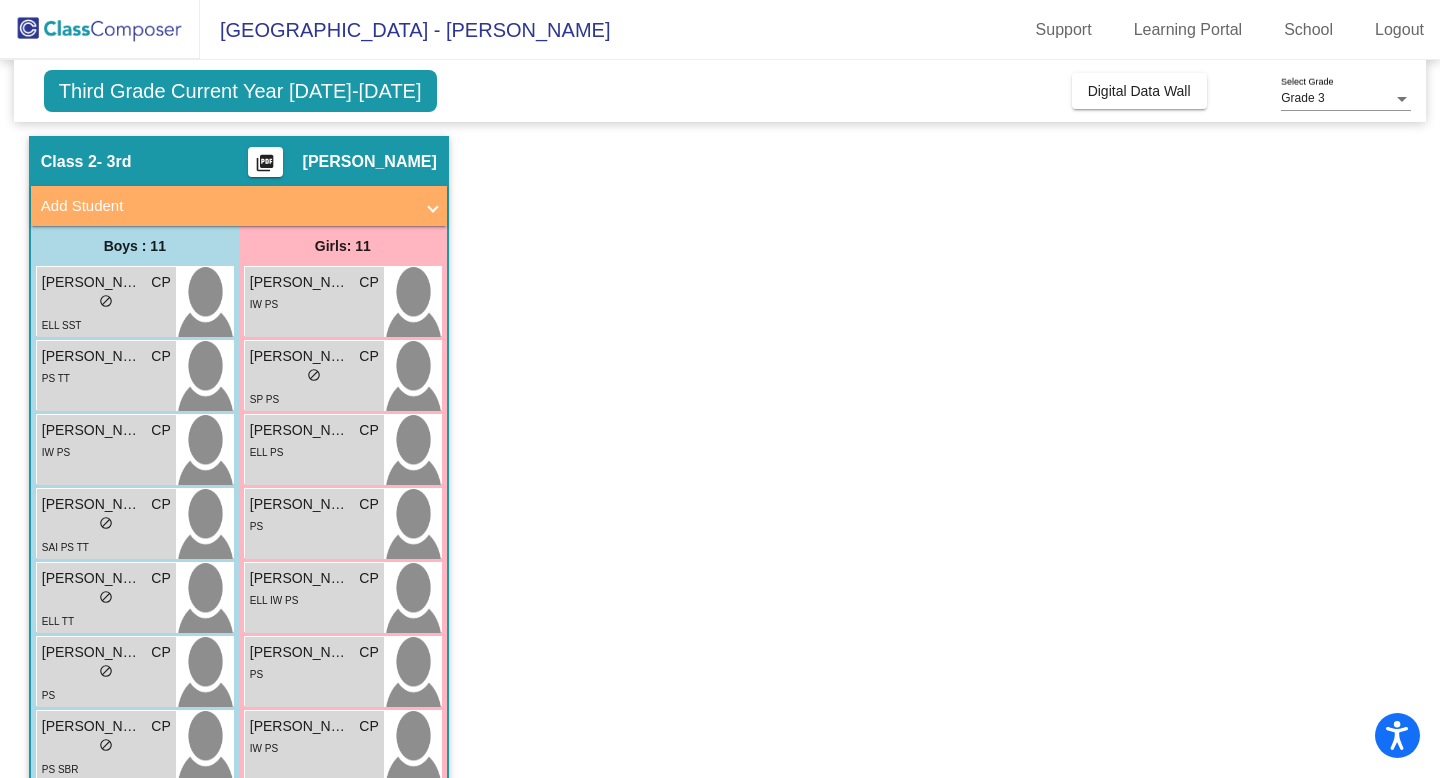 scroll, scrollTop: 0, scrollLeft: 0, axis: both 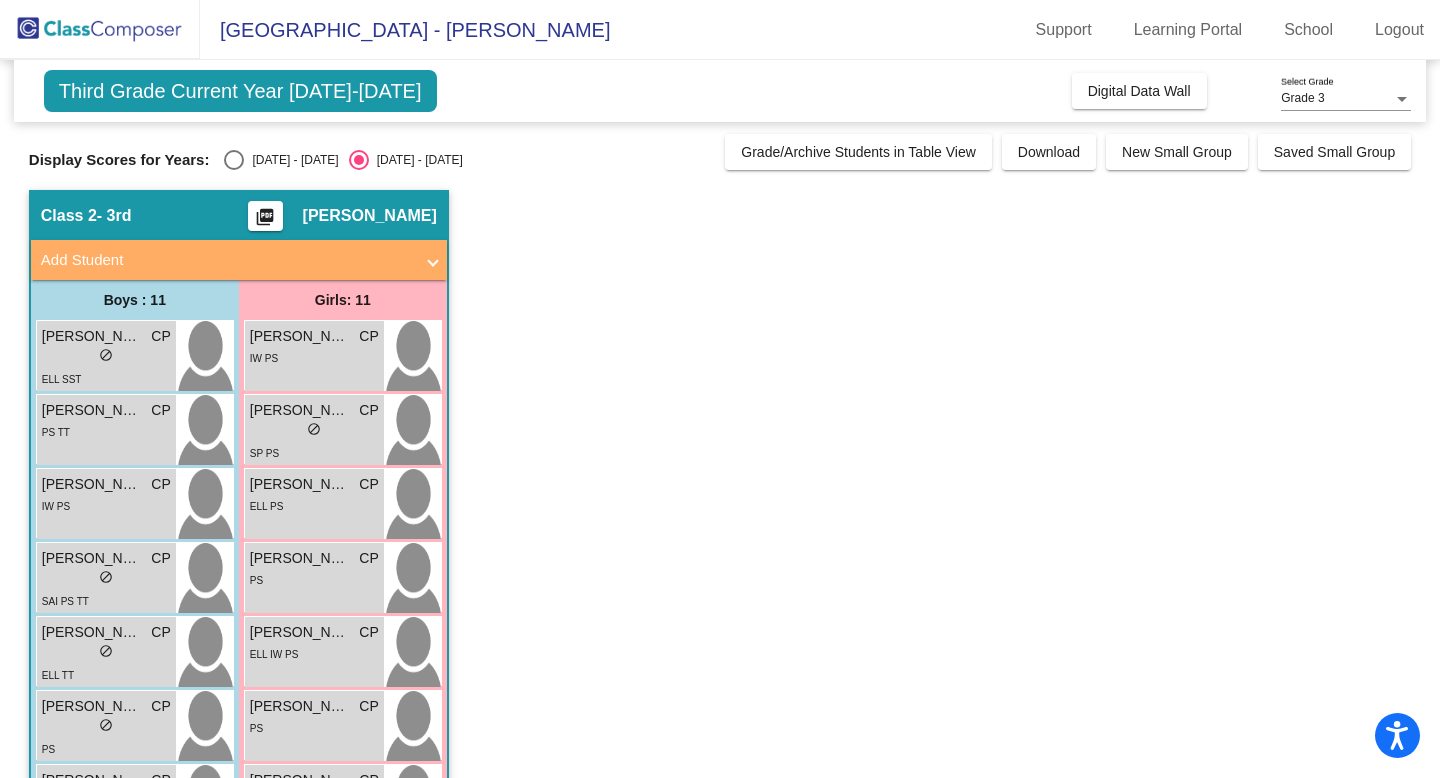 click at bounding box center [234, 160] 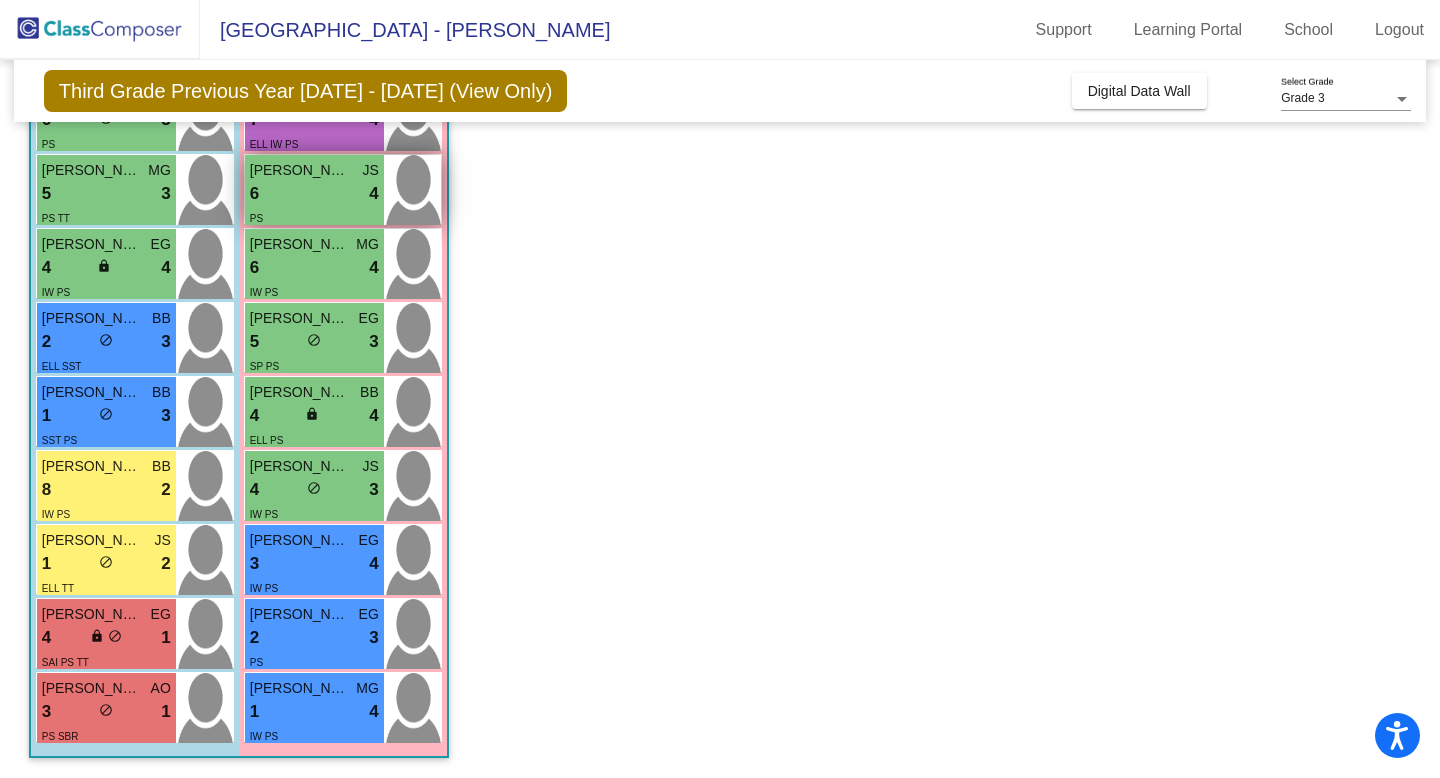 scroll, scrollTop: 387, scrollLeft: 0, axis: vertical 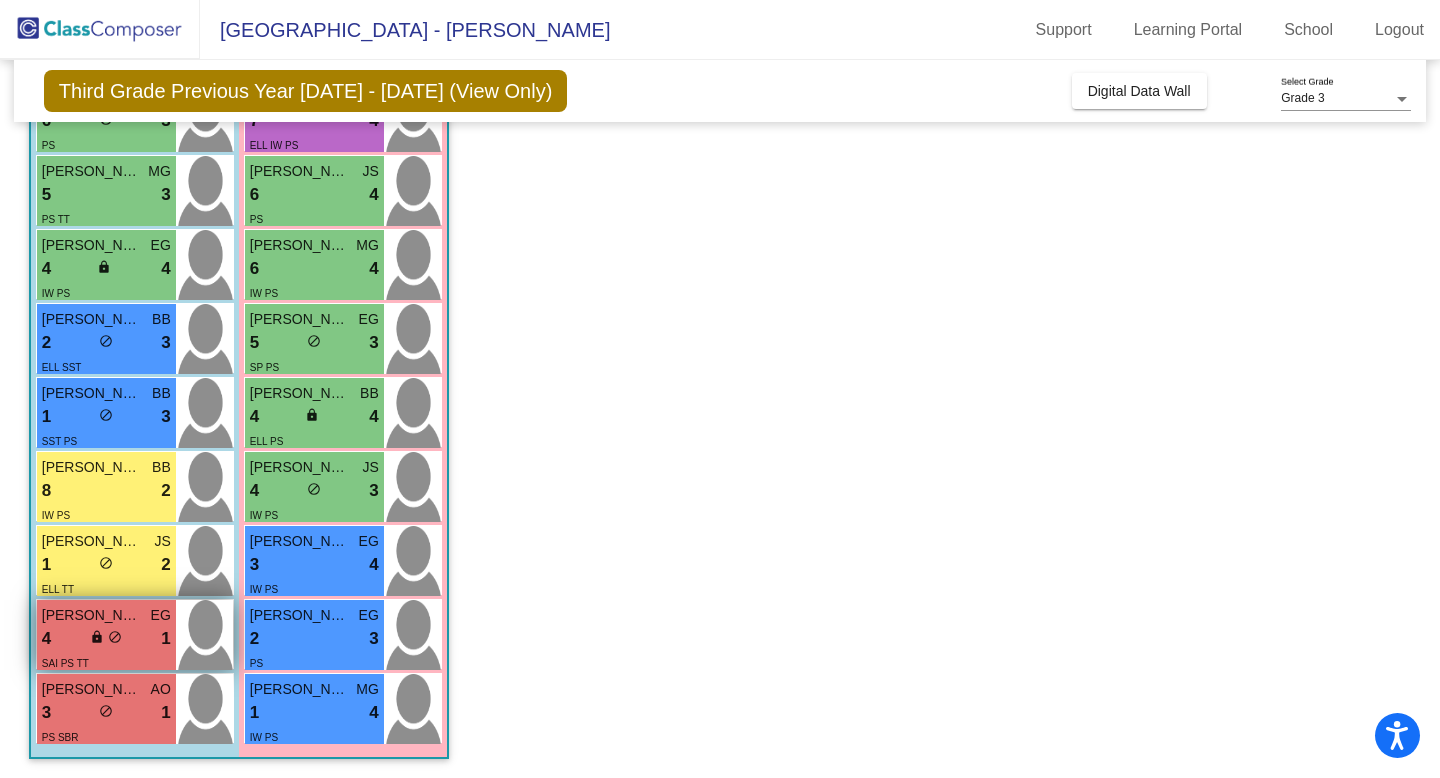 click on "do_not_disturb_alt" at bounding box center (115, 637) 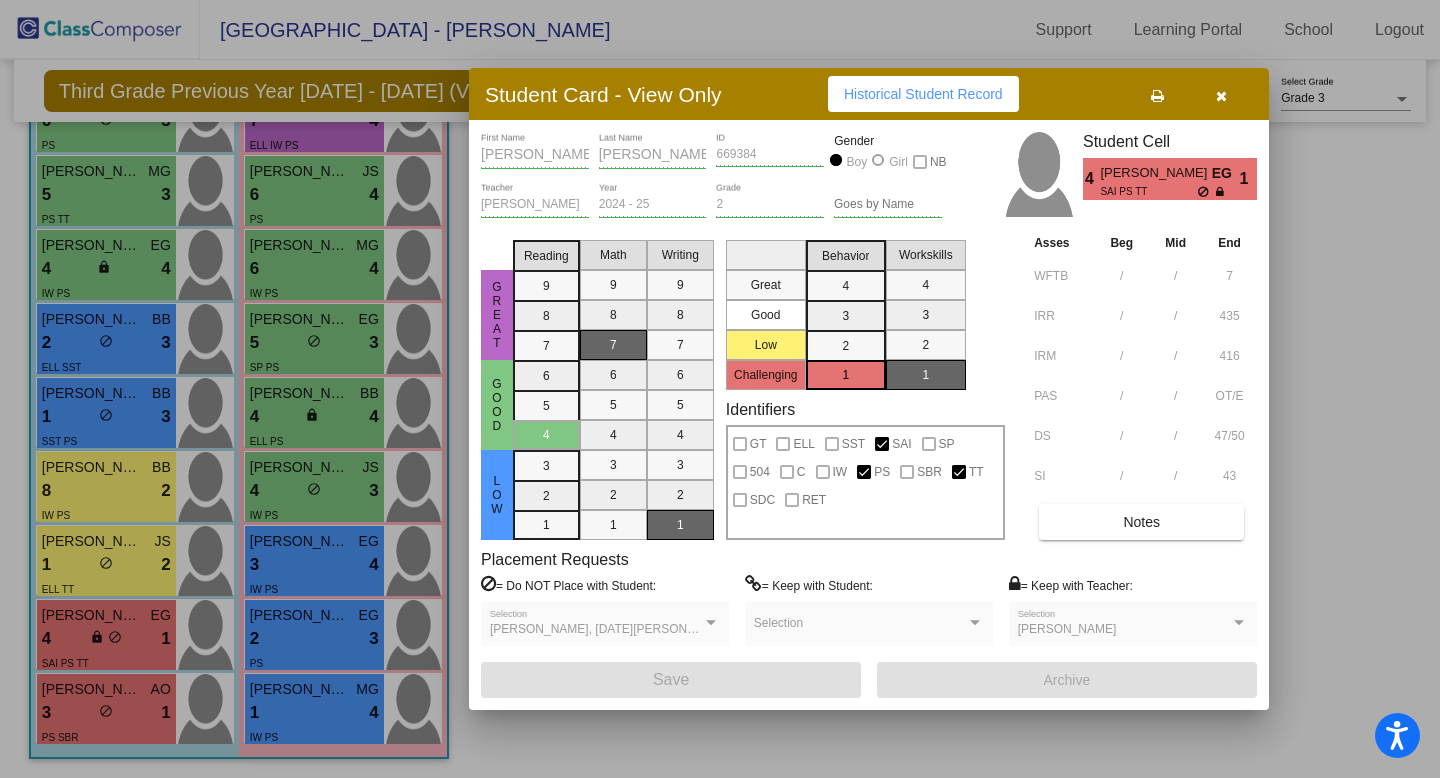 click on "[PERSON_NAME]" at bounding box center (1124, 630) 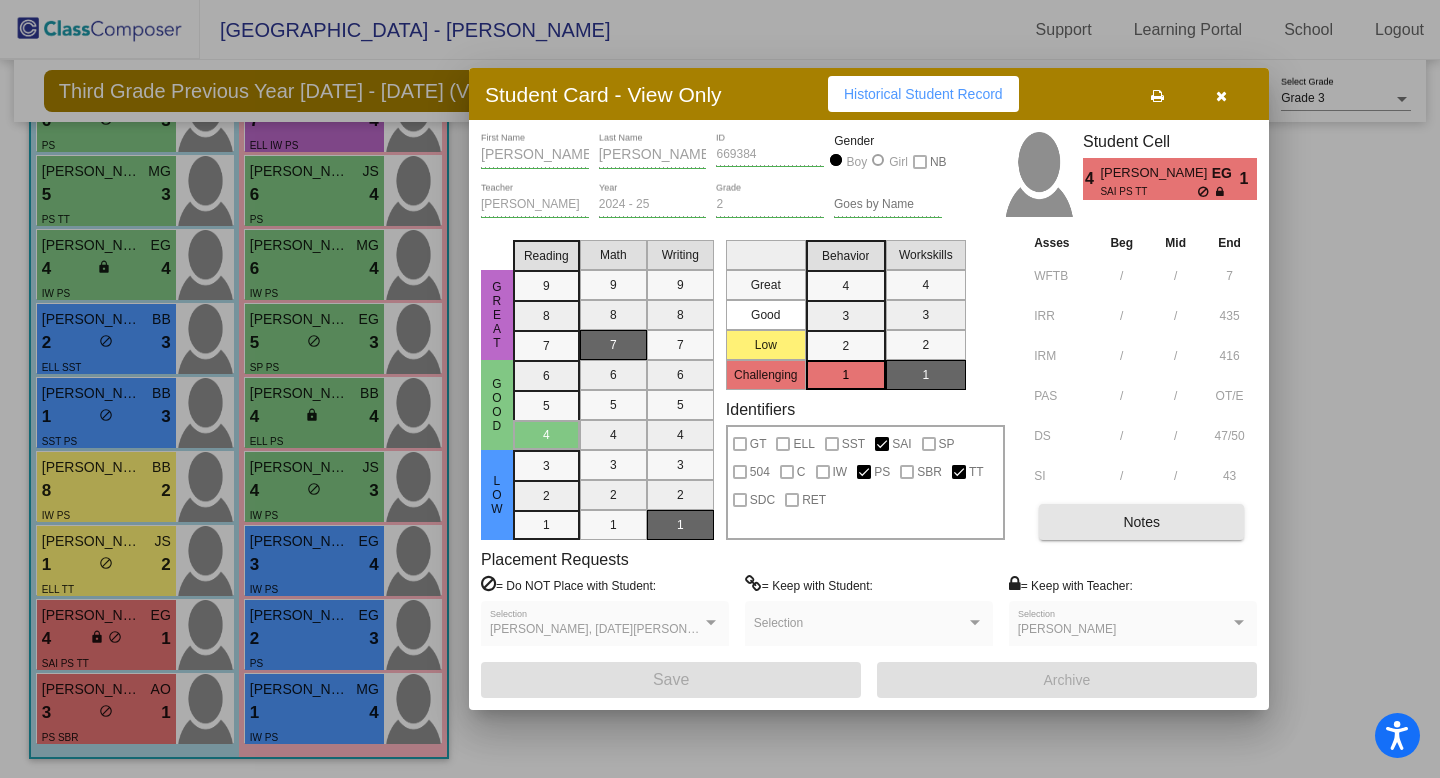 click on "Notes" at bounding box center (1141, 522) 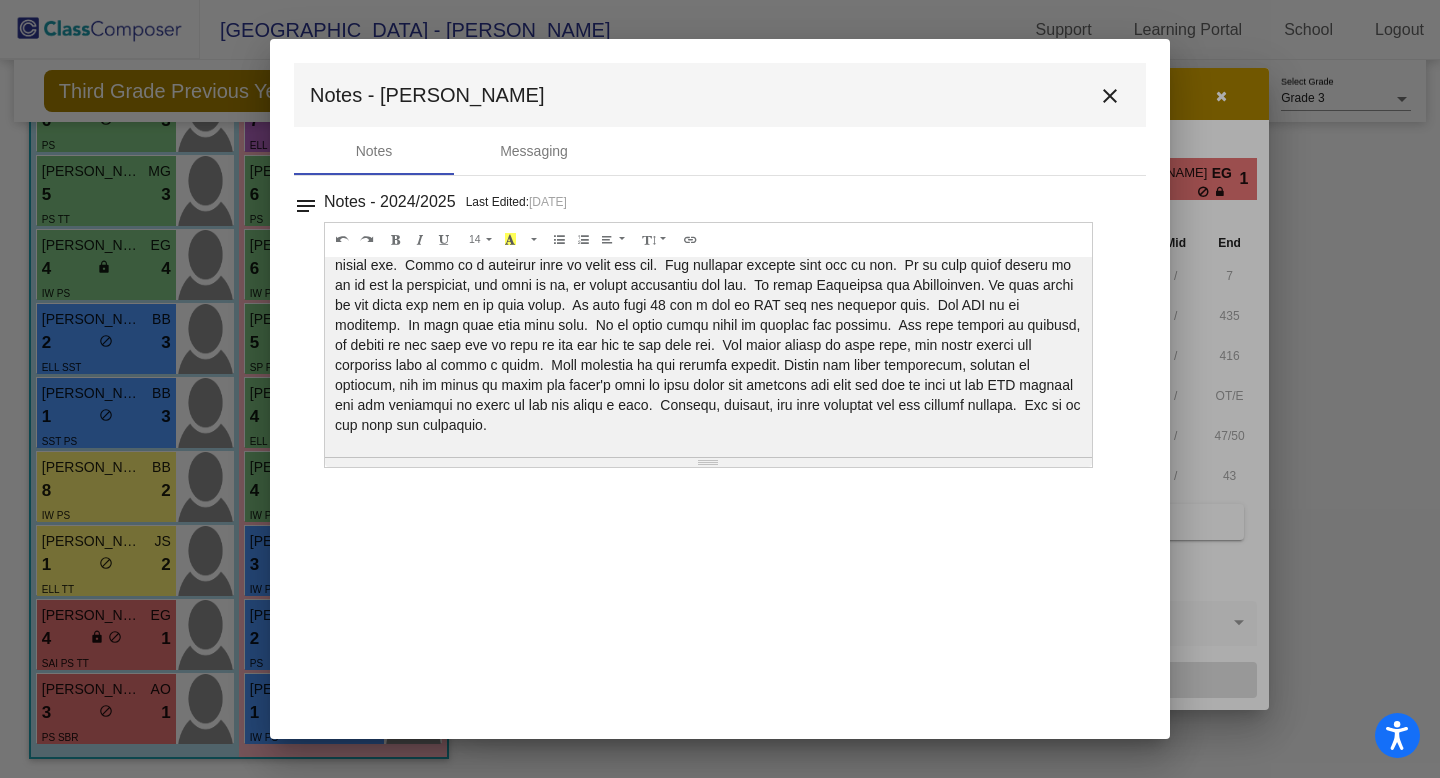 scroll, scrollTop: 0, scrollLeft: 0, axis: both 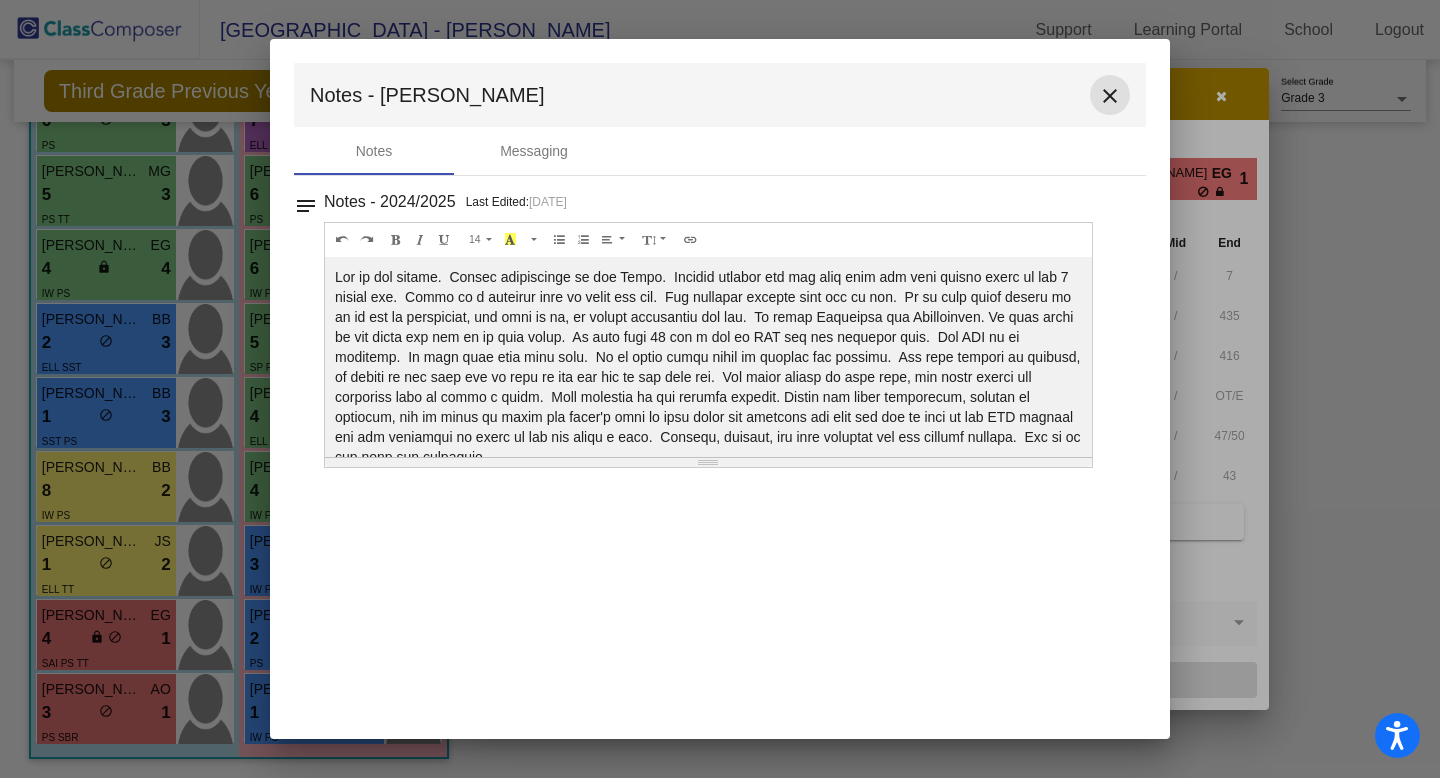 click on "close" at bounding box center [1110, 96] 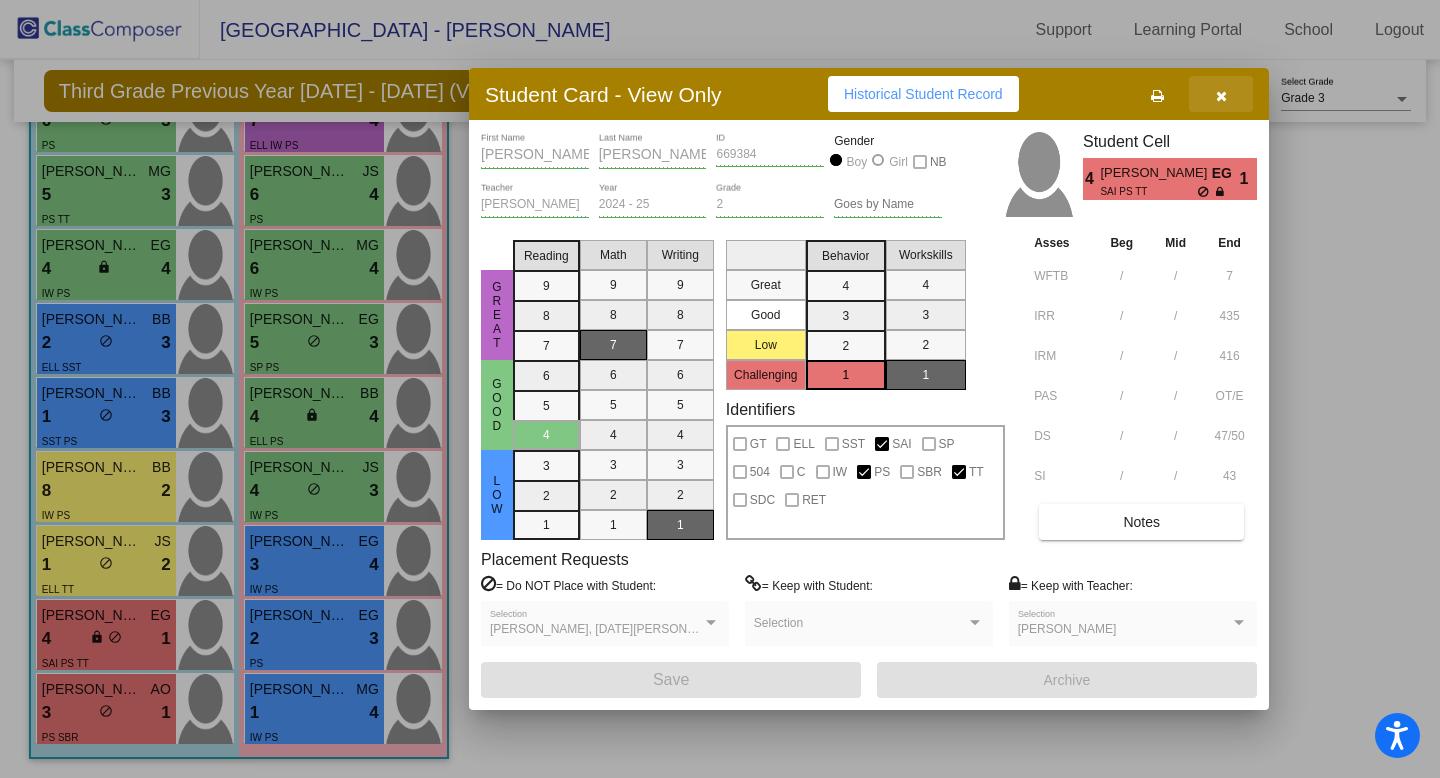 click at bounding box center (1221, 96) 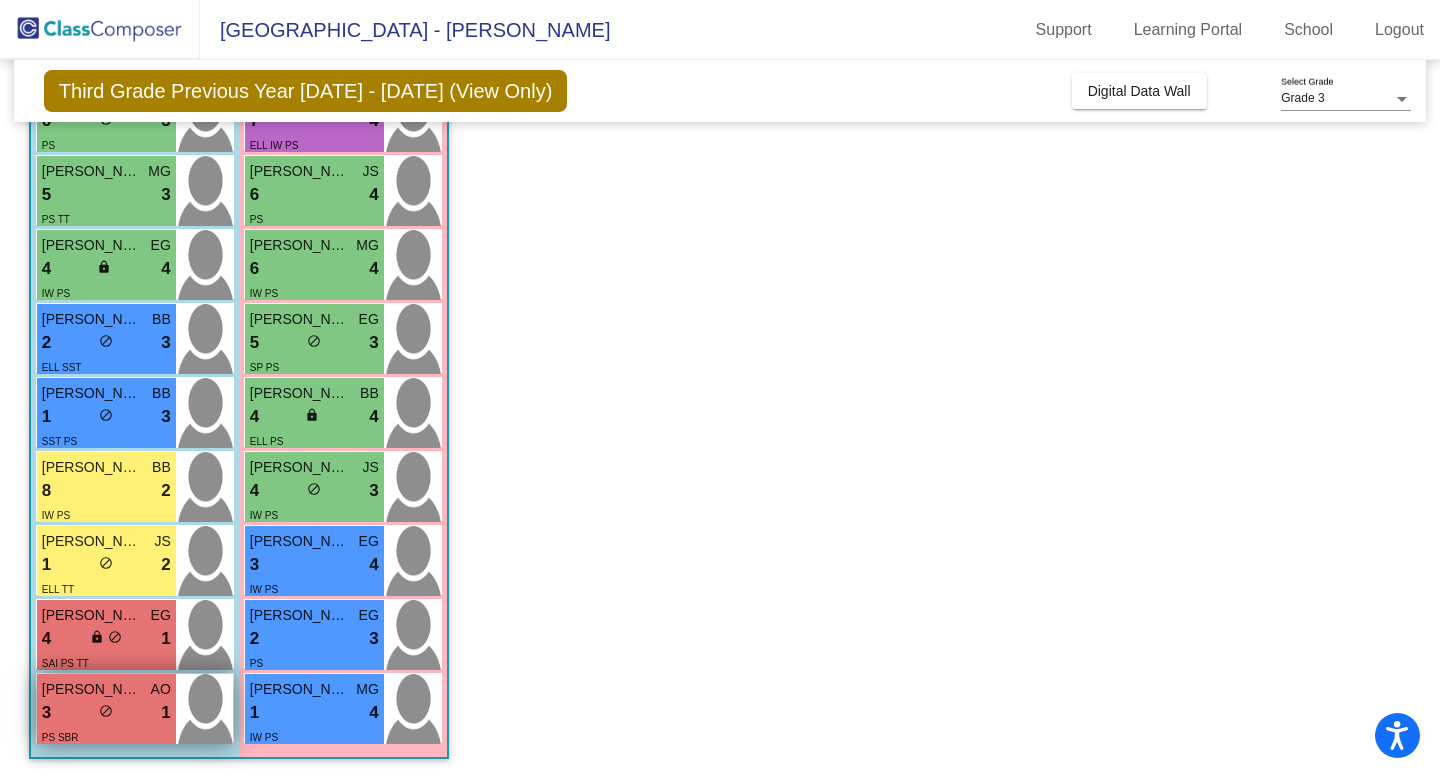 scroll, scrollTop: 388, scrollLeft: 0, axis: vertical 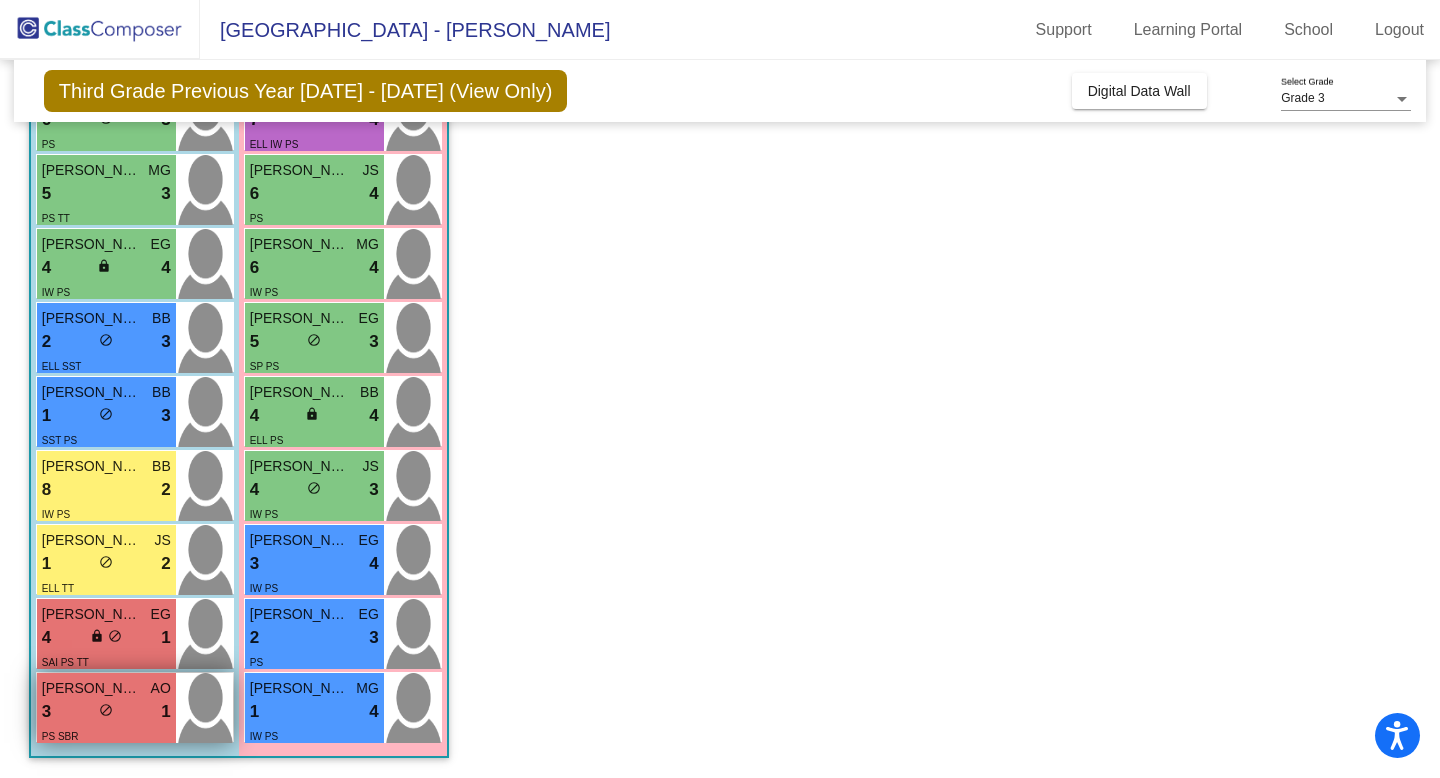 click on "3 lock do_not_disturb_alt 1" at bounding box center (106, 712) 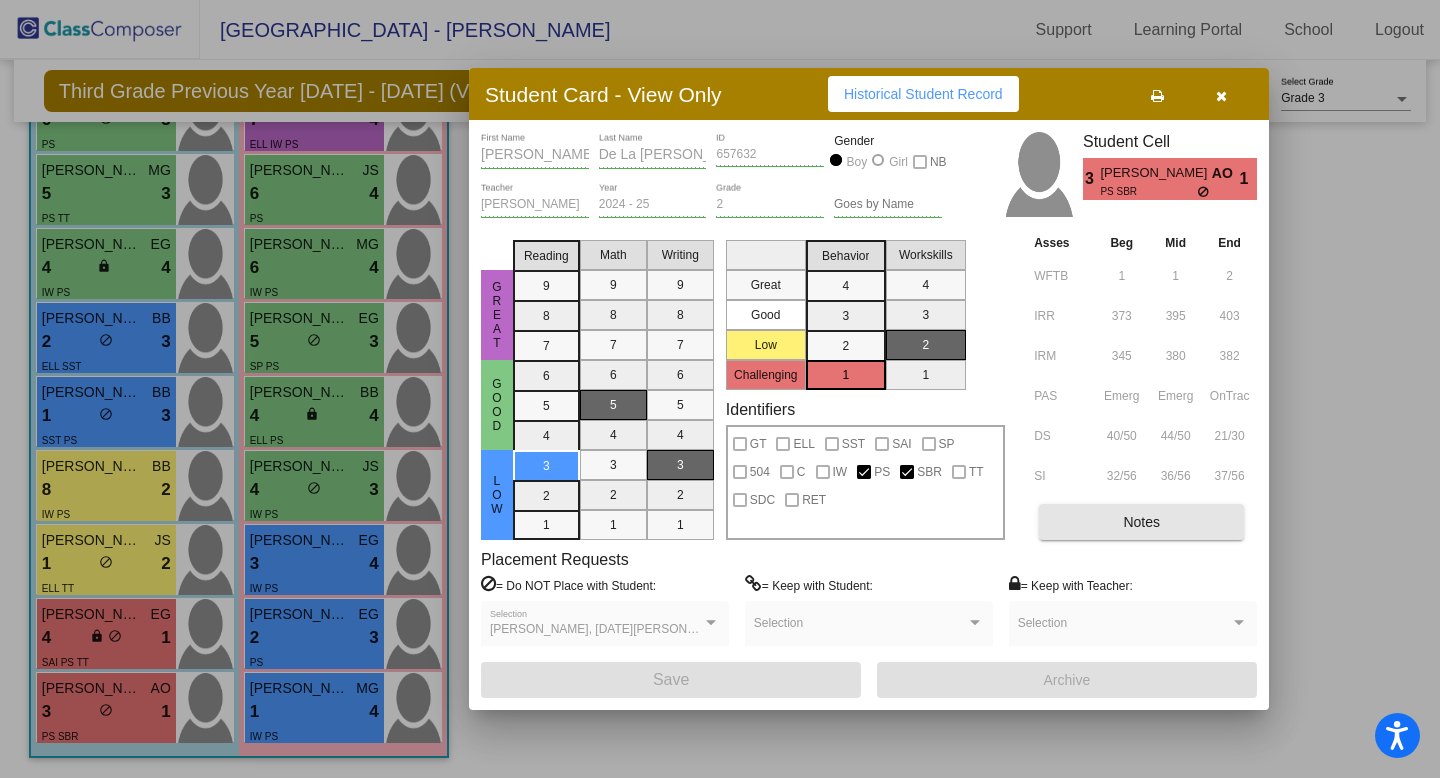 click on "Notes" at bounding box center [1141, 522] 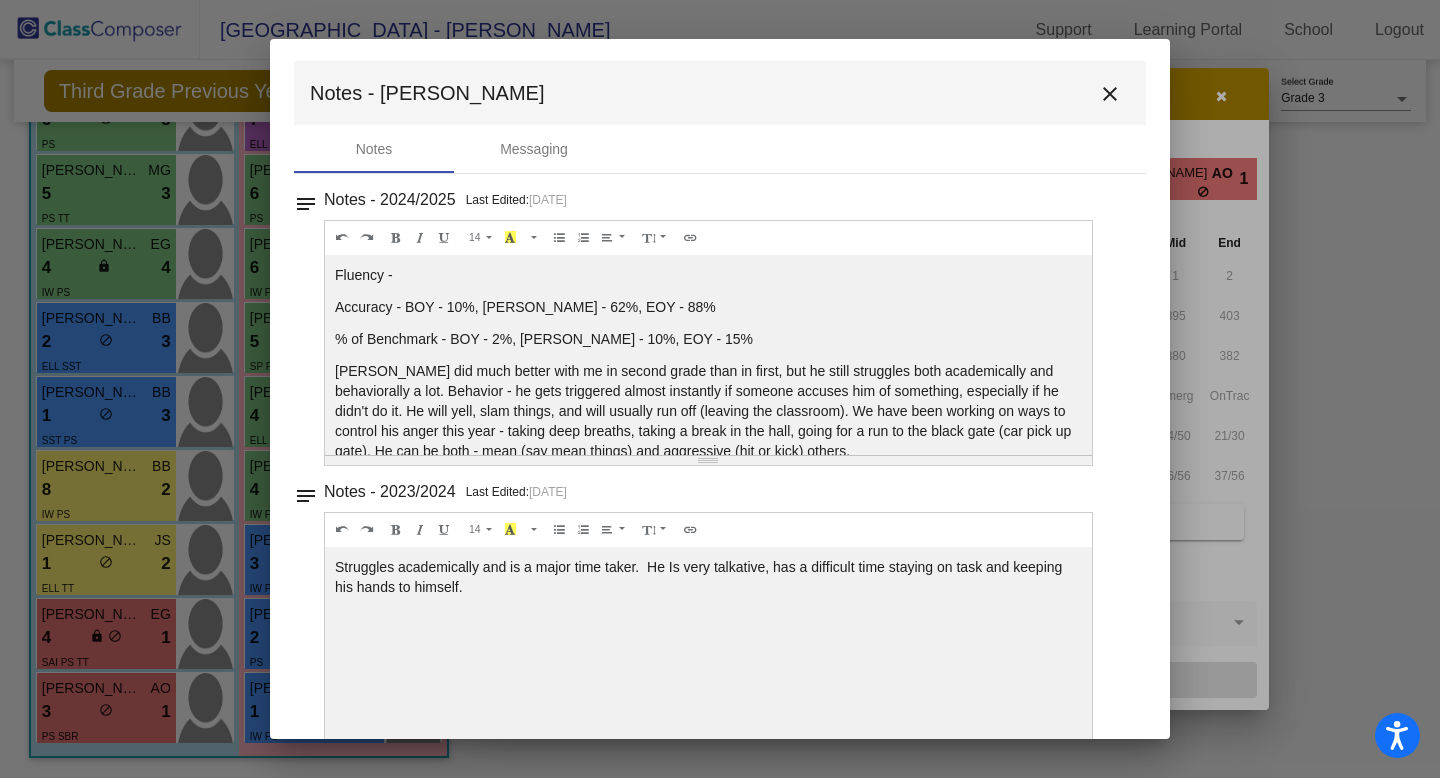 scroll, scrollTop: 0, scrollLeft: 0, axis: both 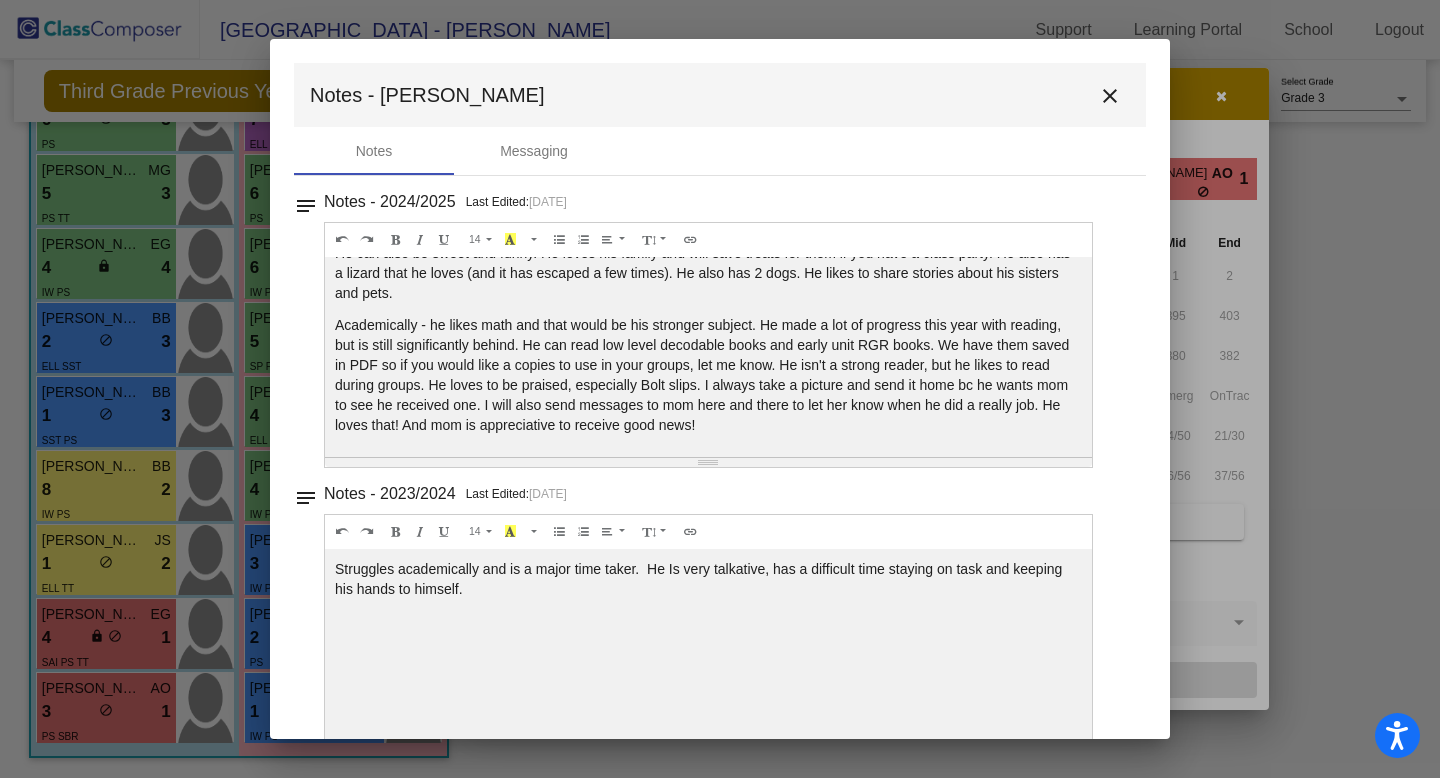 click on "close" at bounding box center (1110, 96) 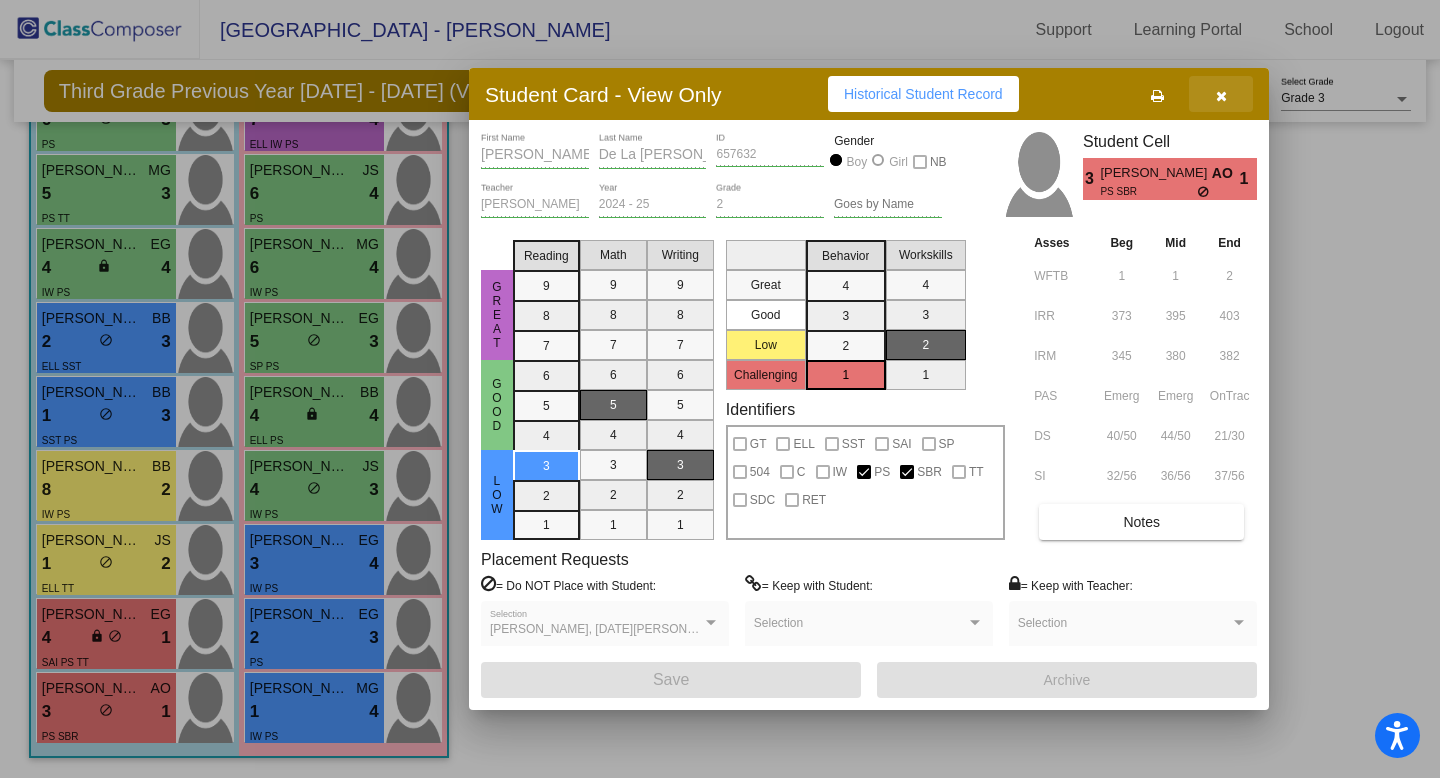 click at bounding box center (1221, 96) 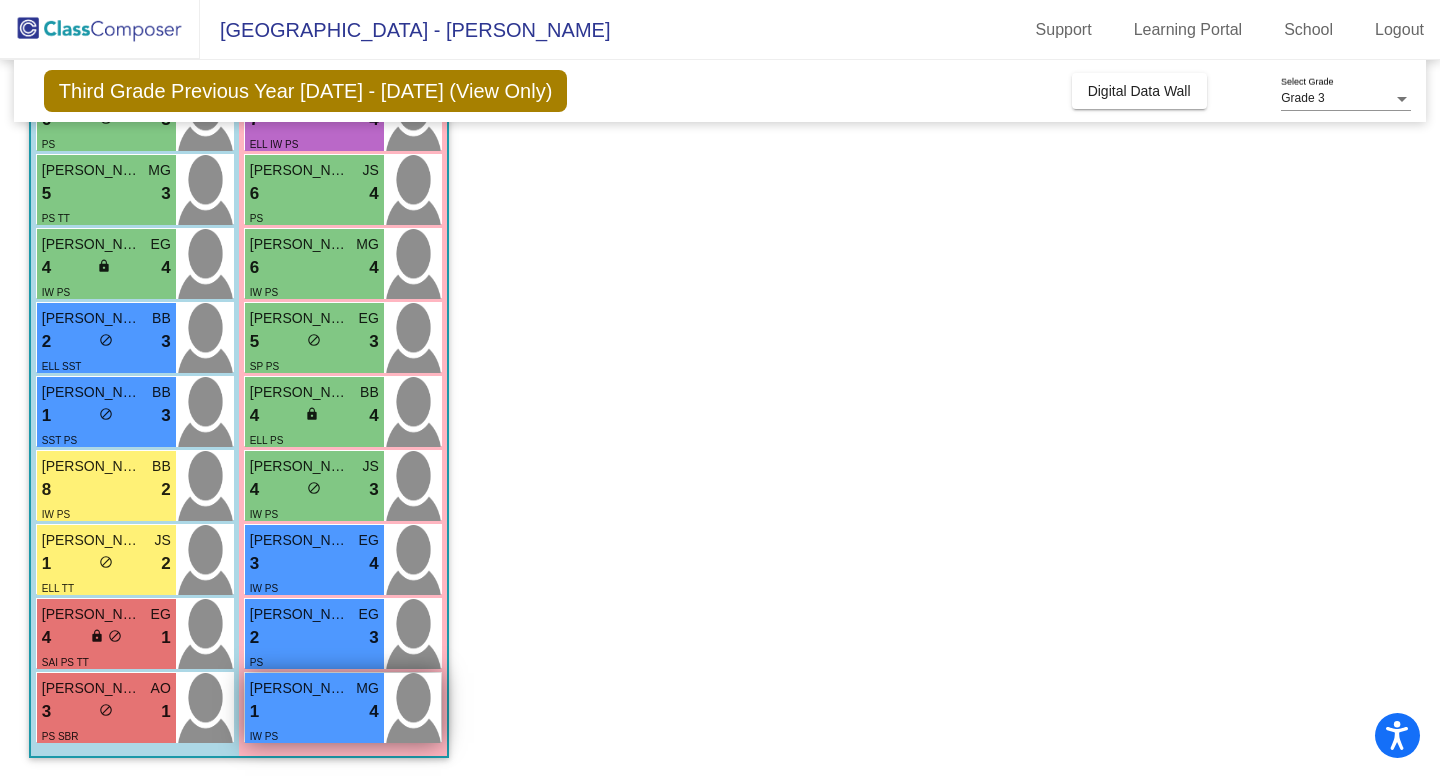 click on "1 lock do_not_disturb_alt 4" at bounding box center [314, 712] 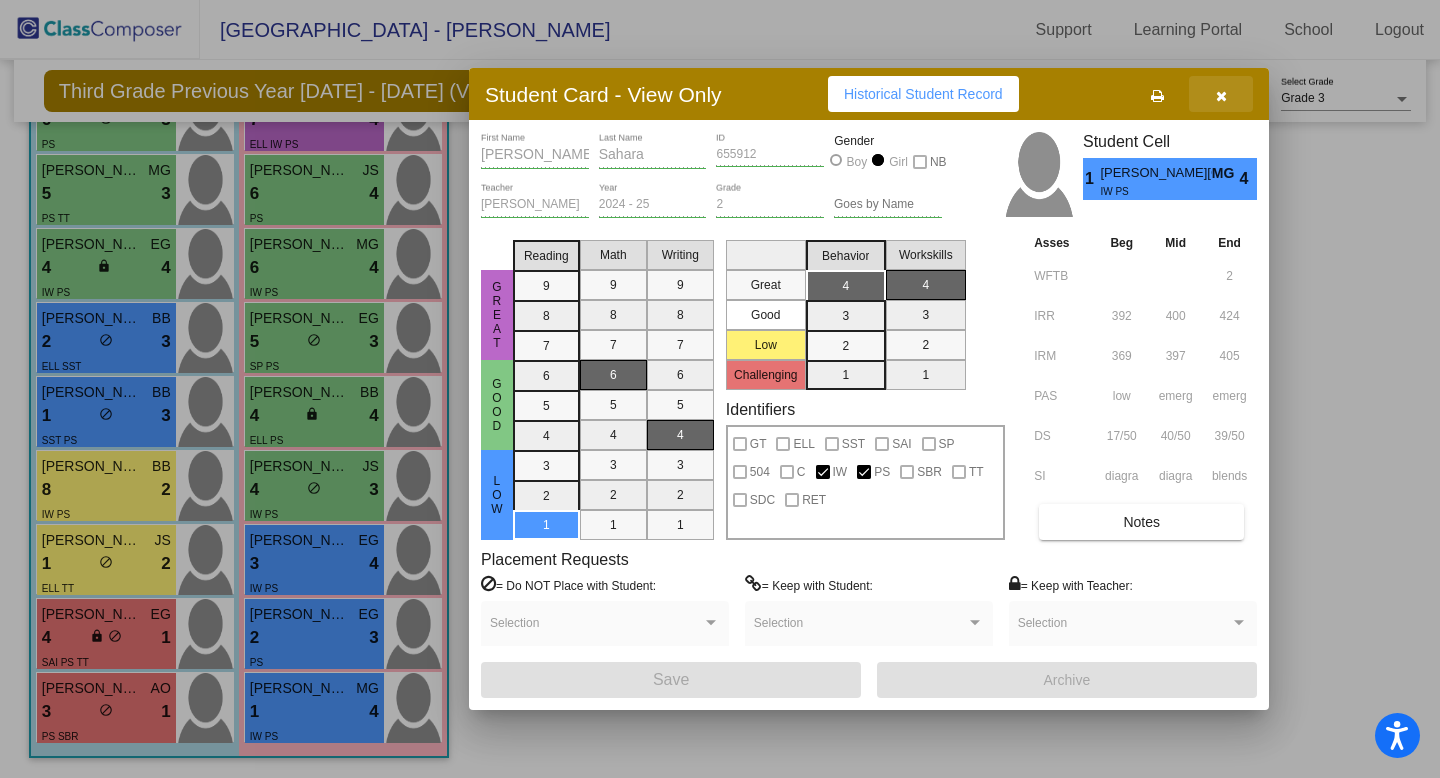 click at bounding box center (1221, 96) 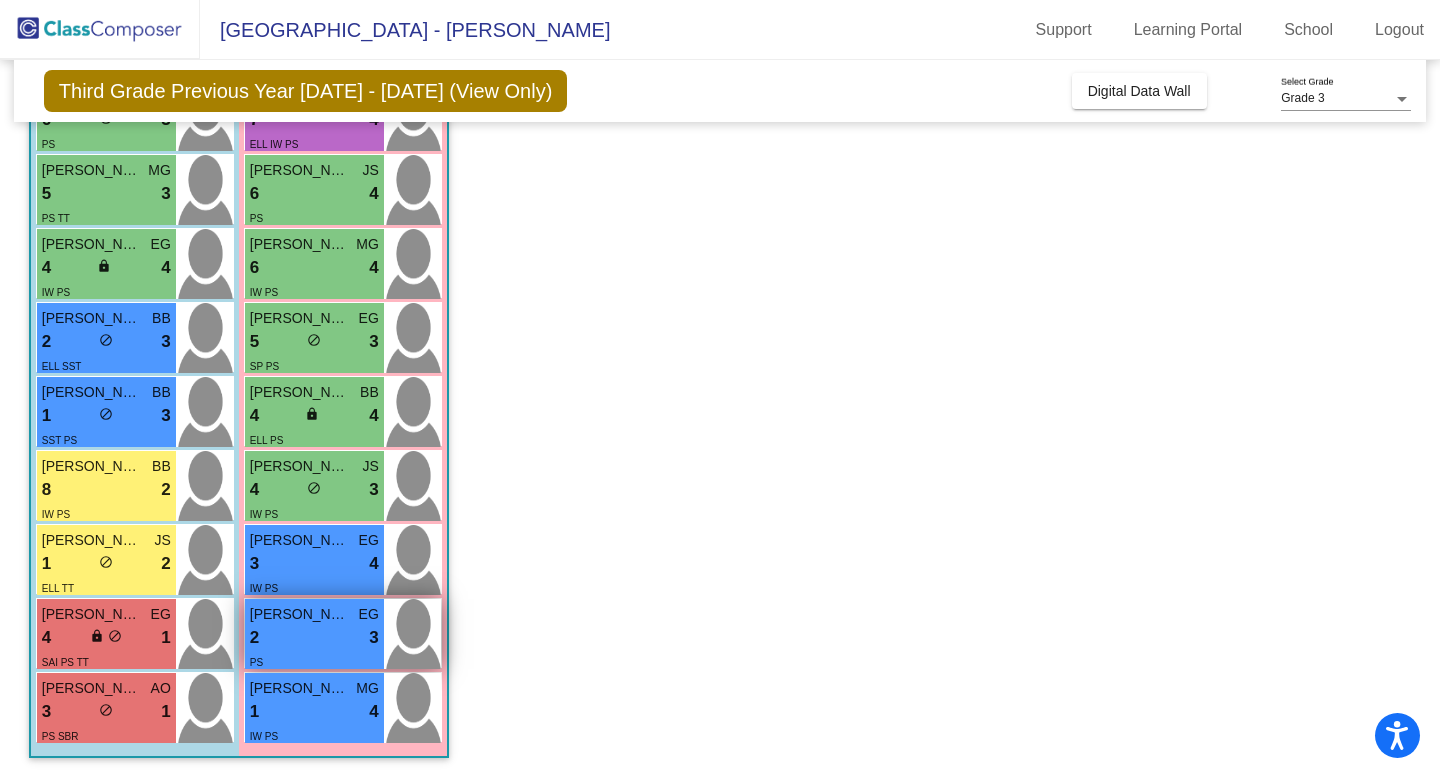 click on "2 lock do_not_disturb_alt 3" at bounding box center [314, 638] 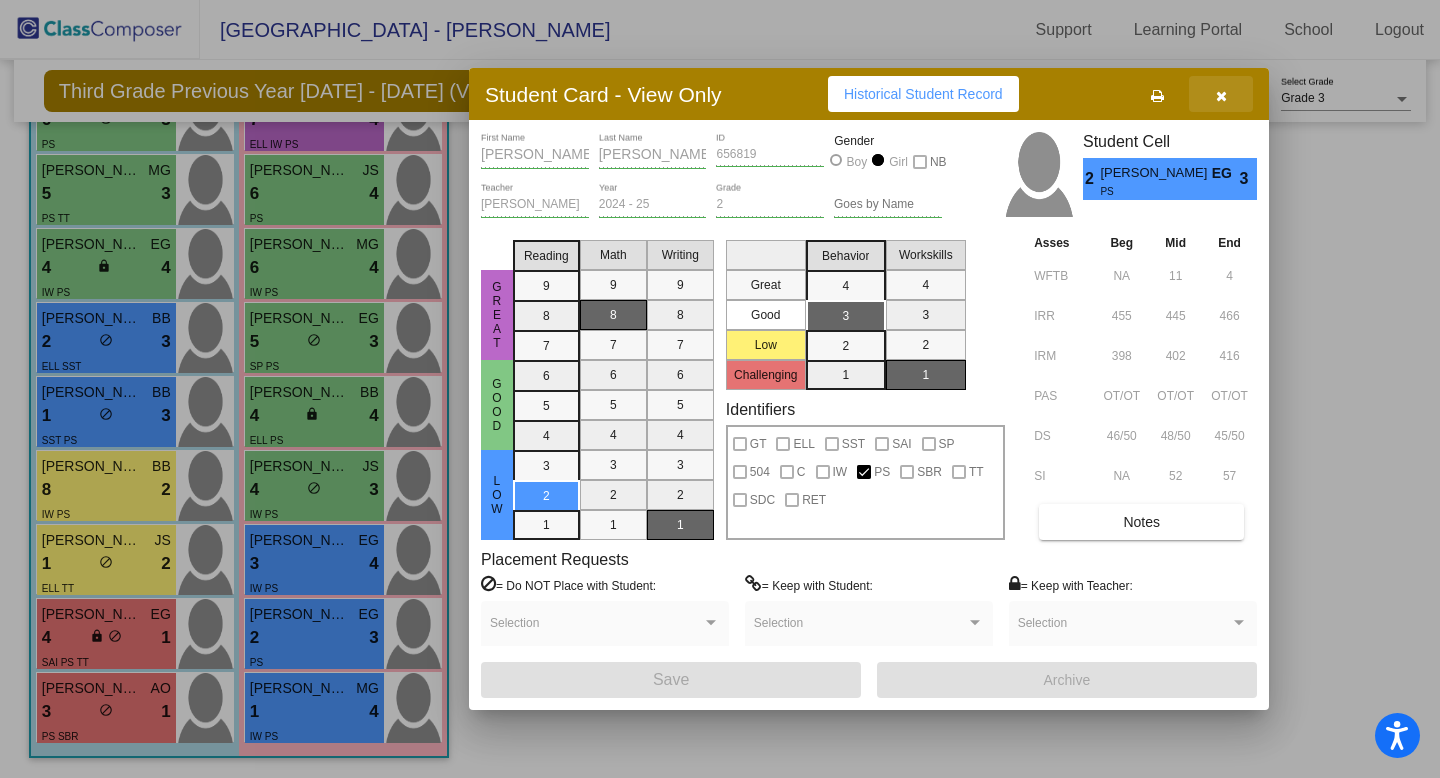 click at bounding box center (1221, 96) 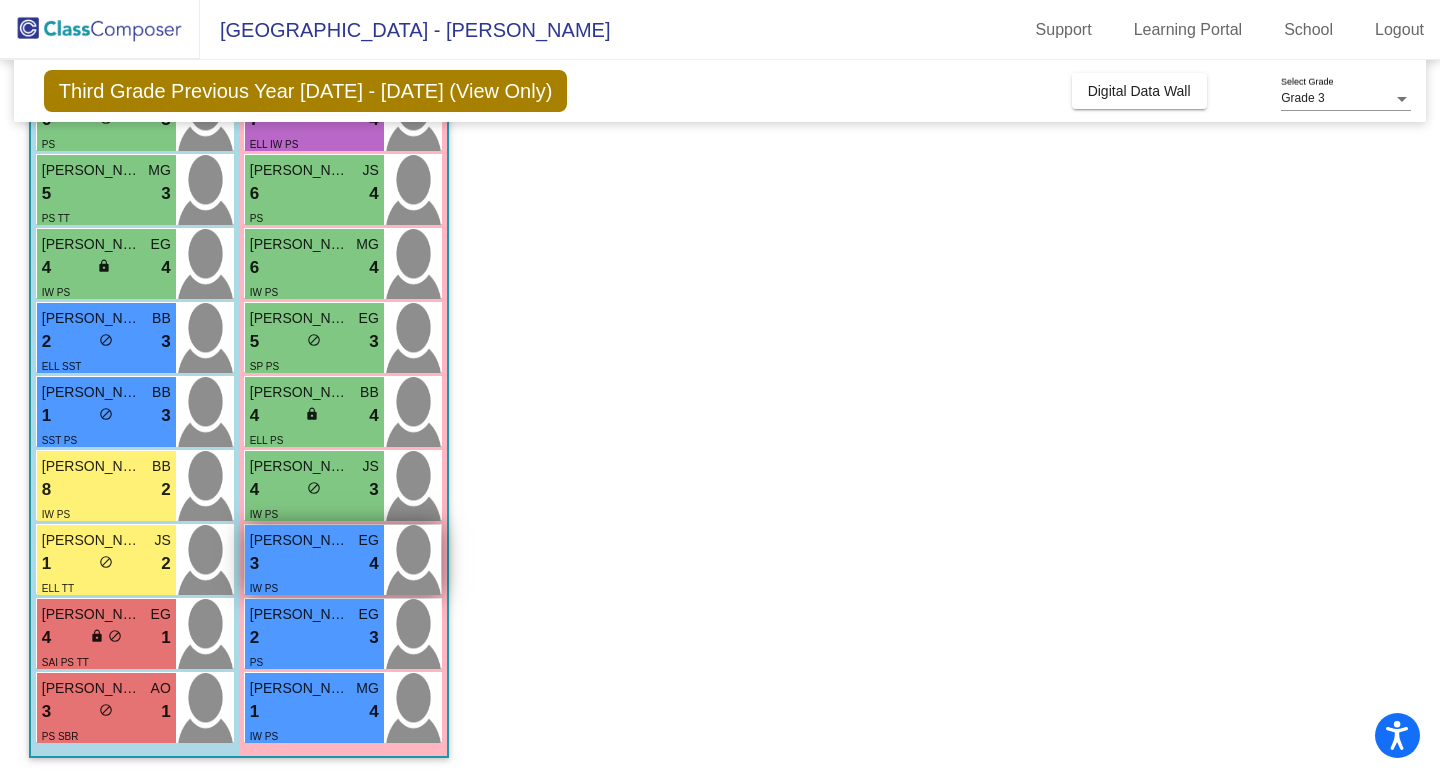 click on "3 lock do_not_disturb_alt 4" at bounding box center [314, 564] 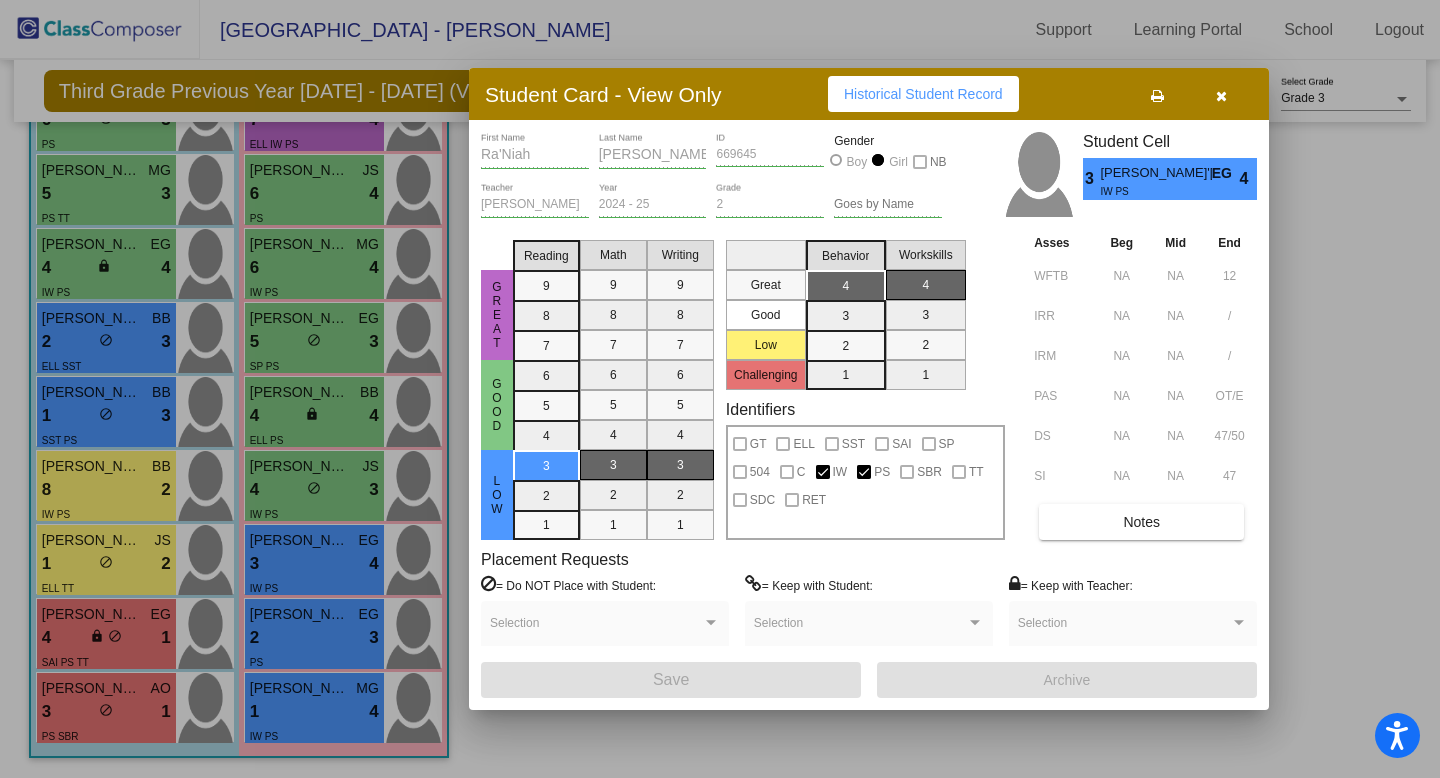 click on "Notes" at bounding box center [1141, 522] 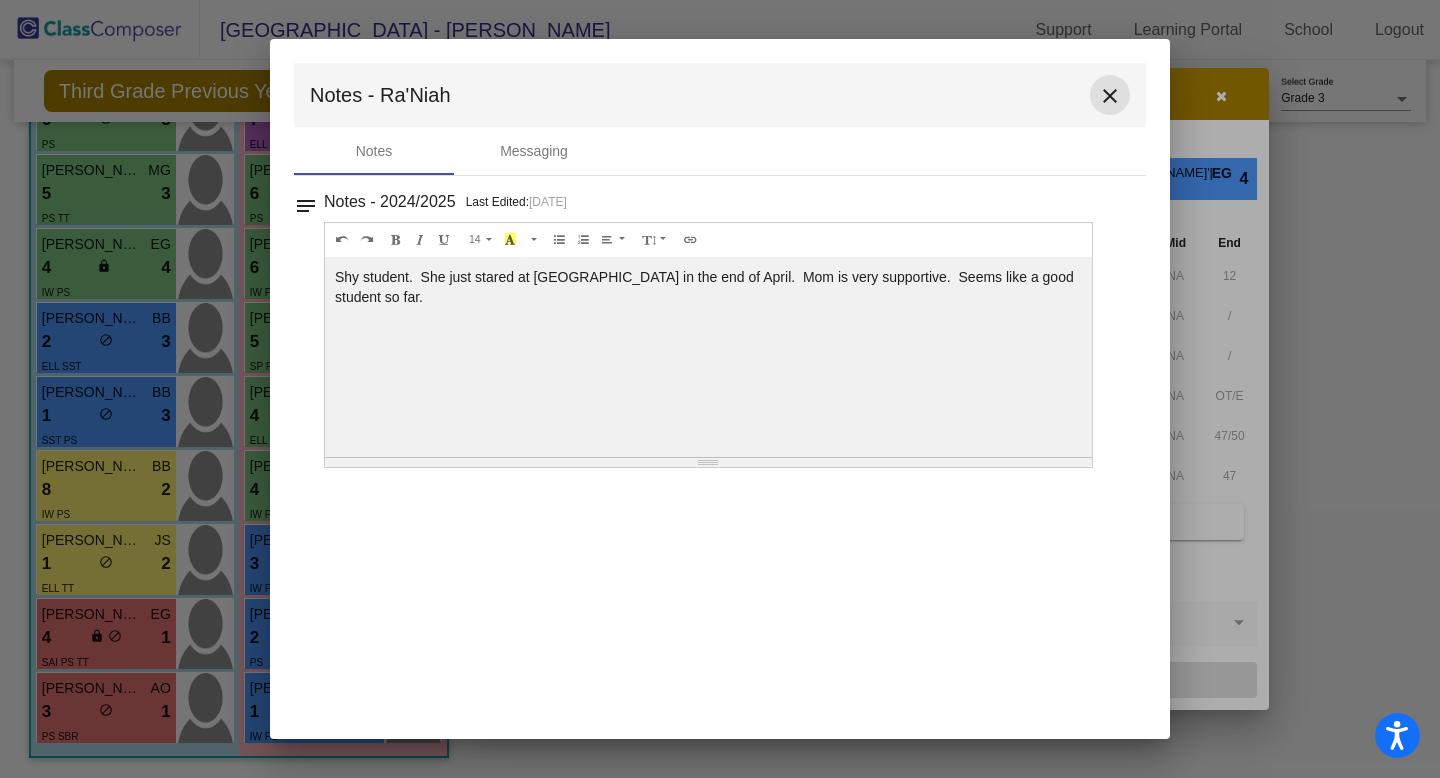 click on "close" at bounding box center (1110, 96) 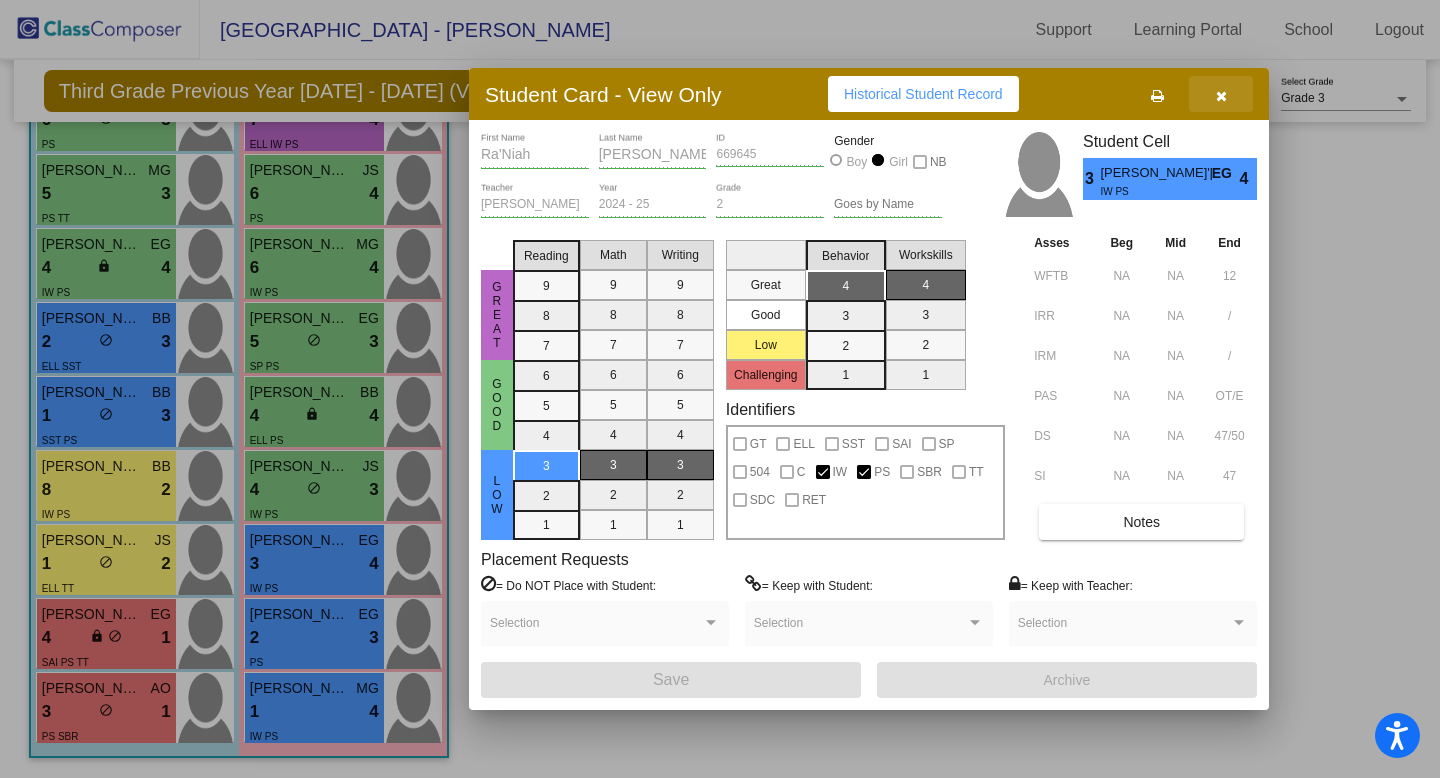 click at bounding box center [1221, 96] 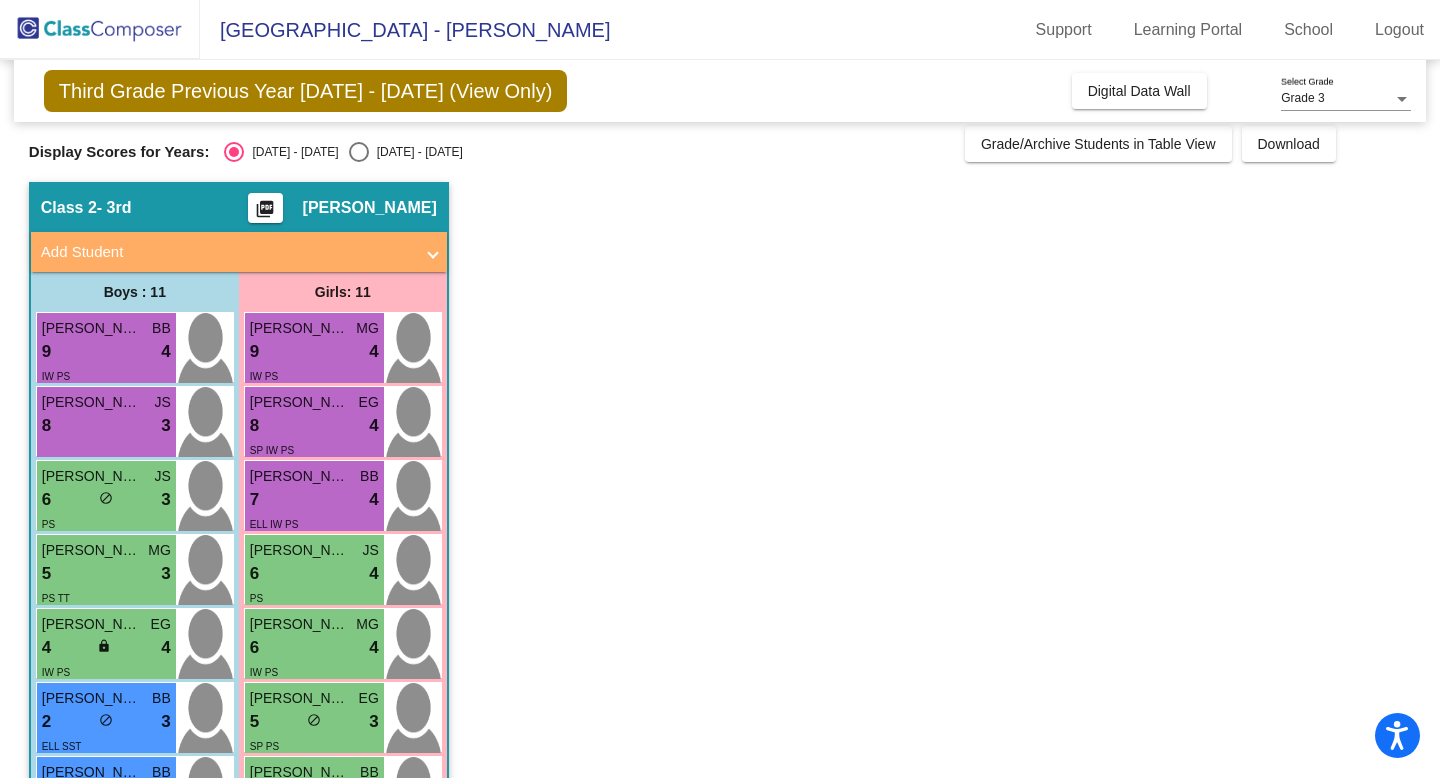 scroll, scrollTop: 0, scrollLeft: 0, axis: both 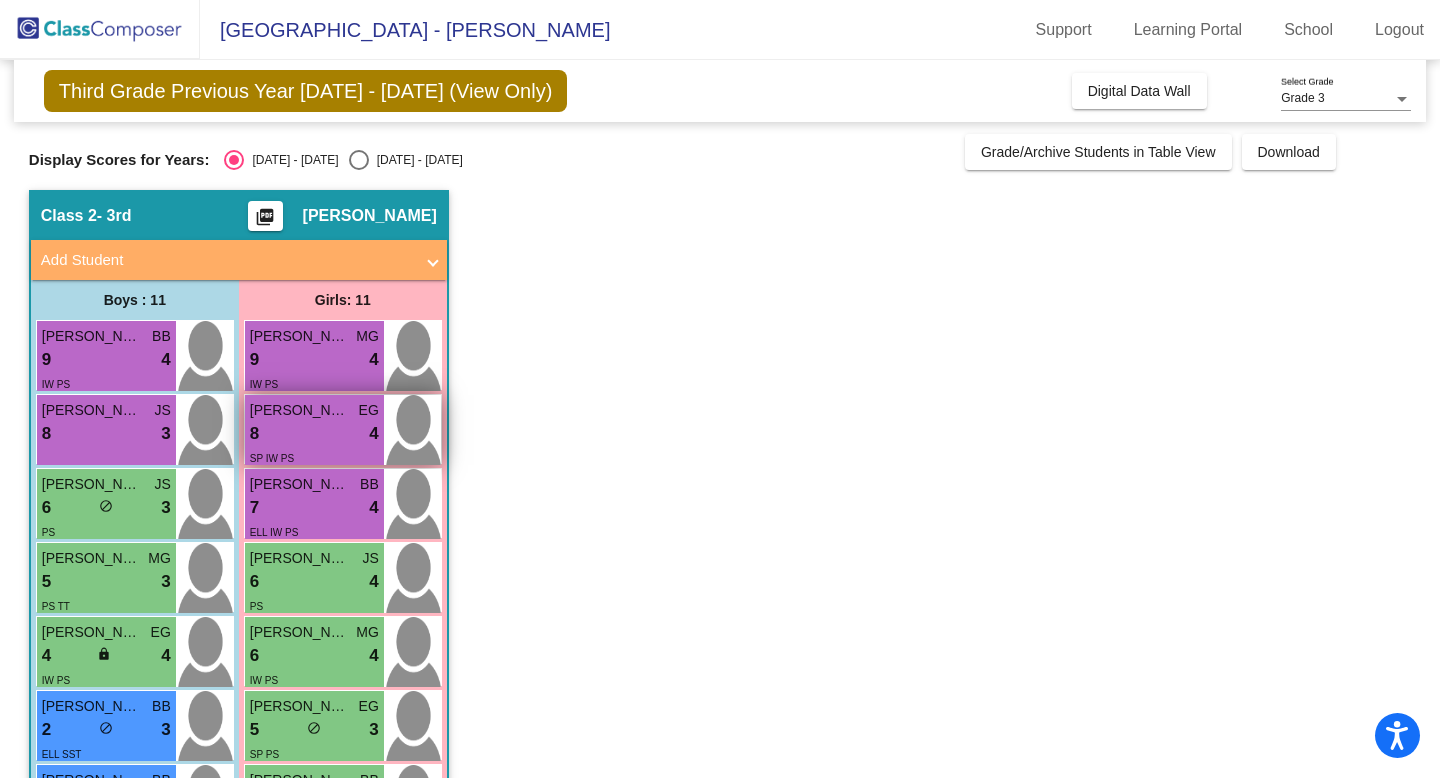 click on "8 lock do_not_disturb_alt 4" at bounding box center [314, 434] 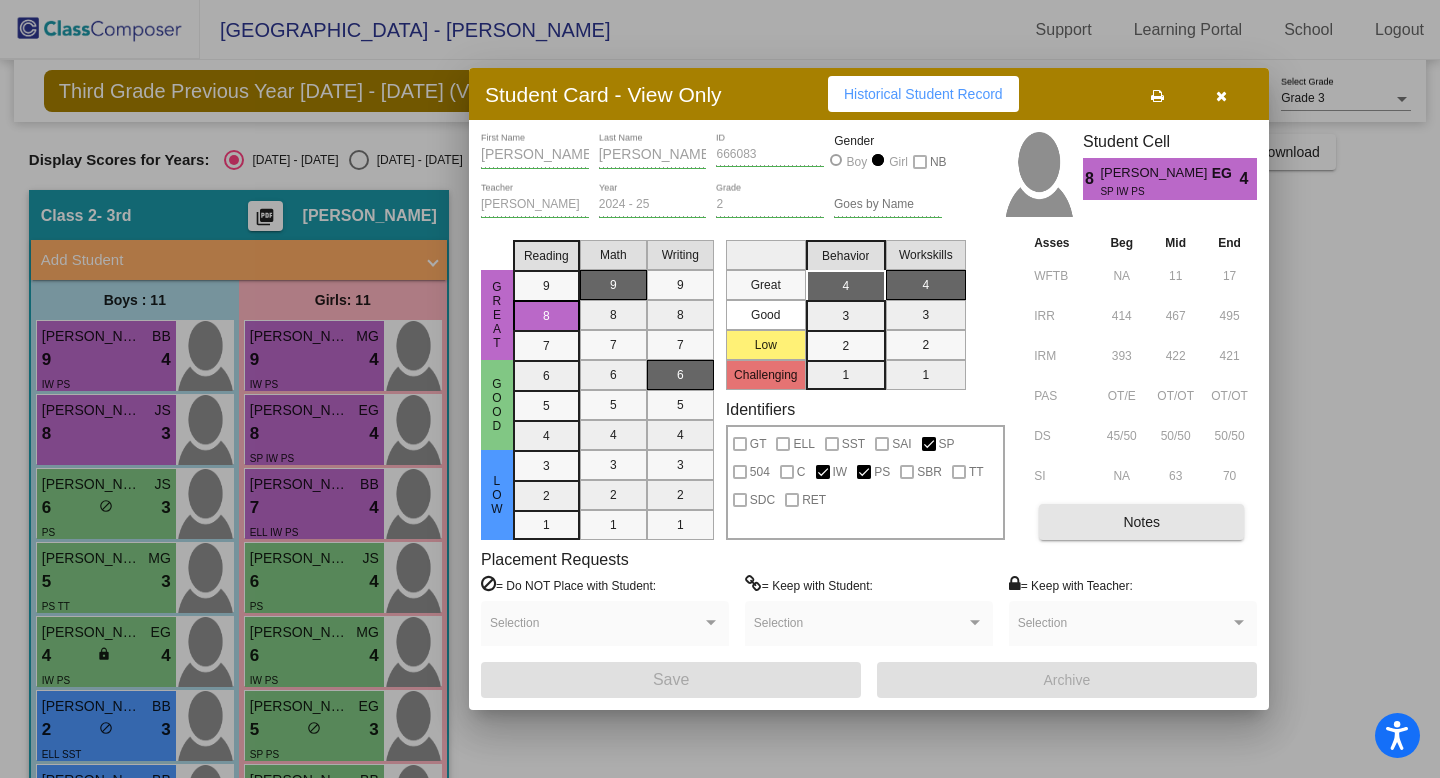 click on "Notes" at bounding box center [1141, 522] 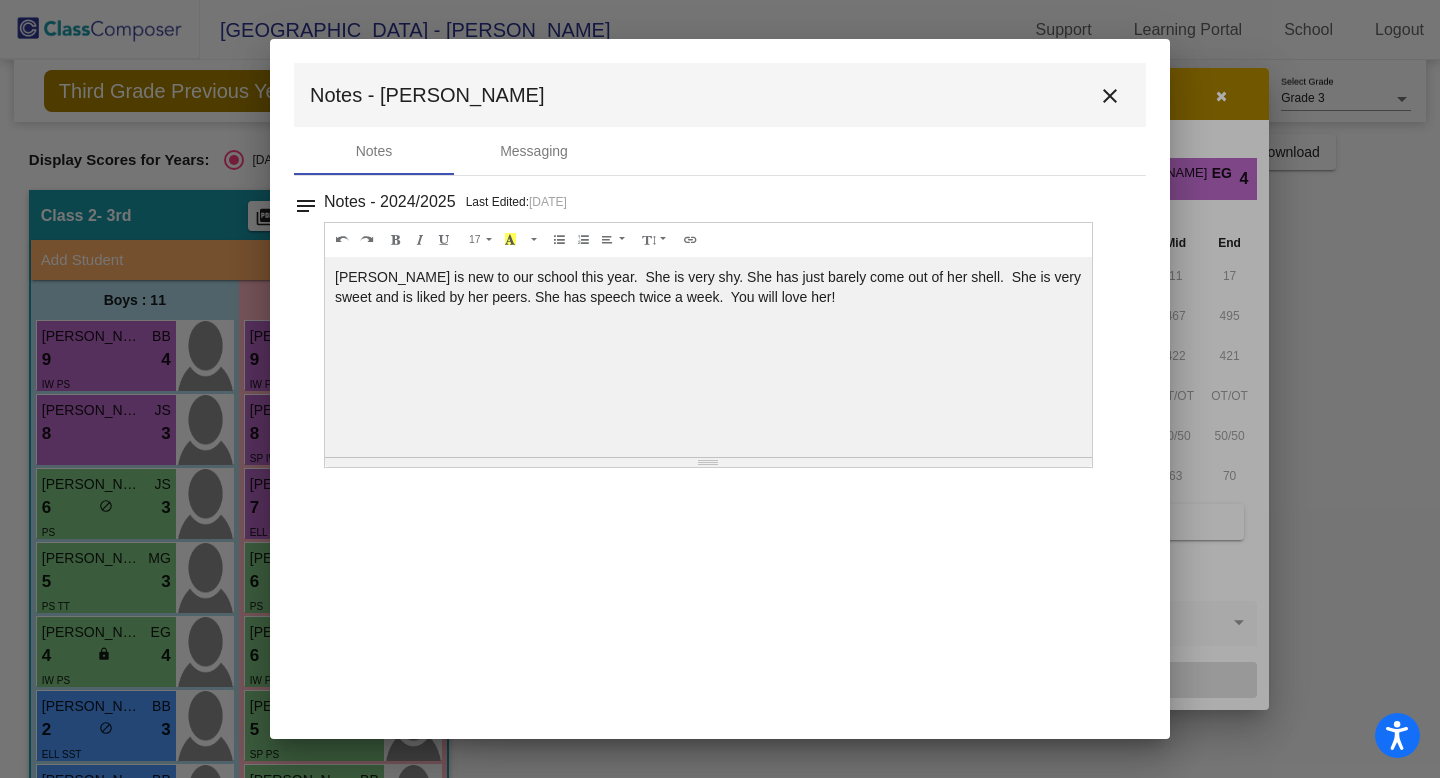 click on "close" at bounding box center [1110, 96] 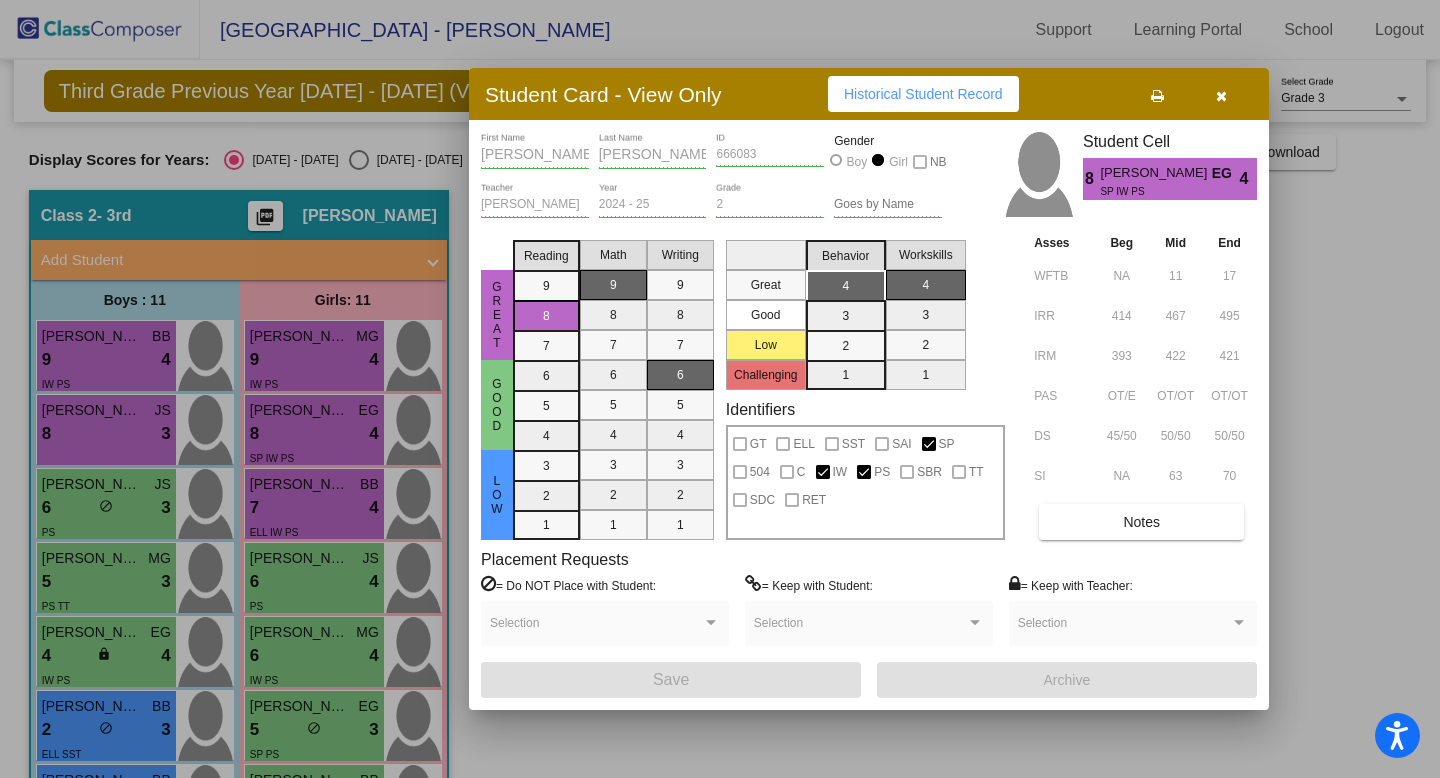 click at bounding box center [1221, 96] 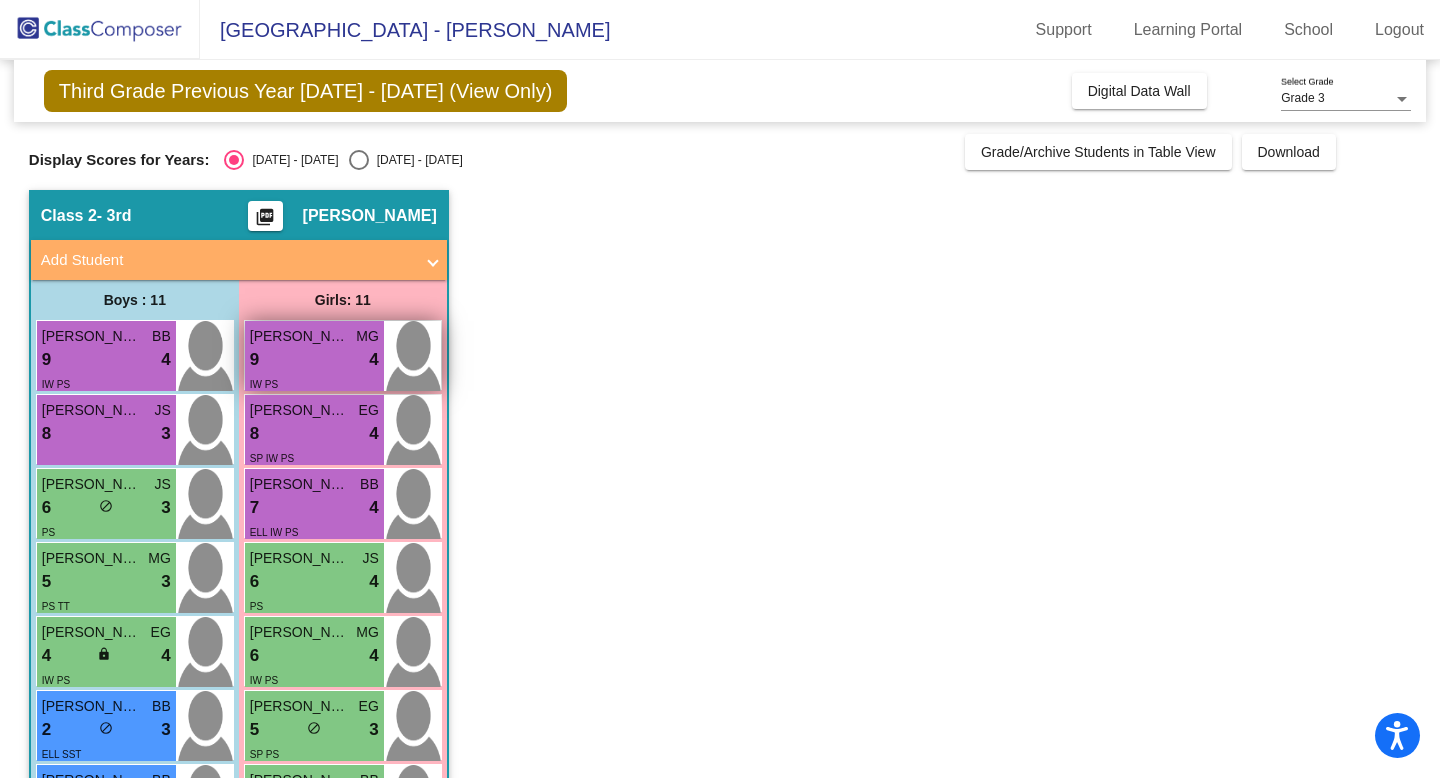 click on "9 lock do_not_disturb_alt 4" at bounding box center [314, 360] 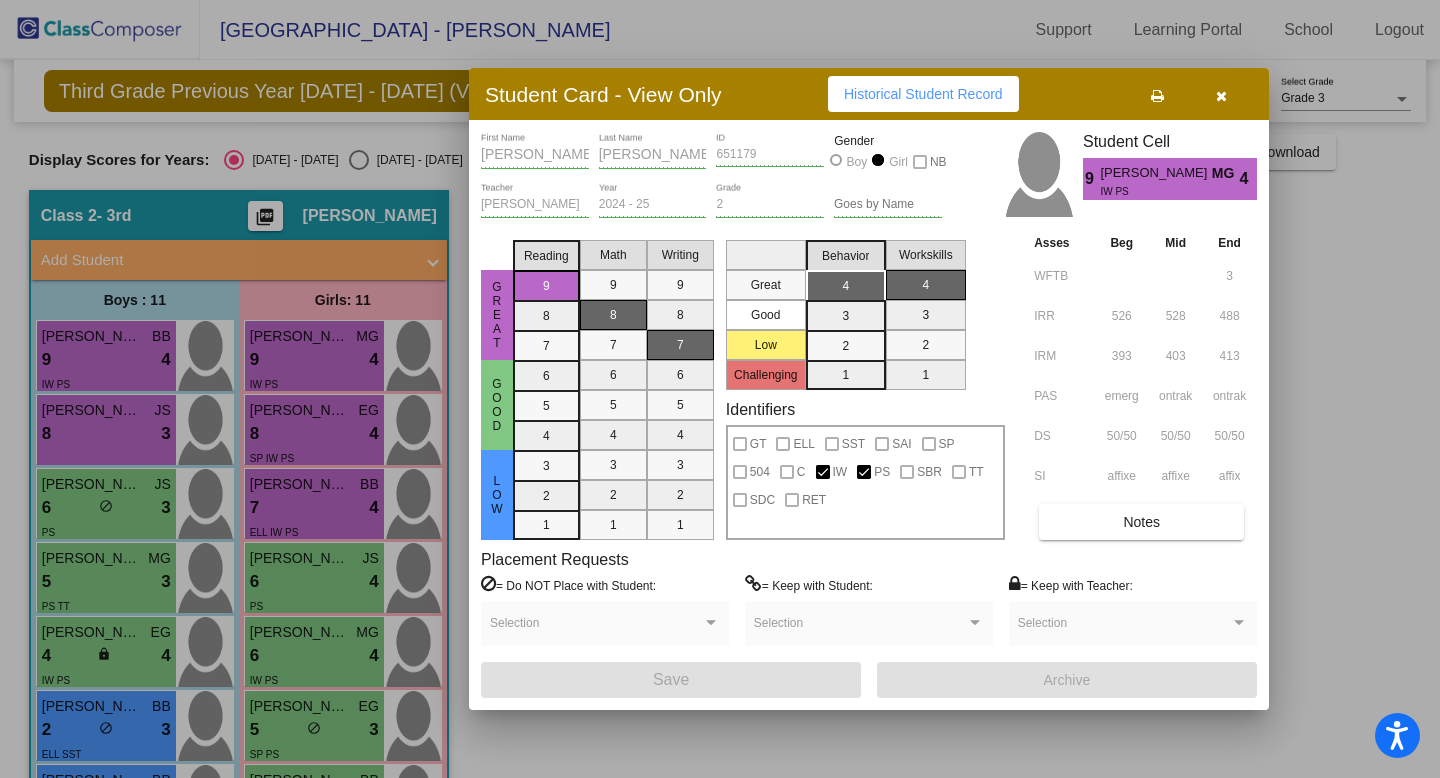 click on "Notes" at bounding box center (1141, 522) 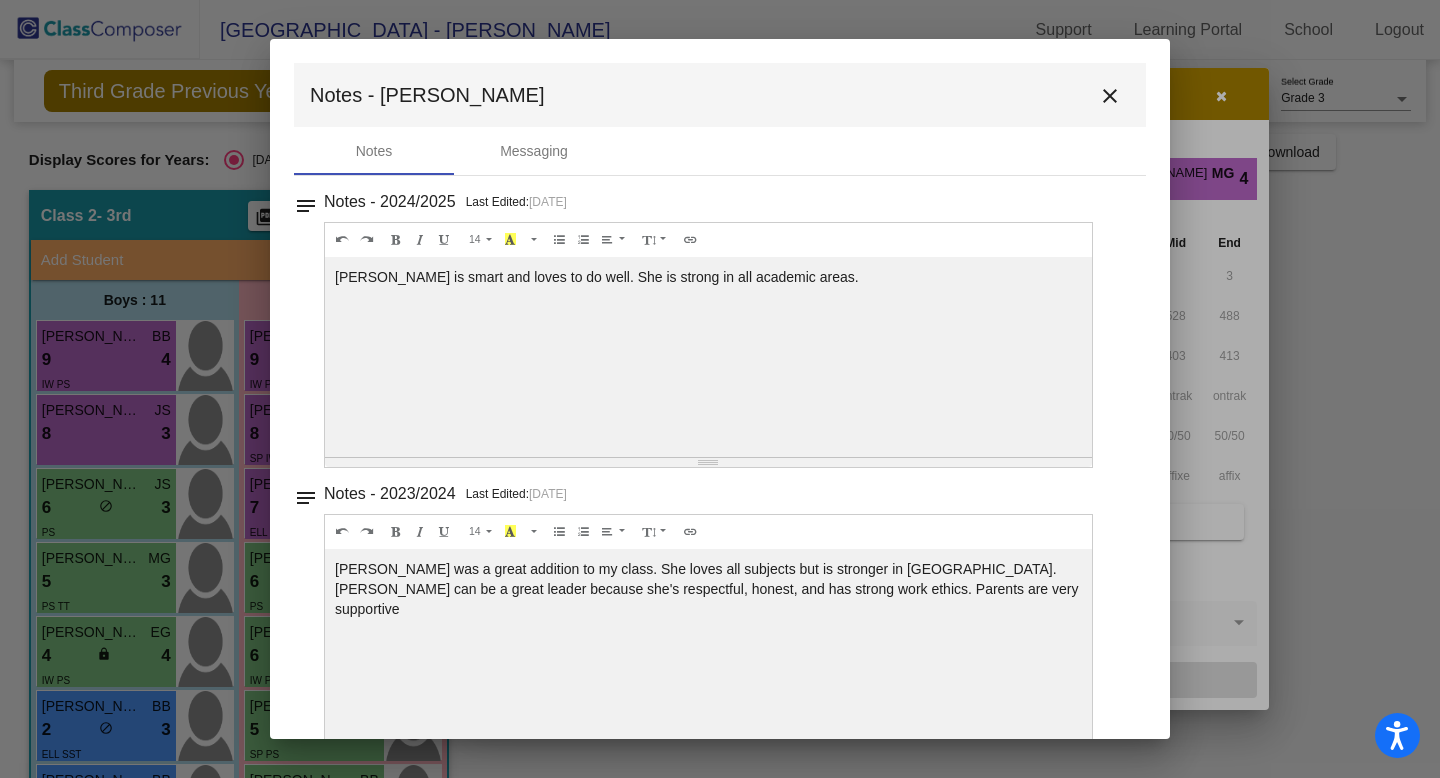 click on "close" at bounding box center (1110, 96) 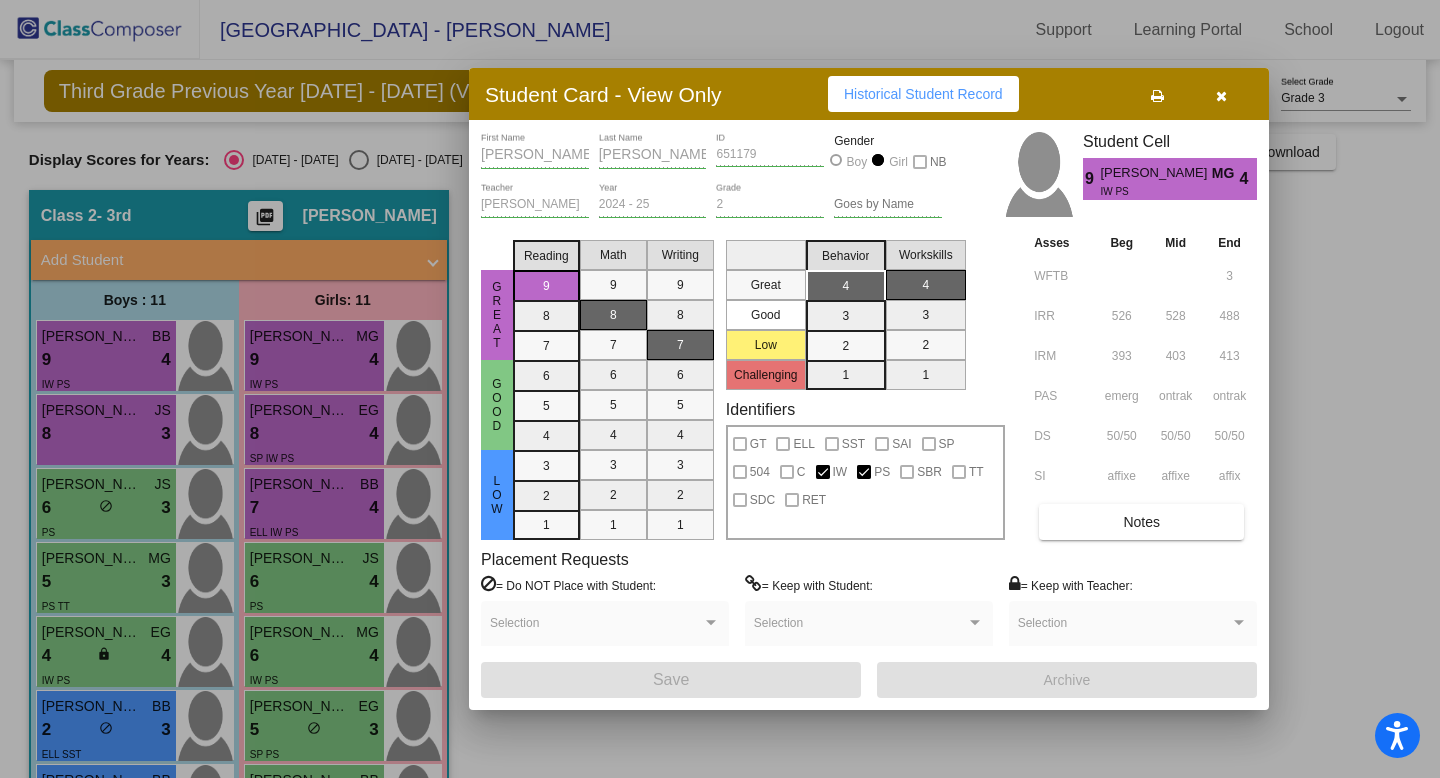 click at bounding box center (1221, 96) 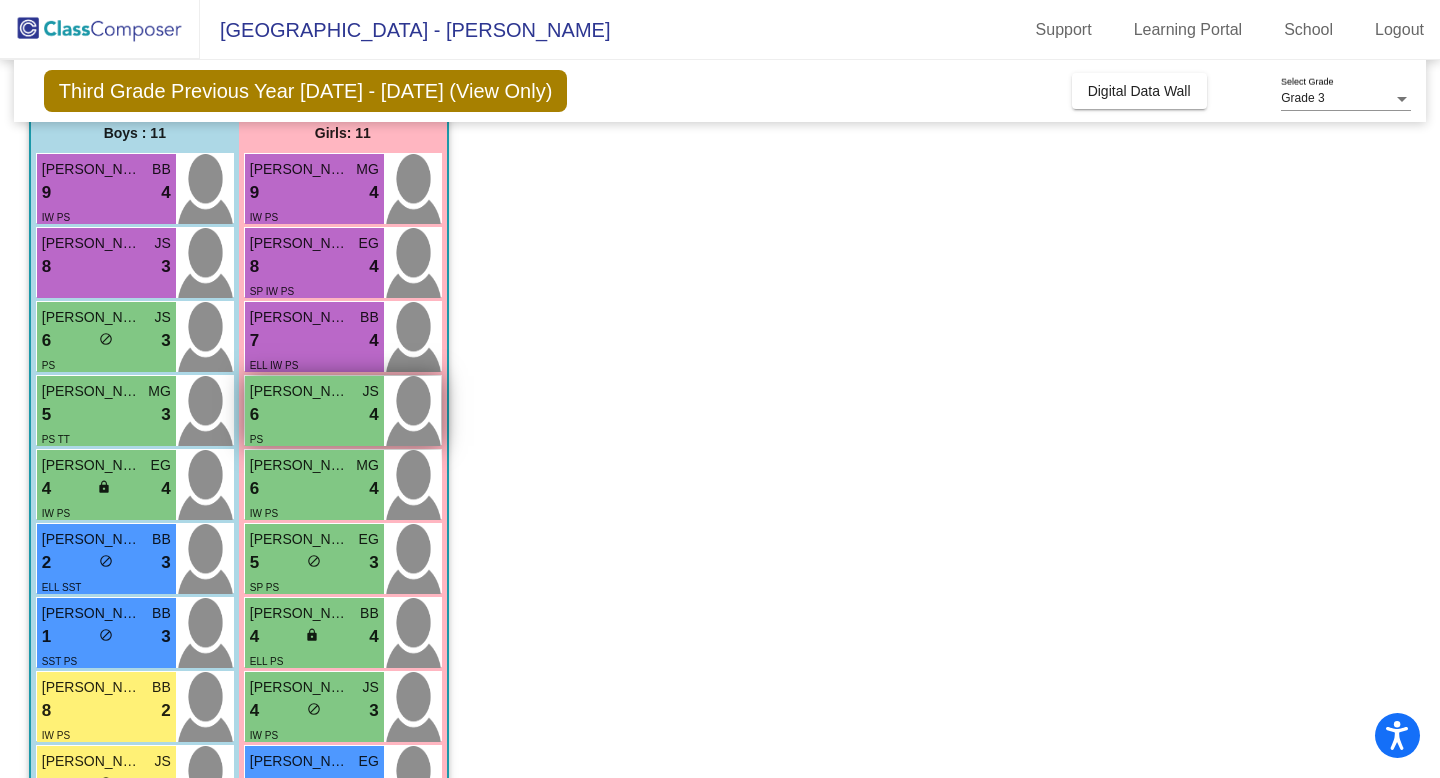 scroll, scrollTop: 170, scrollLeft: 0, axis: vertical 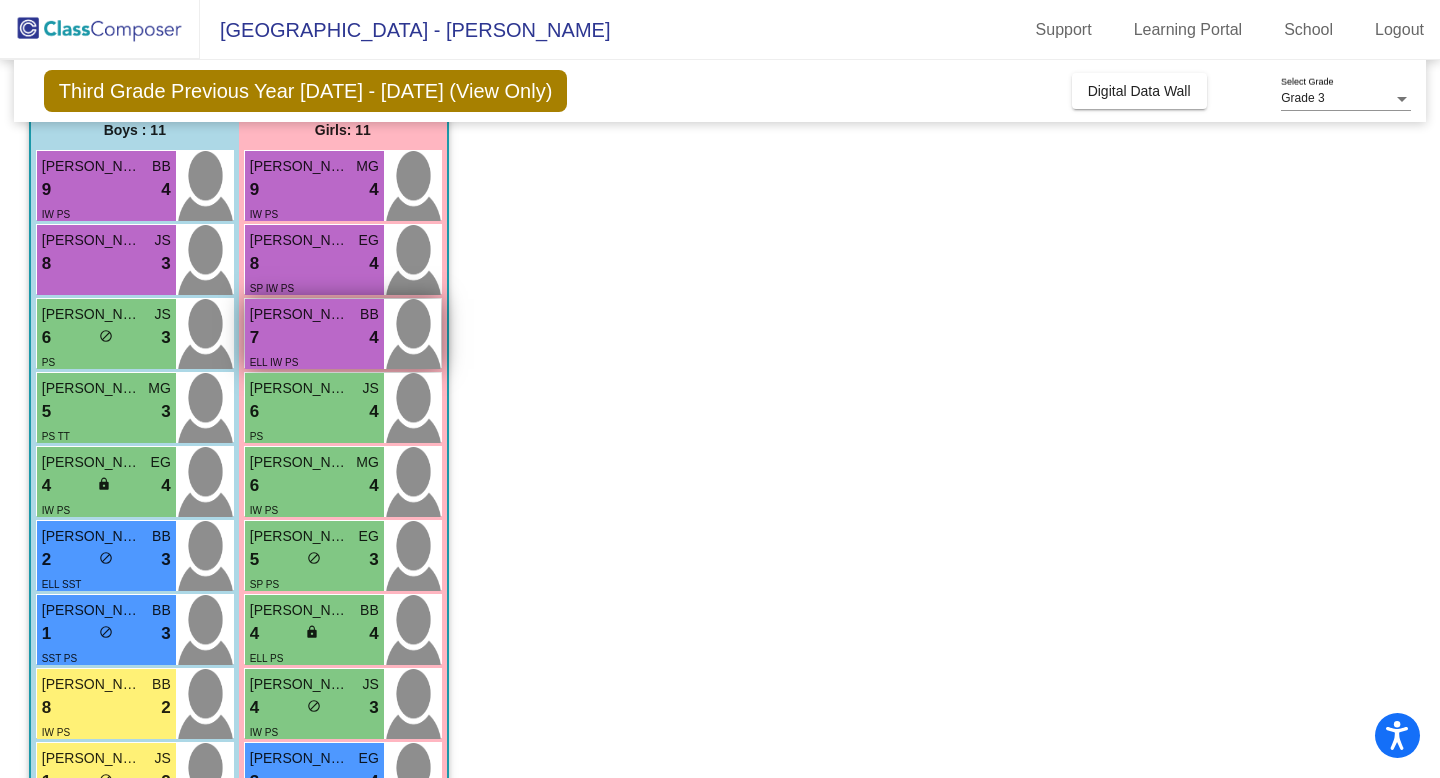 click on "7 lock do_not_disturb_alt 4" at bounding box center [314, 338] 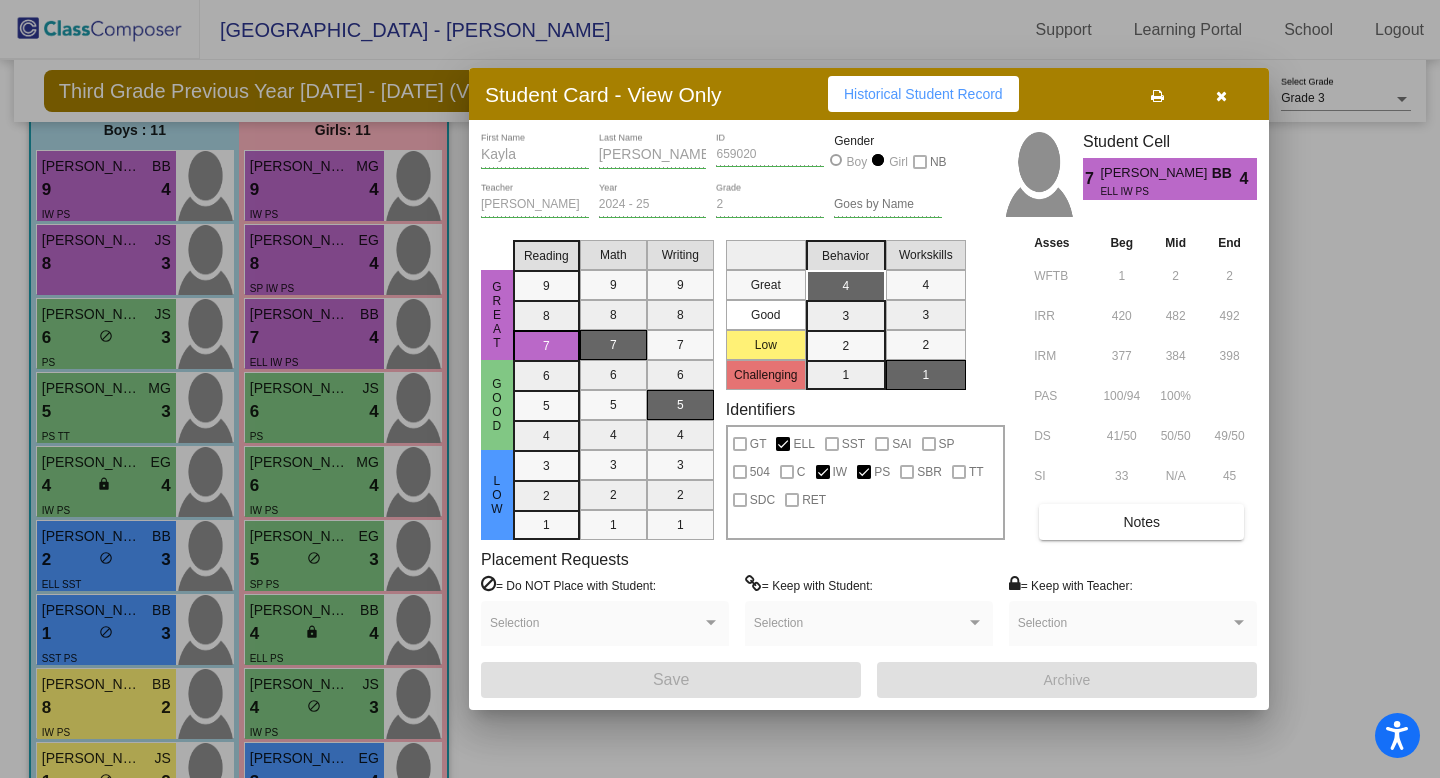 click on "Notes" at bounding box center (1141, 522) 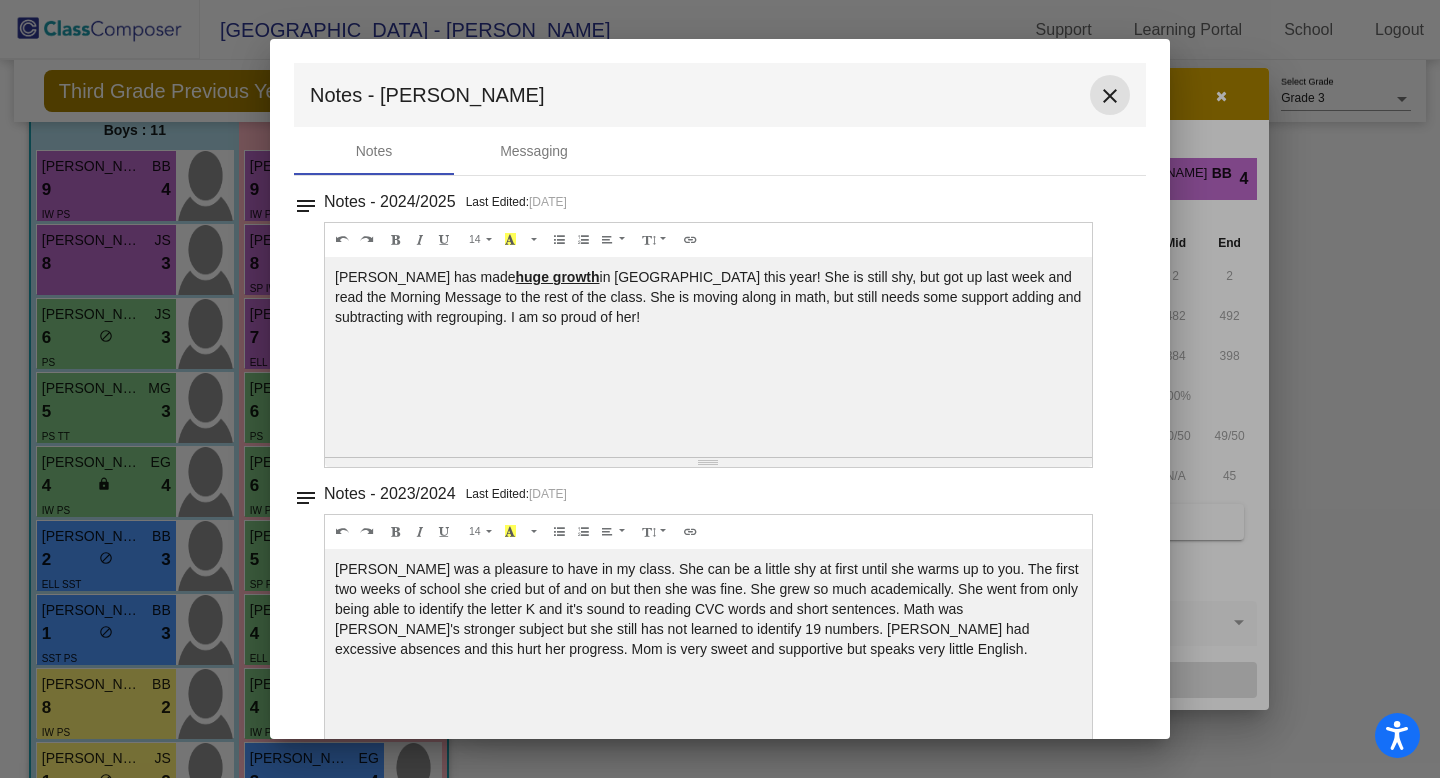 click on "close" at bounding box center (1110, 96) 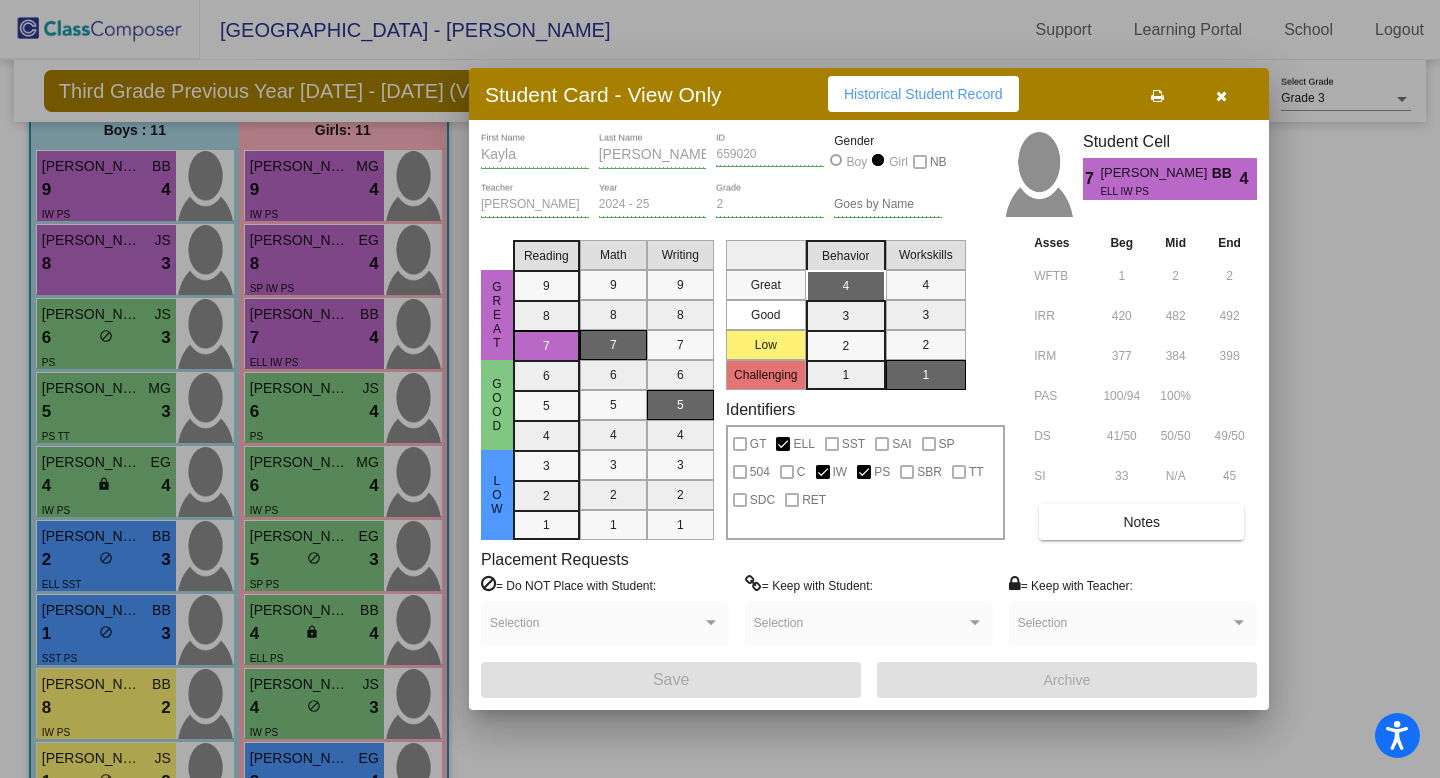click at bounding box center (1221, 96) 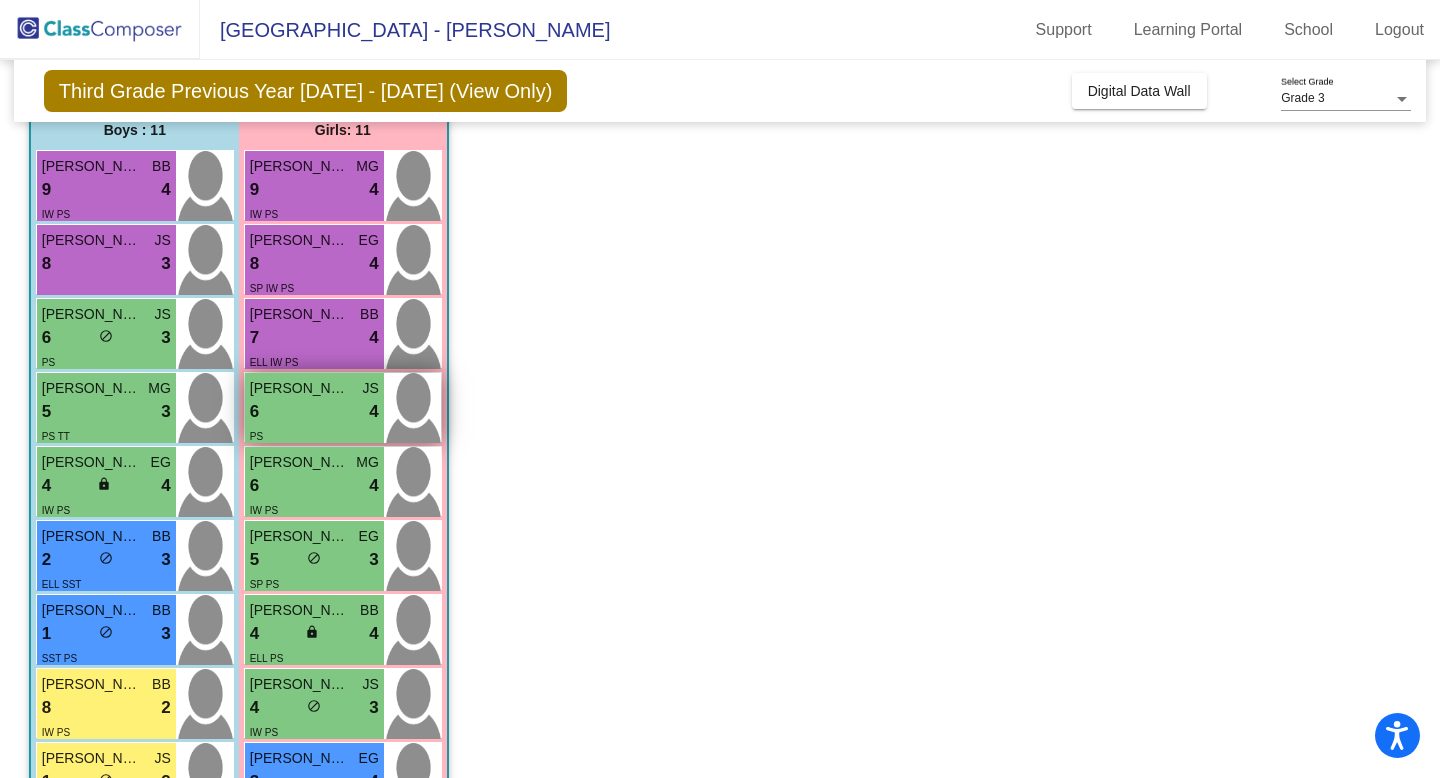 click on "6 lock do_not_disturb_alt 4" at bounding box center (314, 412) 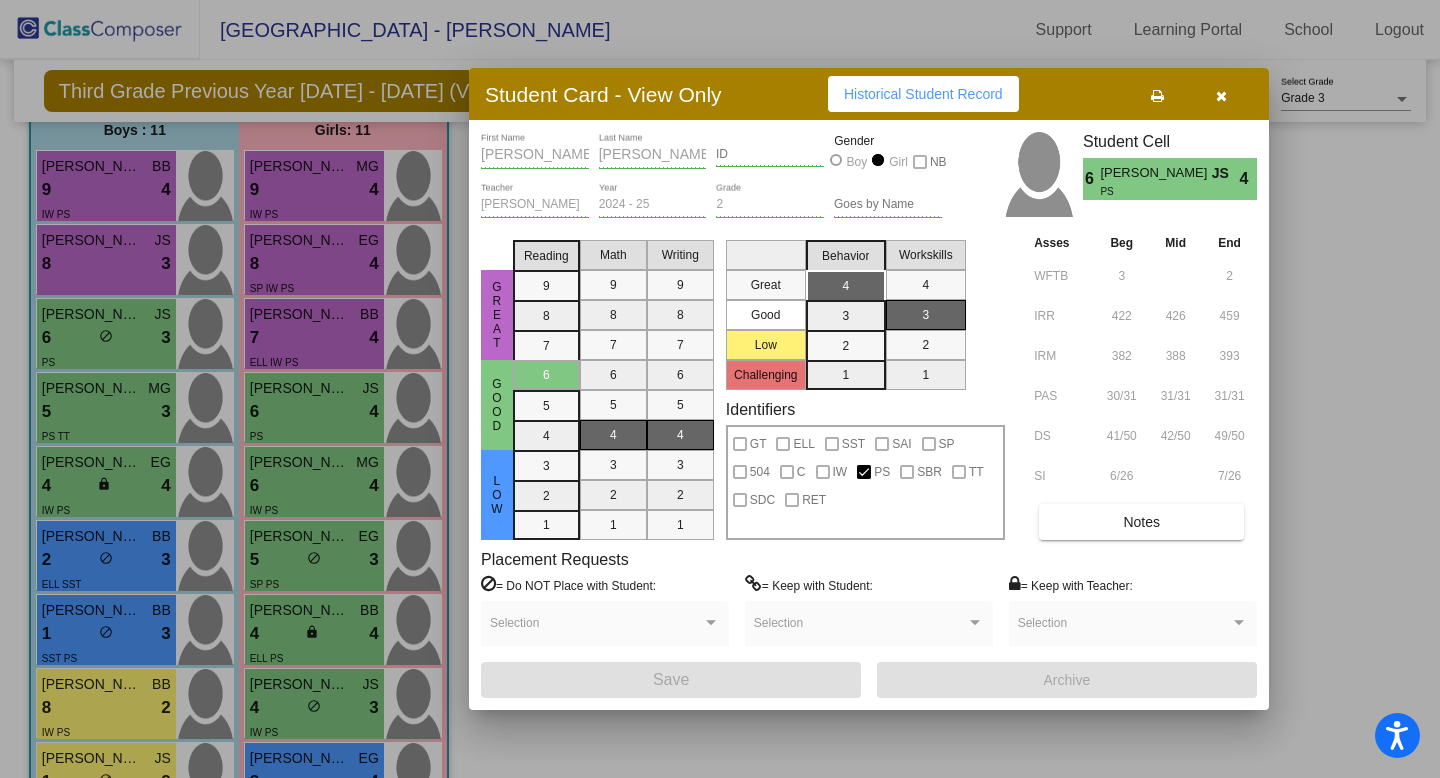 click on "Notes" at bounding box center [1141, 522] 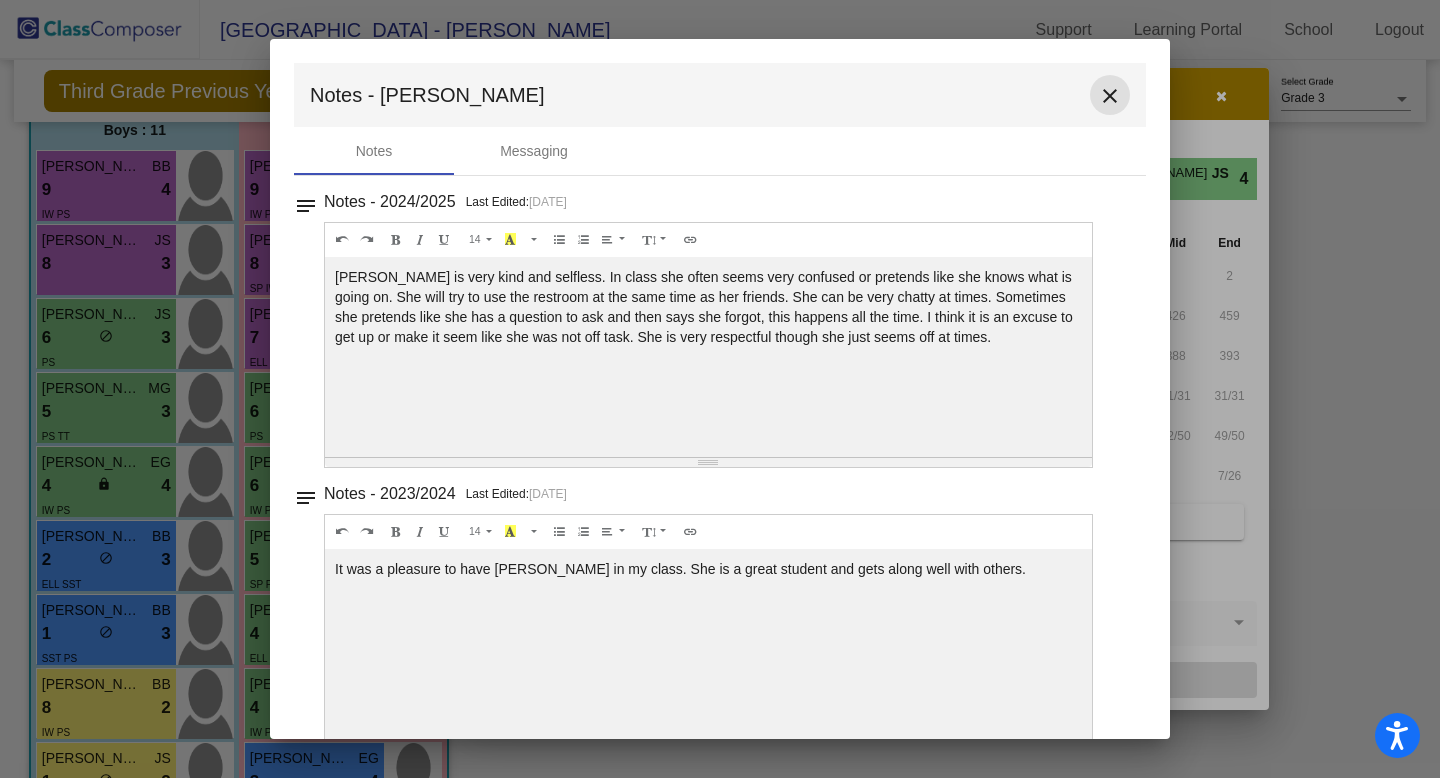 click on "close" at bounding box center [1110, 96] 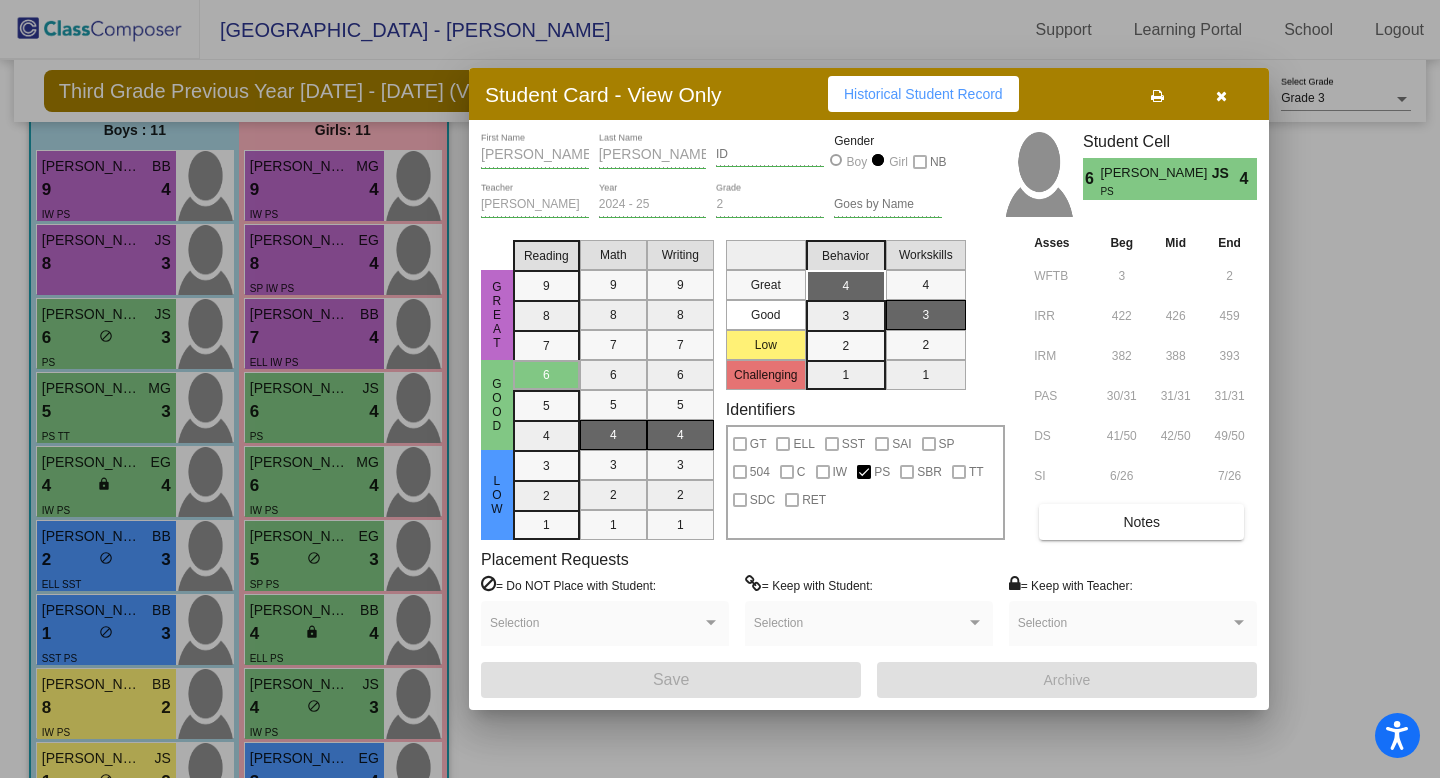 click at bounding box center [1221, 94] 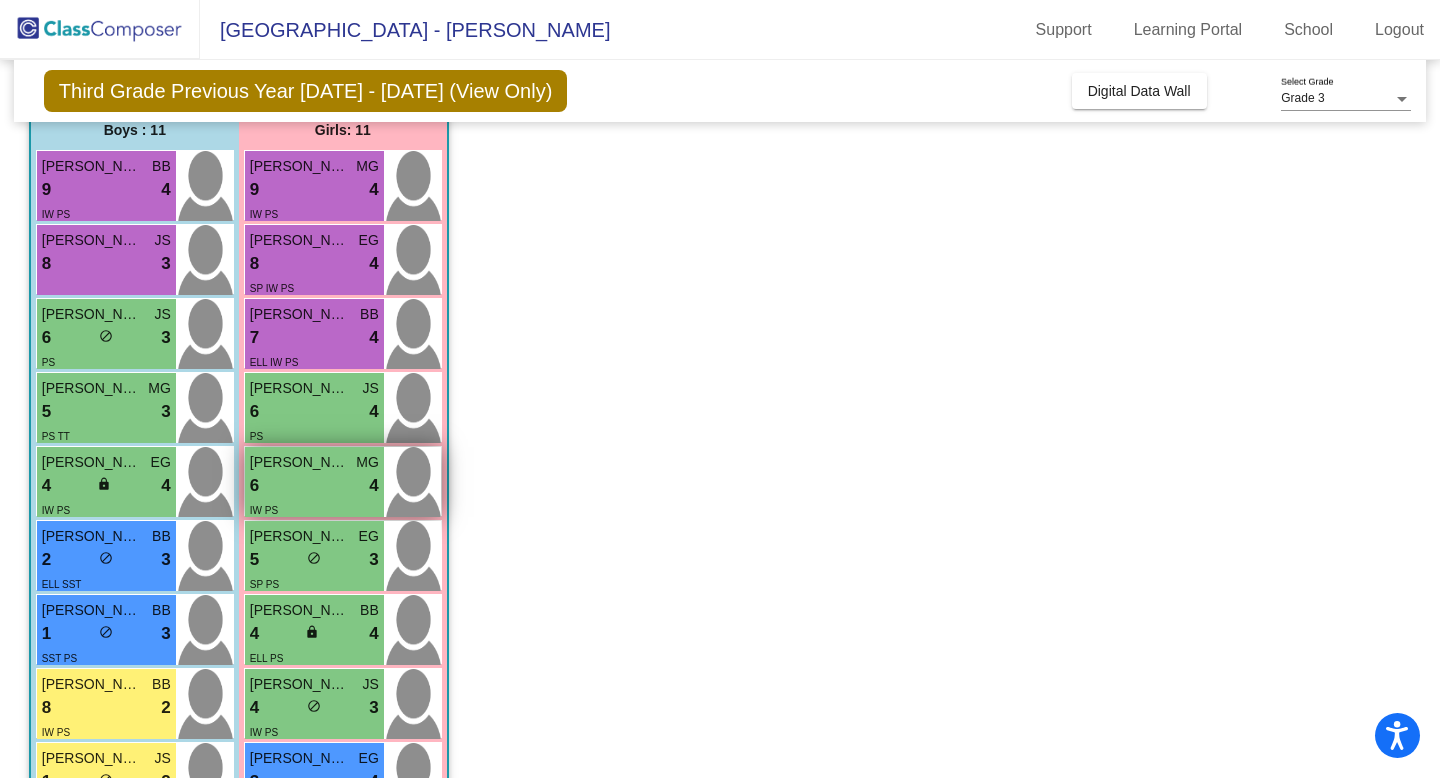click on "6 lock do_not_disturb_alt 4" at bounding box center [314, 486] 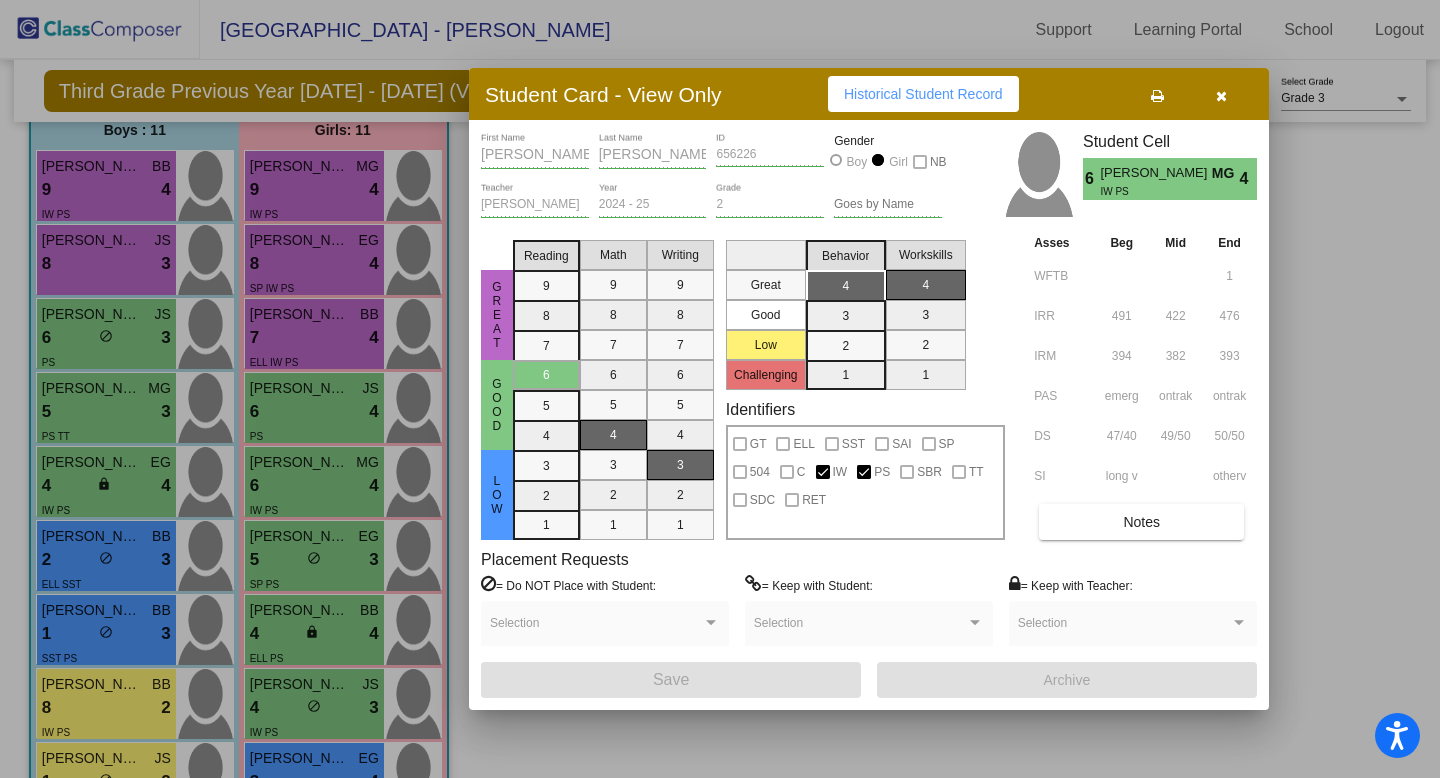 click on "Notes" at bounding box center (1141, 522) 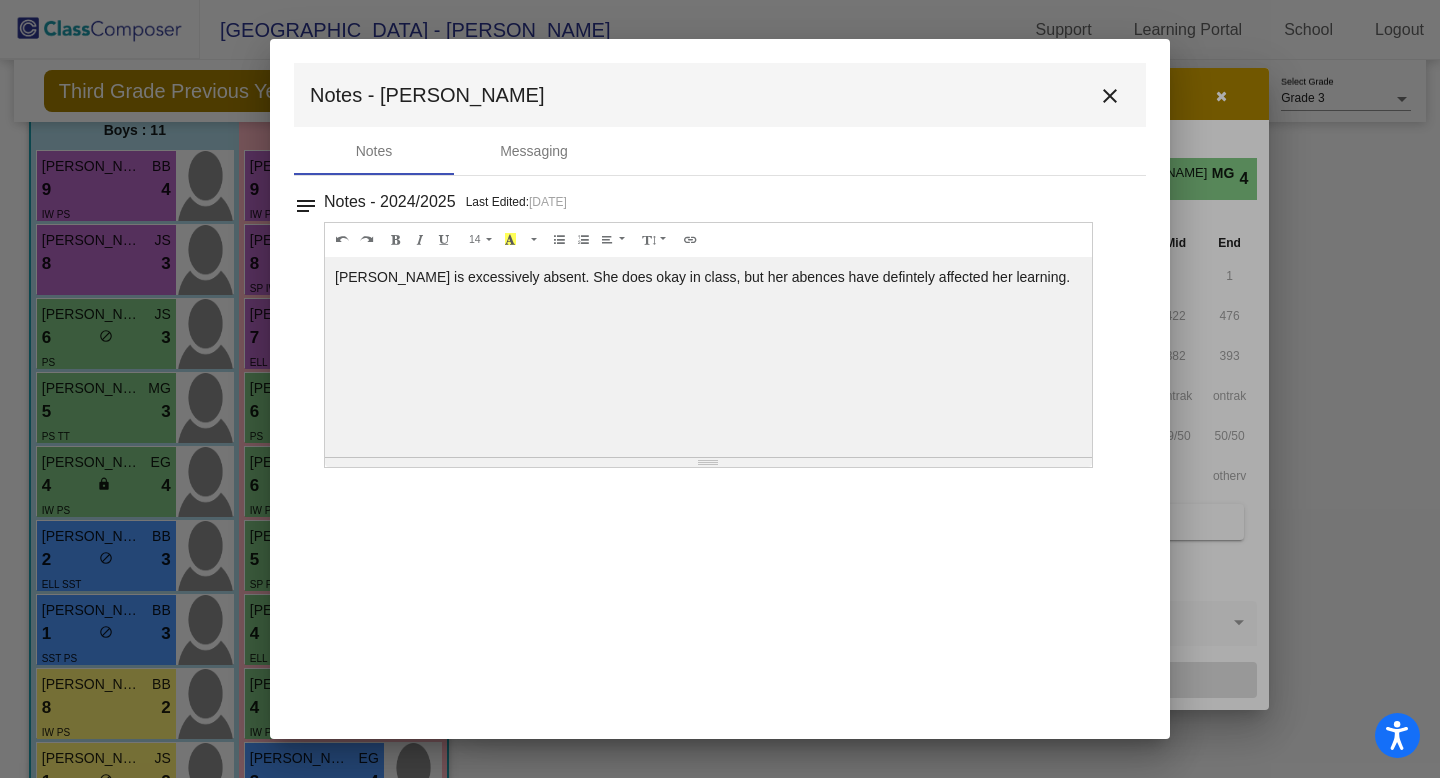 click on "close" at bounding box center [1110, 96] 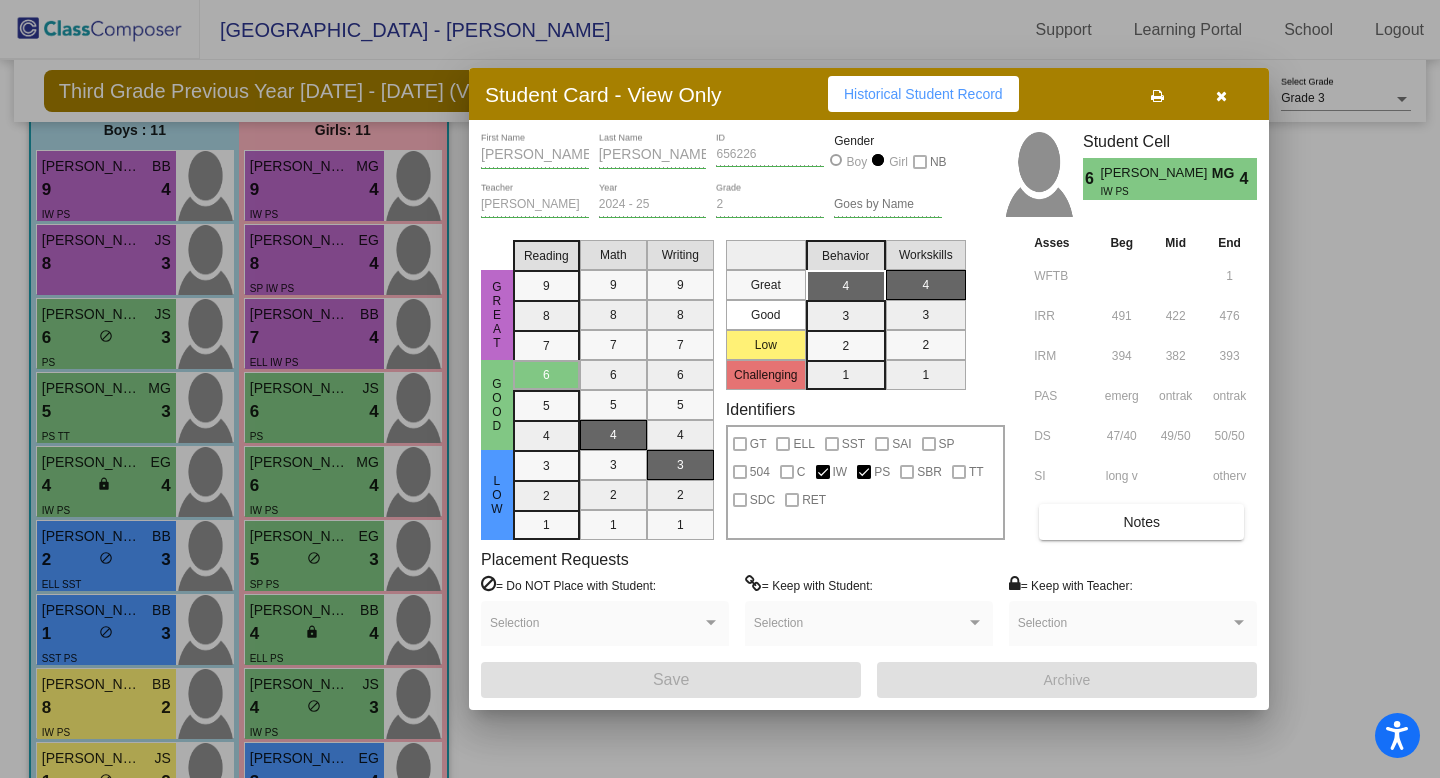 click at bounding box center (1221, 96) 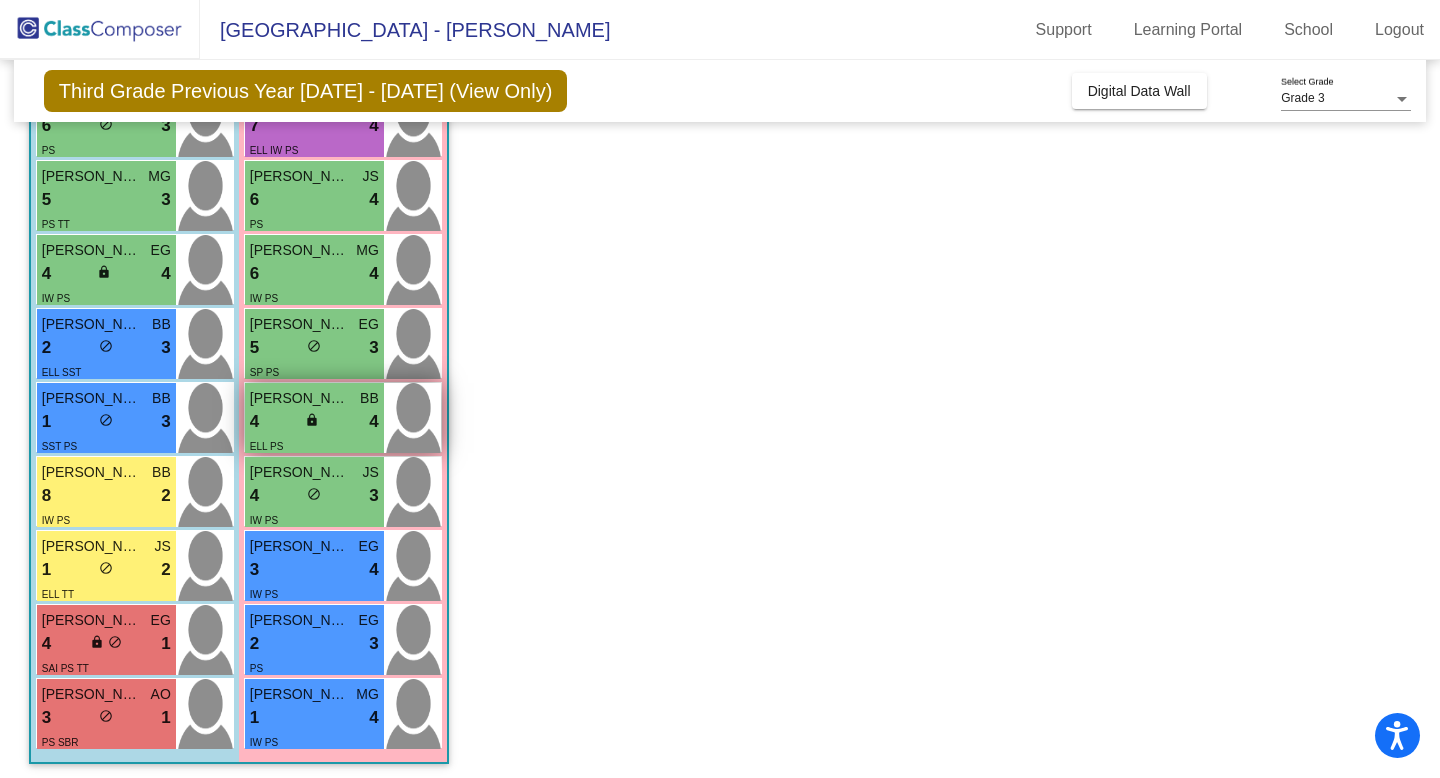 scroll, scrollTop: 388, scrollLeft: 0, axis: vertical 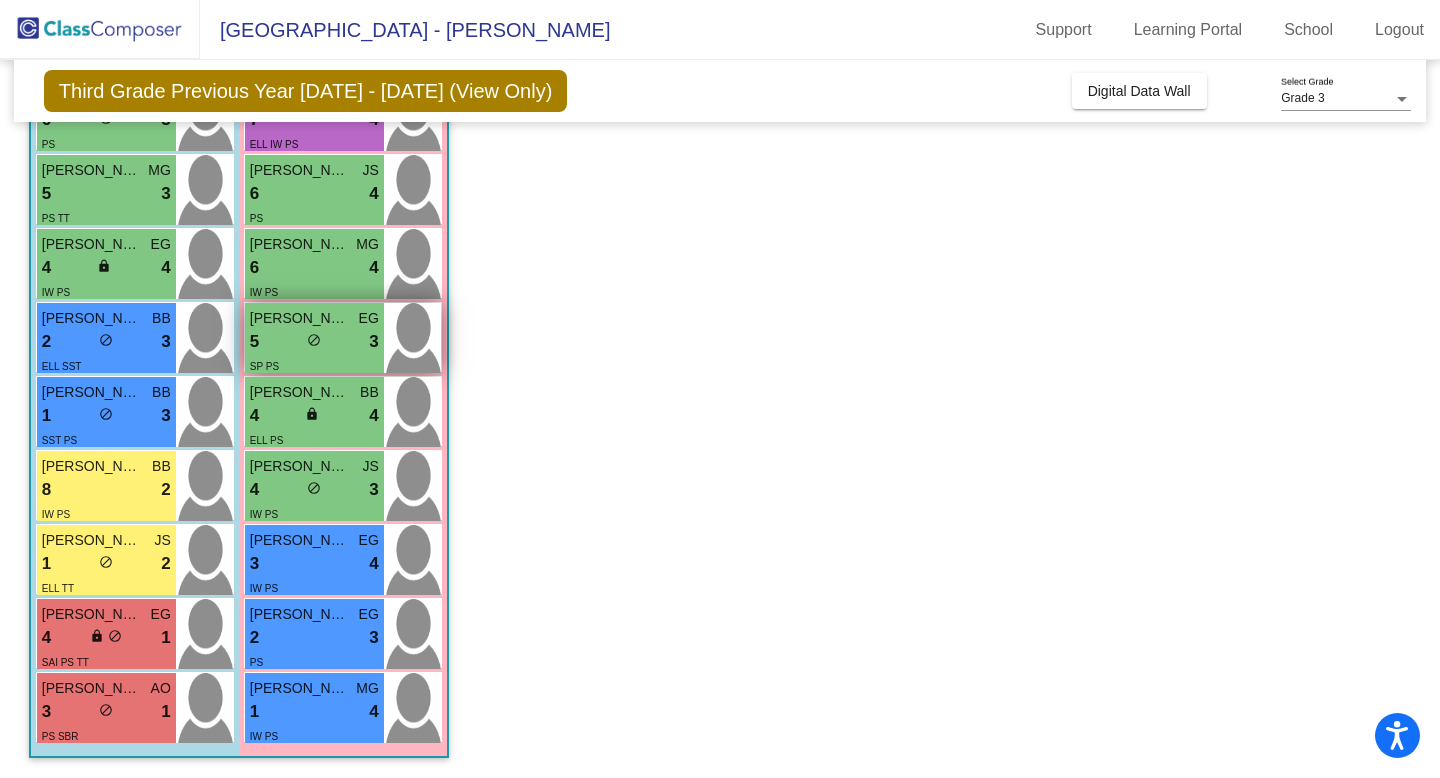 click on "5 lock do_not_disturb_alt 3" at bounding box center [314, 342] 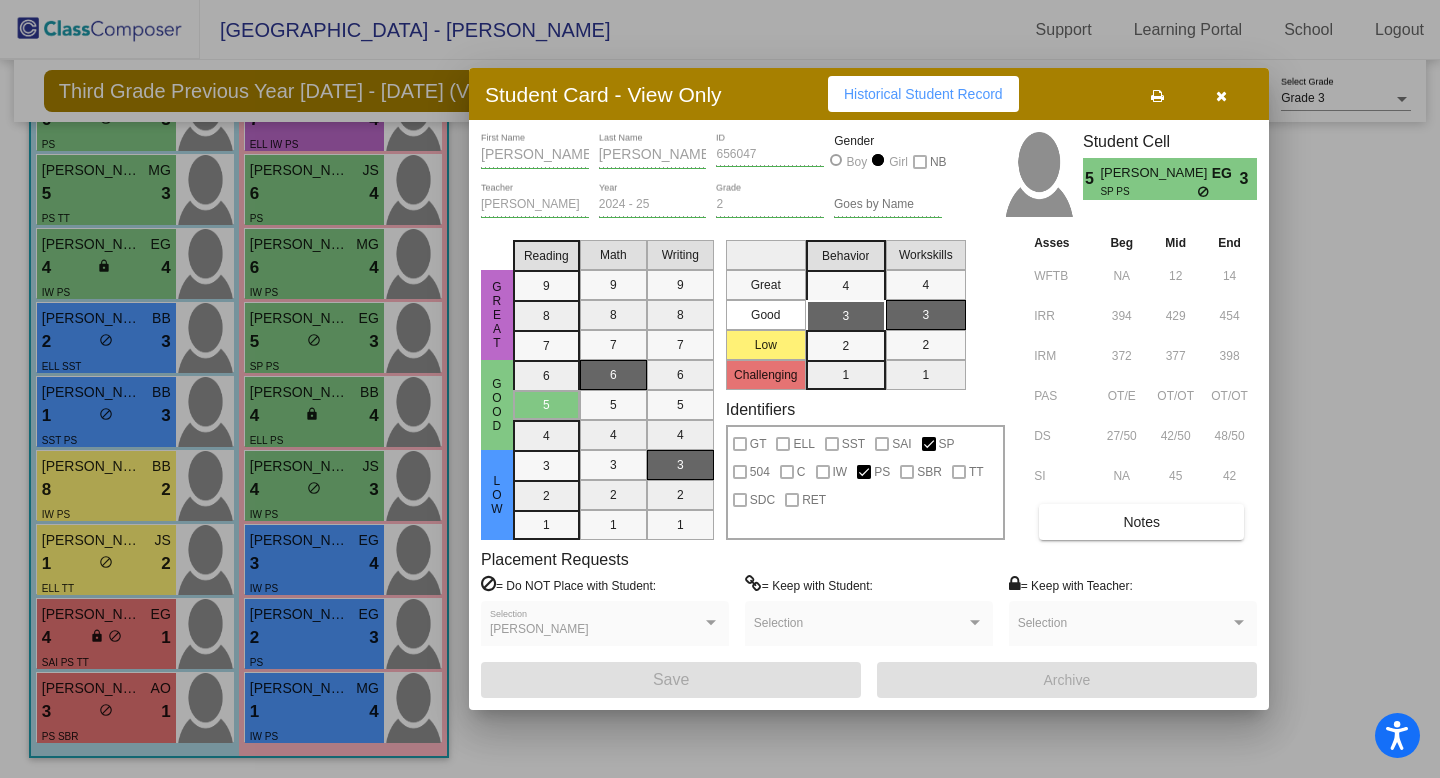 click on "Notes" at bounding box center (1141, 522) 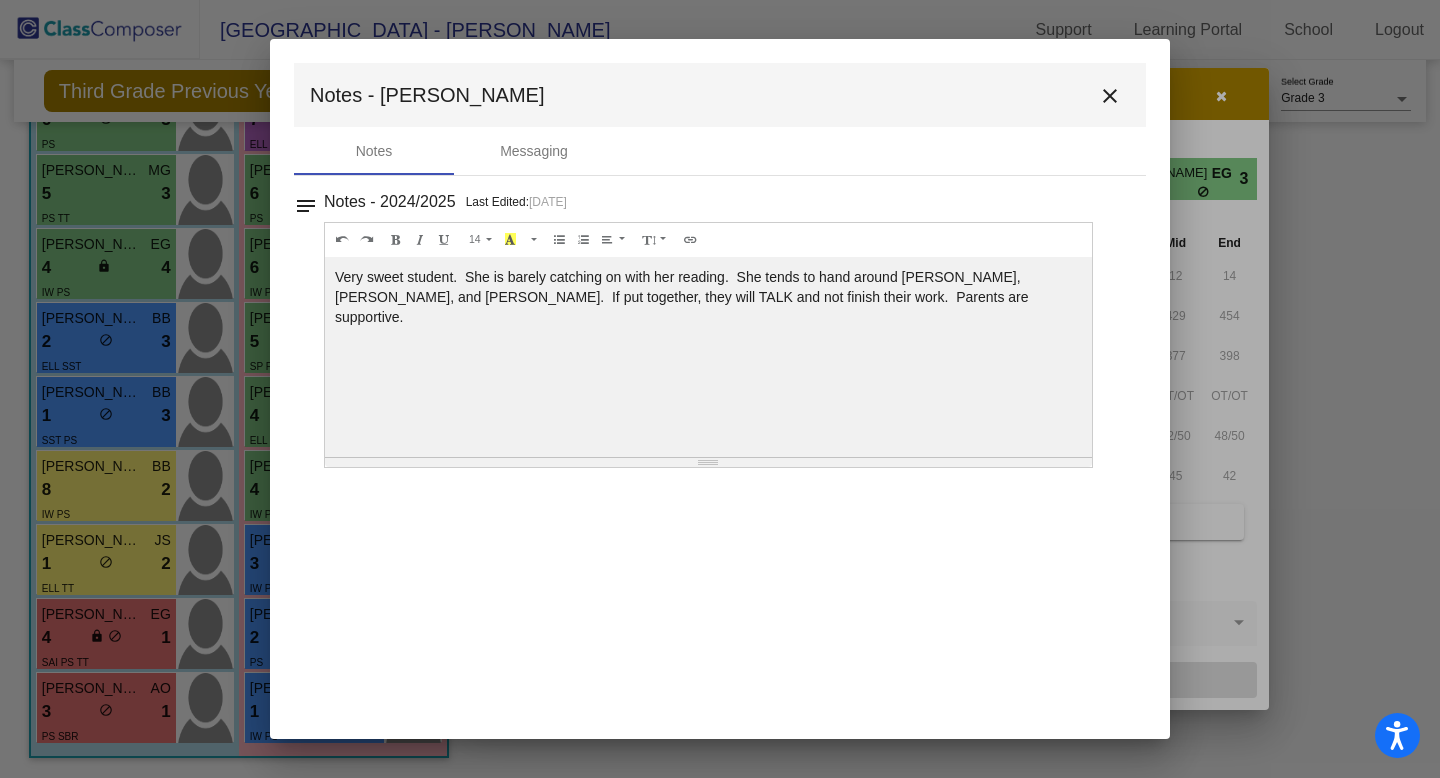 click on "close" at bounding box center [1110, 96] 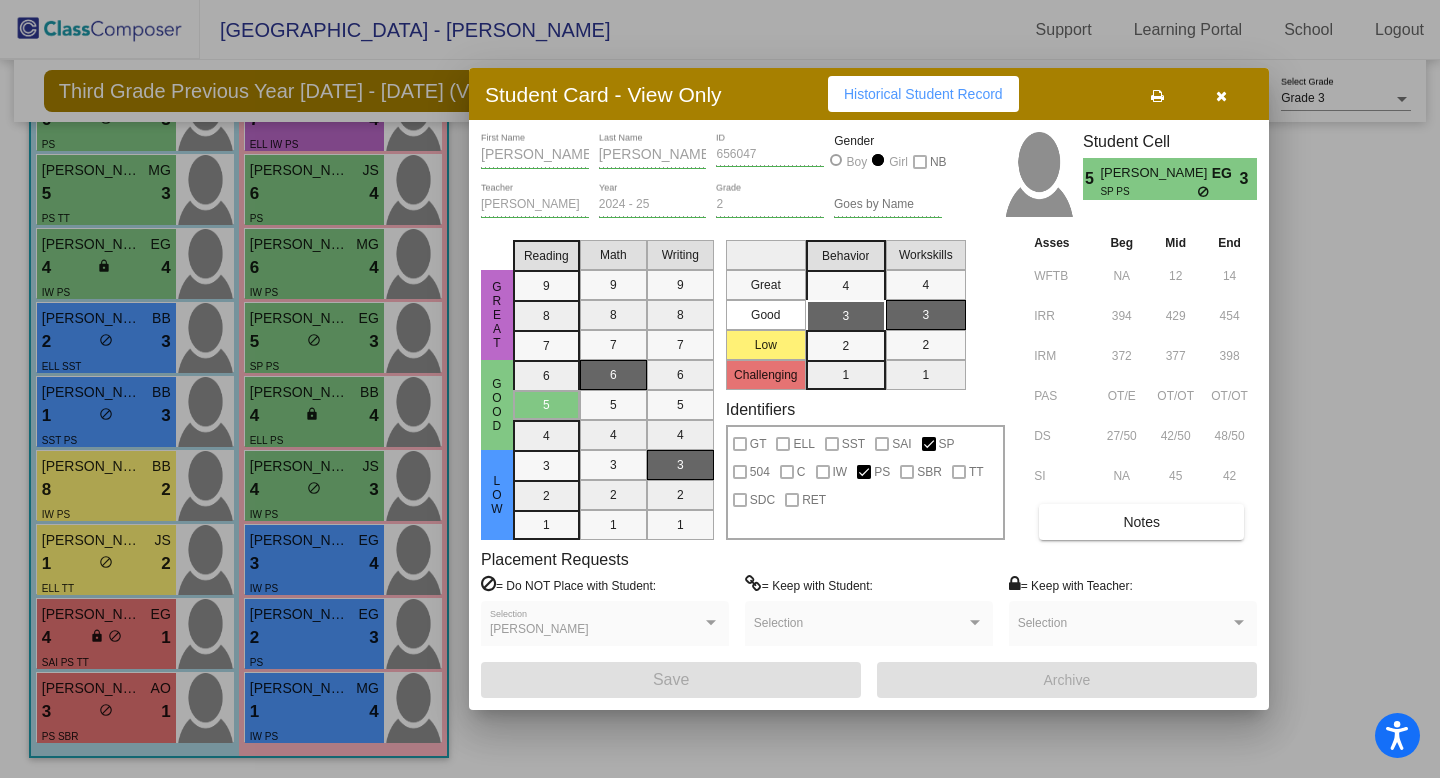 click at bounding box center [1221, 96] 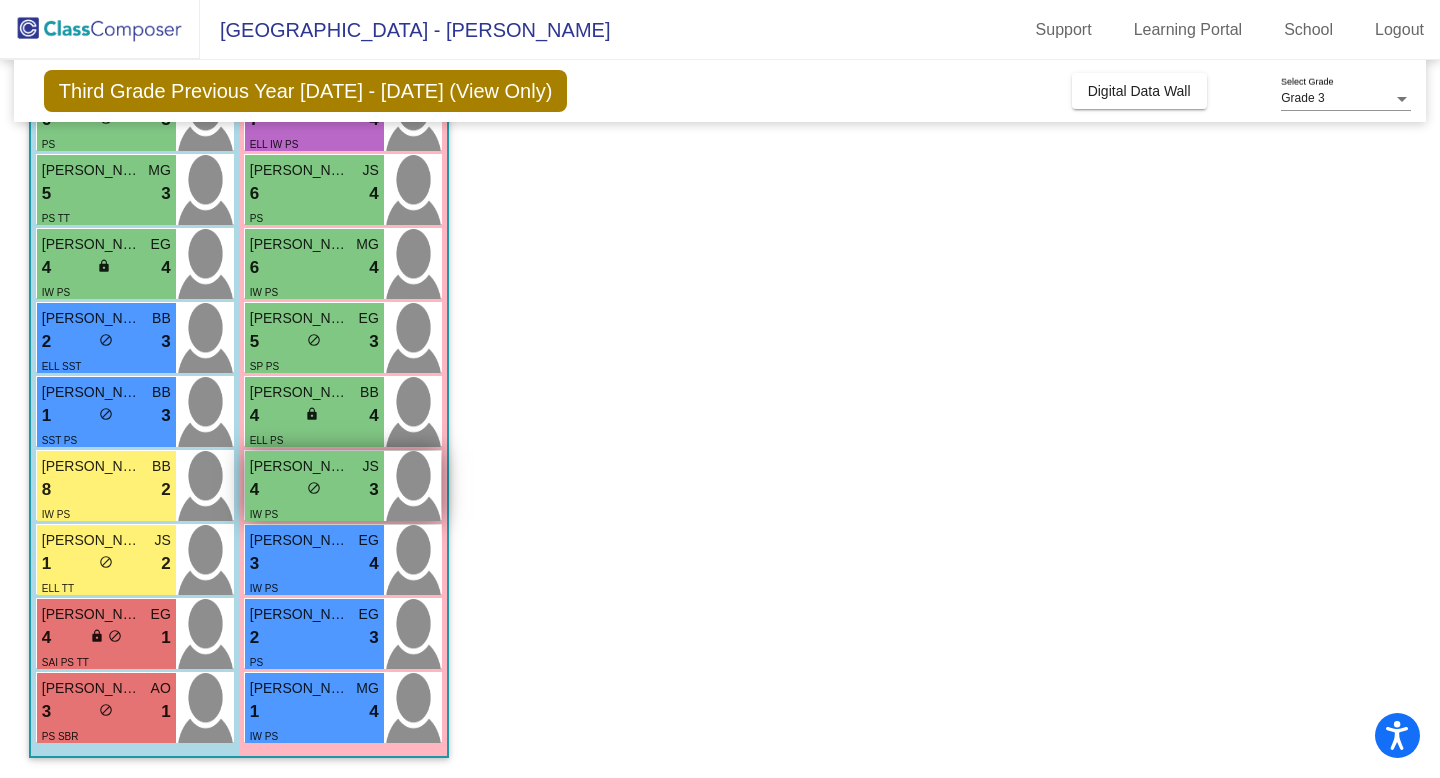 click on "do_not_disturb_alt" at bounding box center (314, 488) 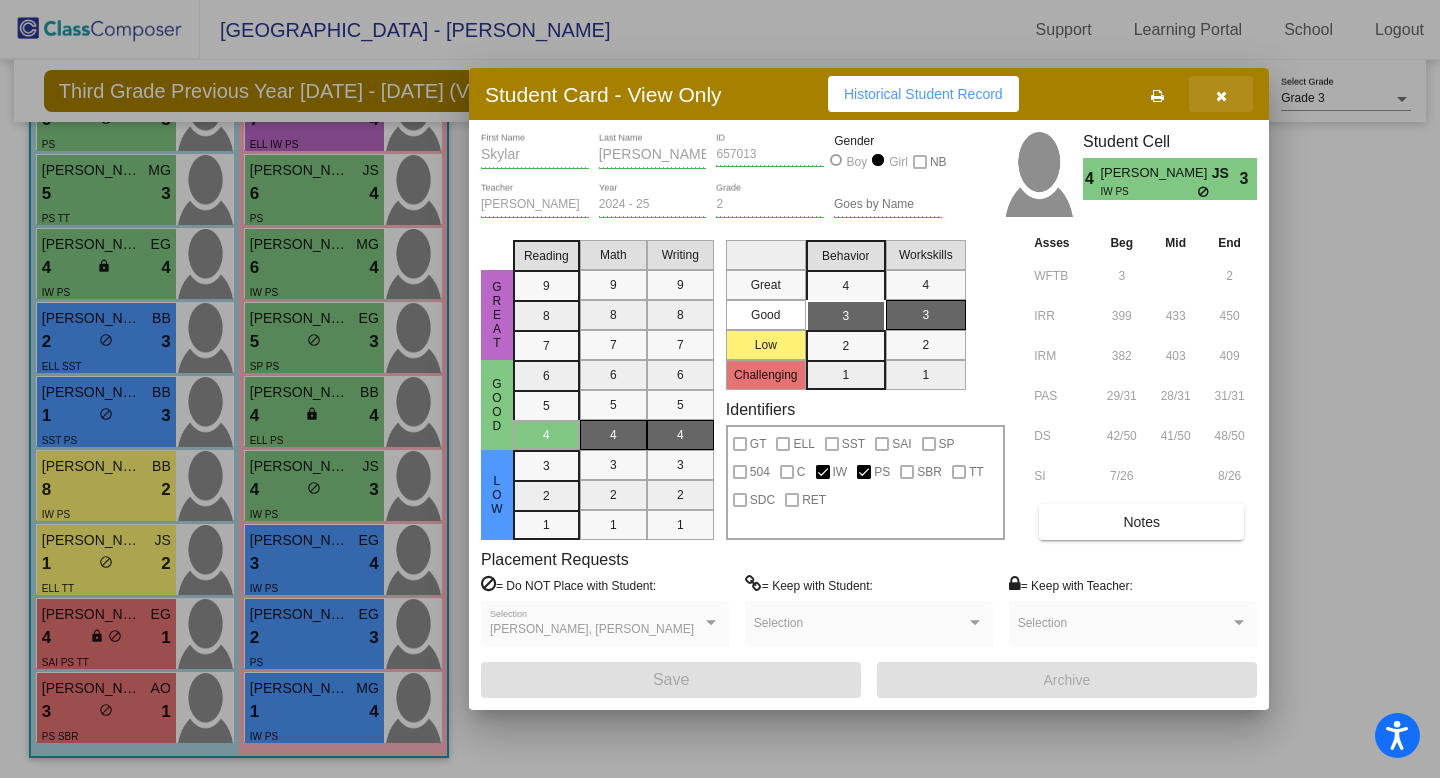 click at bounding box center [1221, 96] 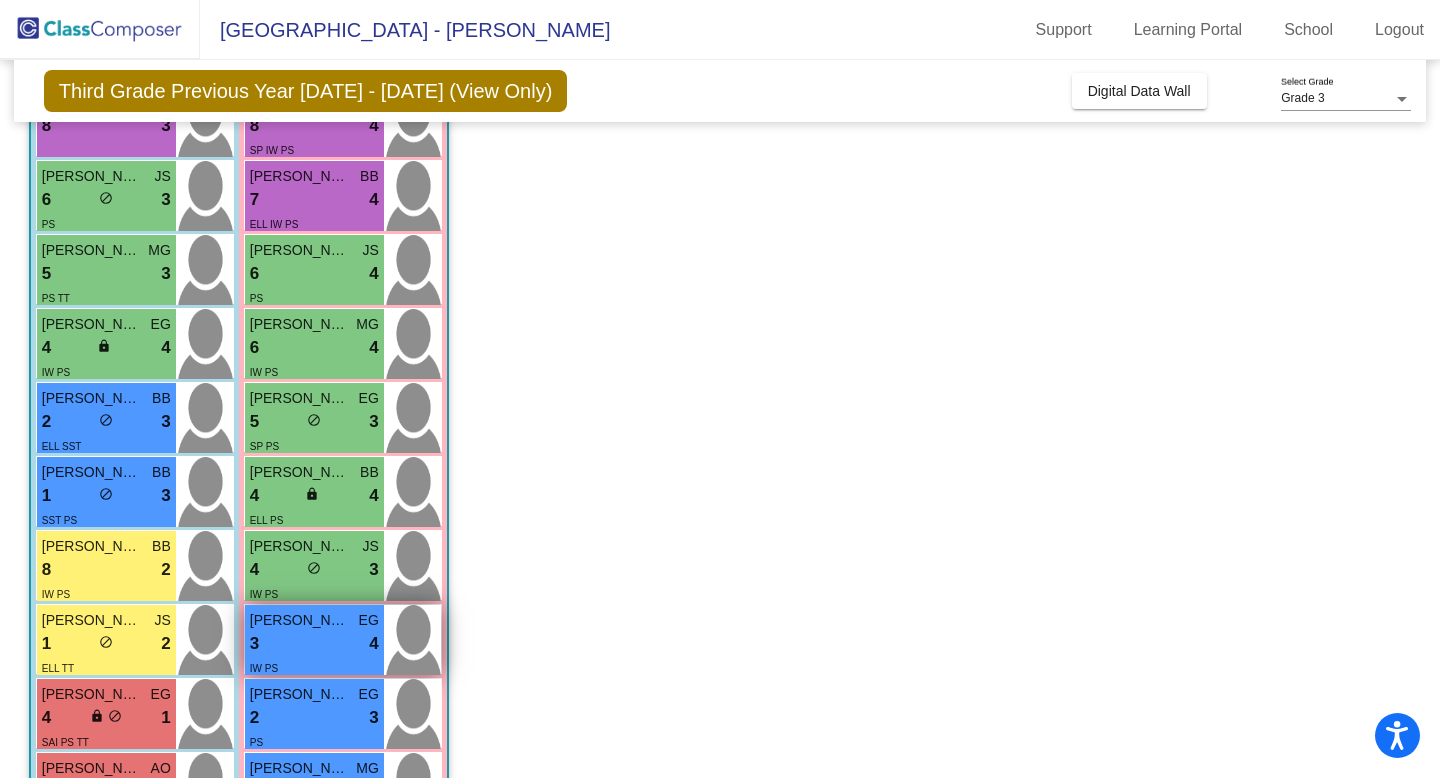 scroll, scrollTop: 295, scrollLeft: 0, axis: vertical 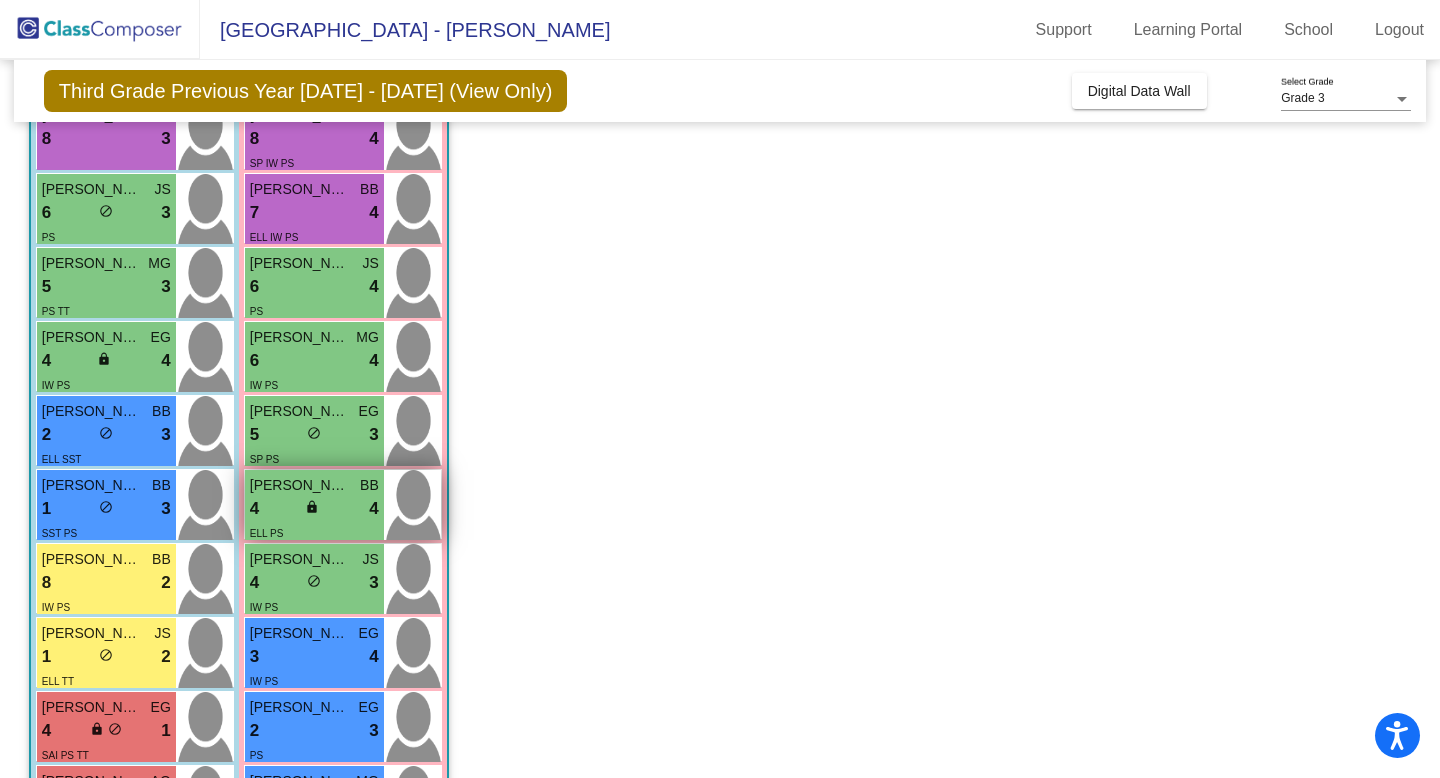click on "4 lock do_not_disturb_alt 4" at bounding box center [314, 509] 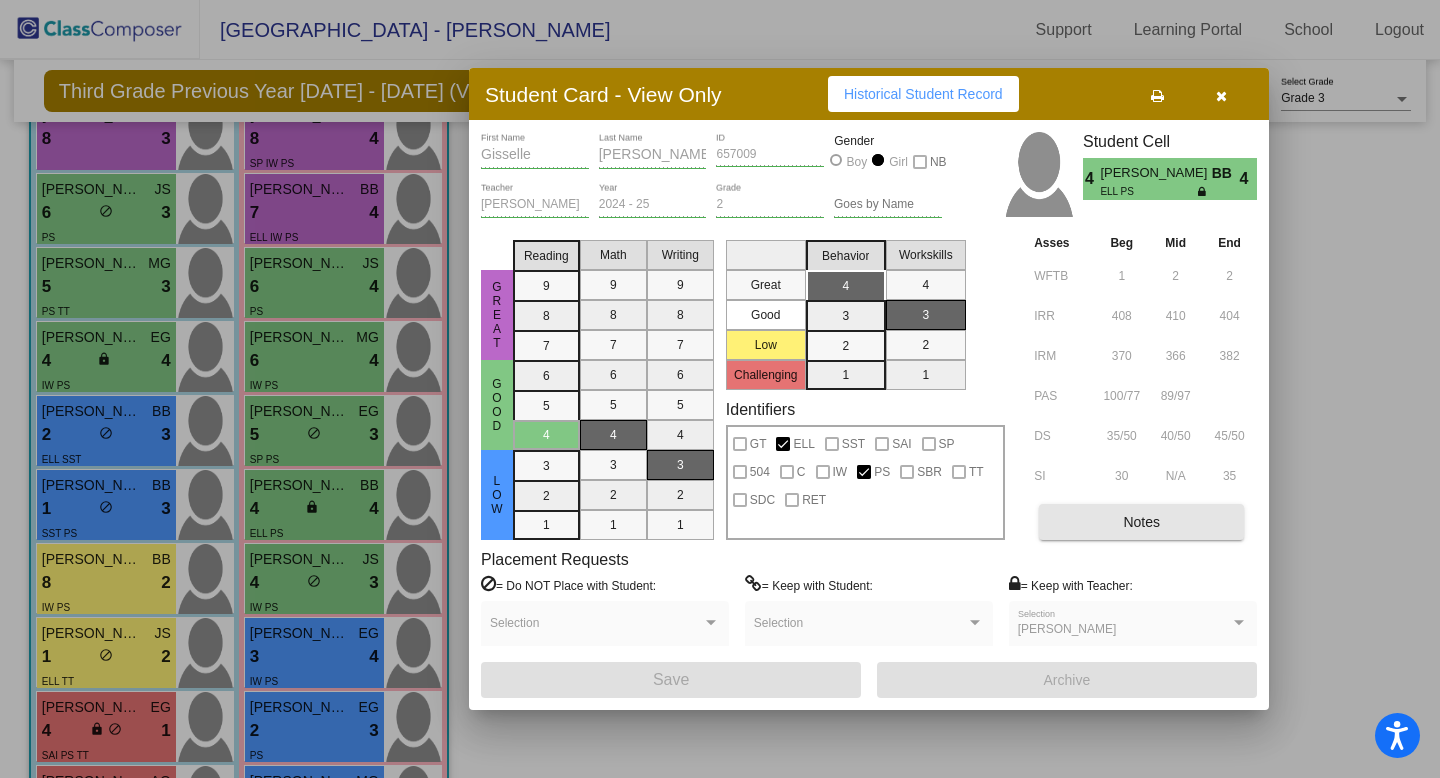 click on "Notes" at bounding box center (1141, 522) 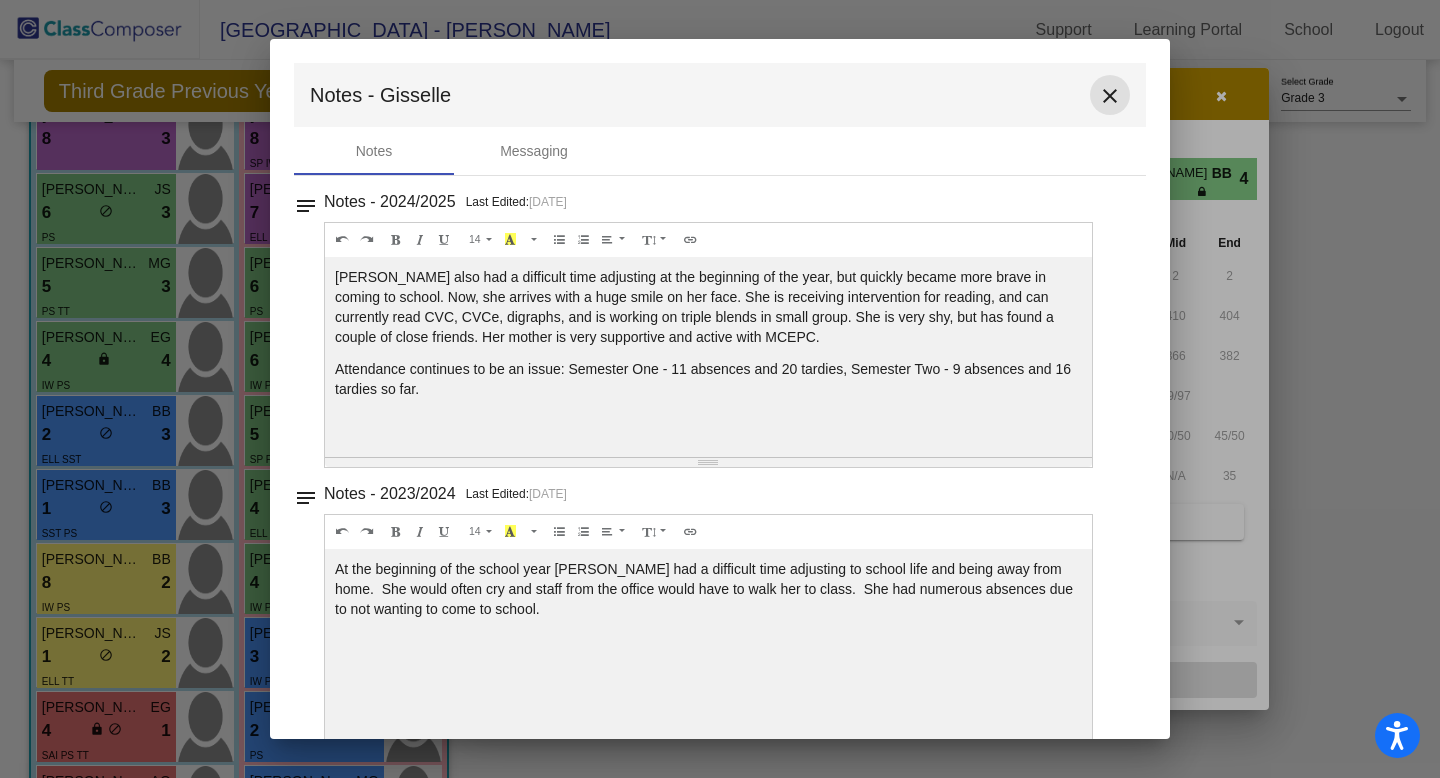 click on "close" at bounding box center (1110, 96) 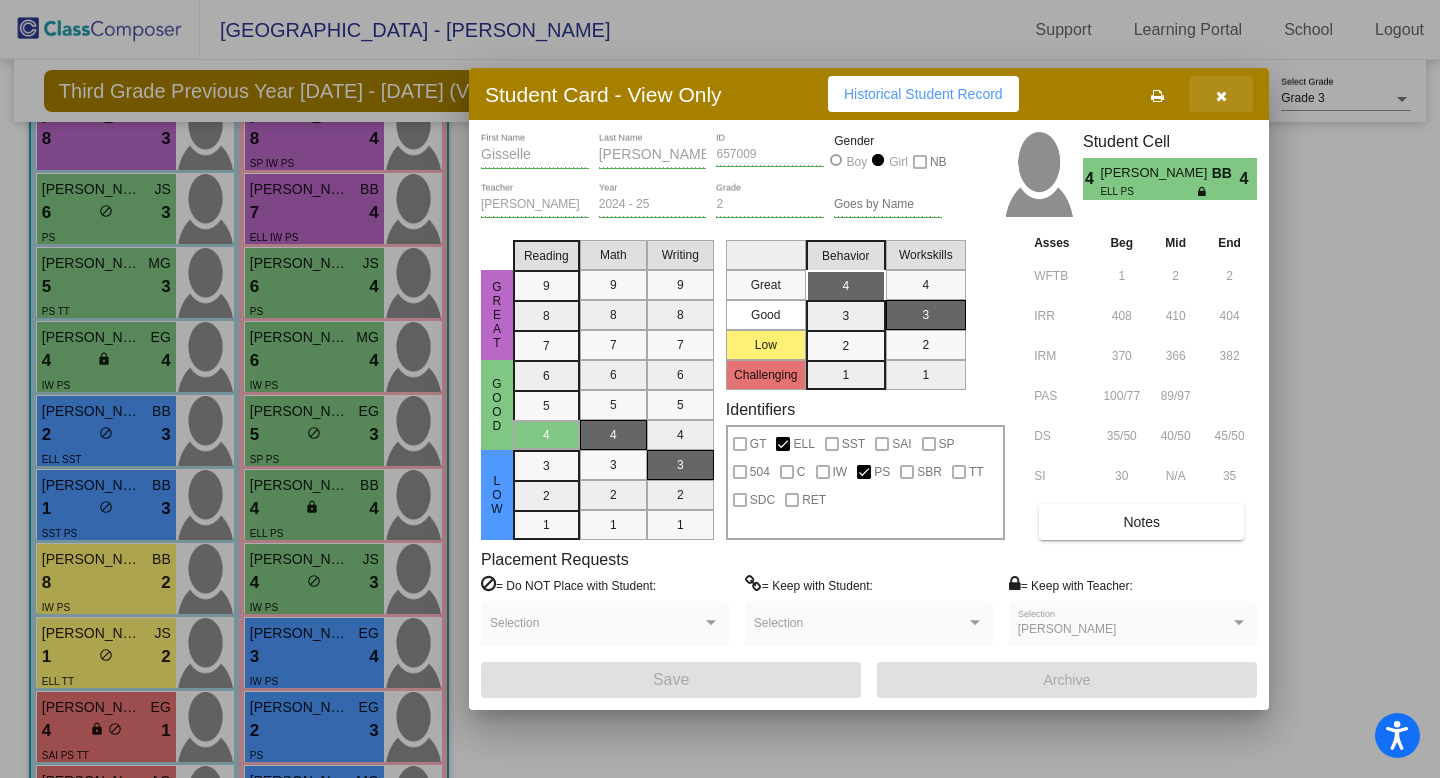 click at bounding box center [1221, 96] 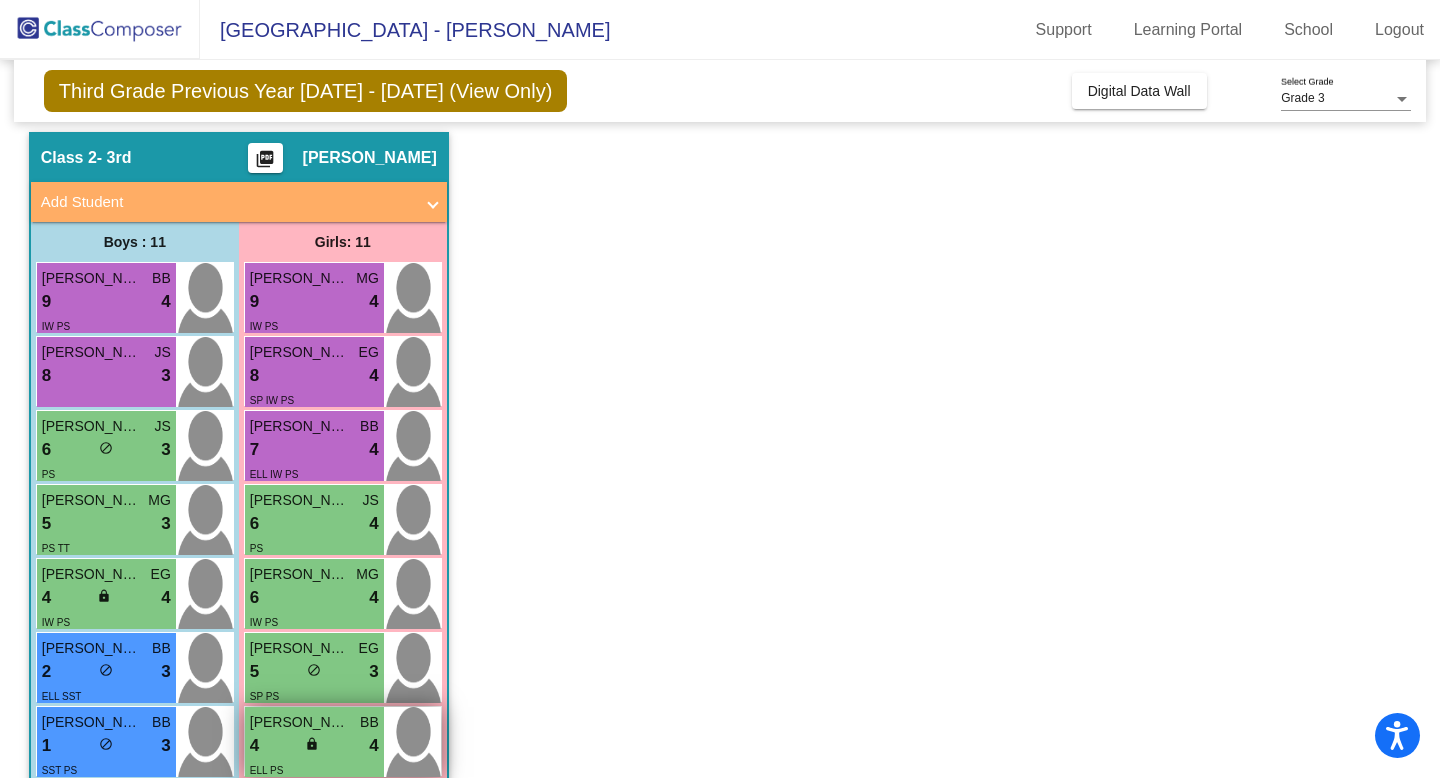 scroll, scrollTop: 0, scrollLeft: 0, axis: both 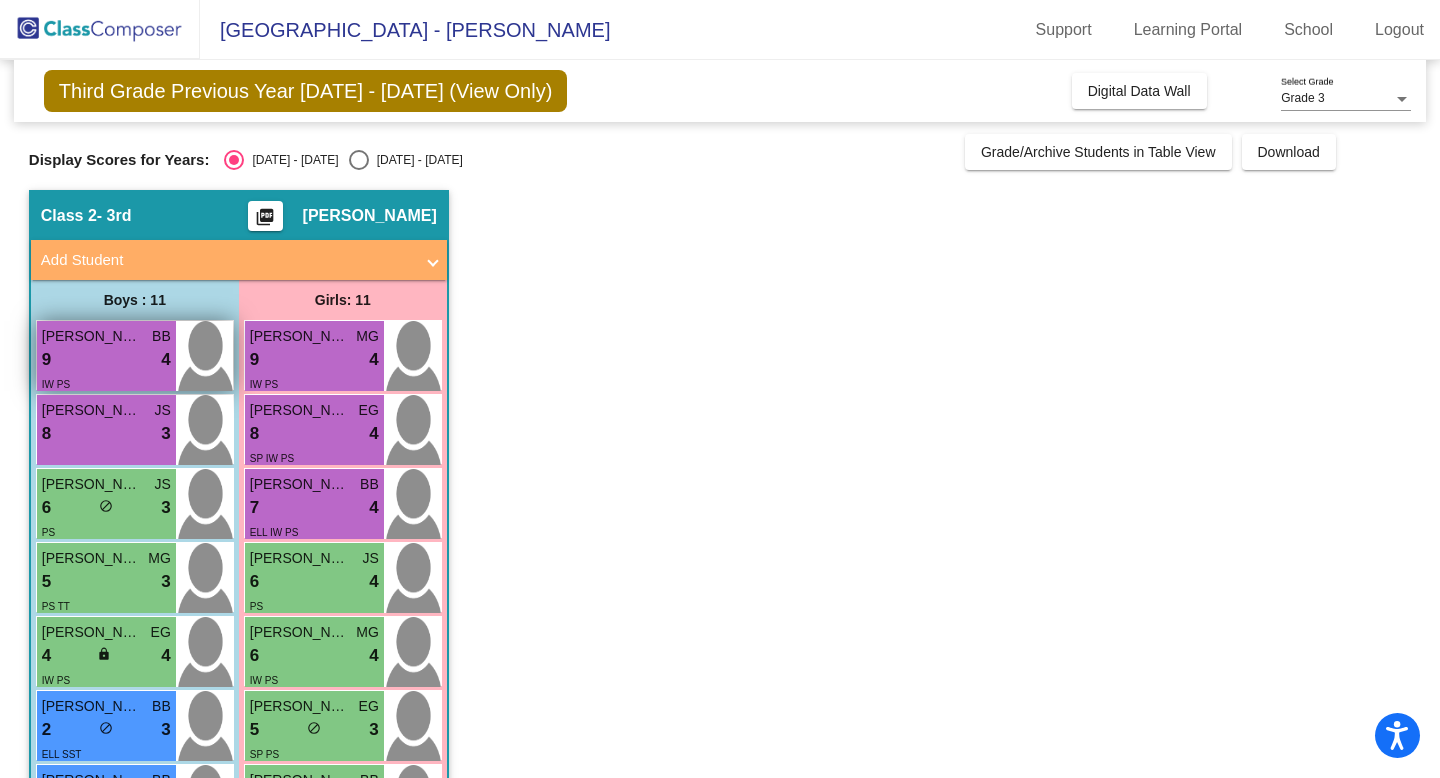 click on "IW PS" at bounding box center (106, 383) 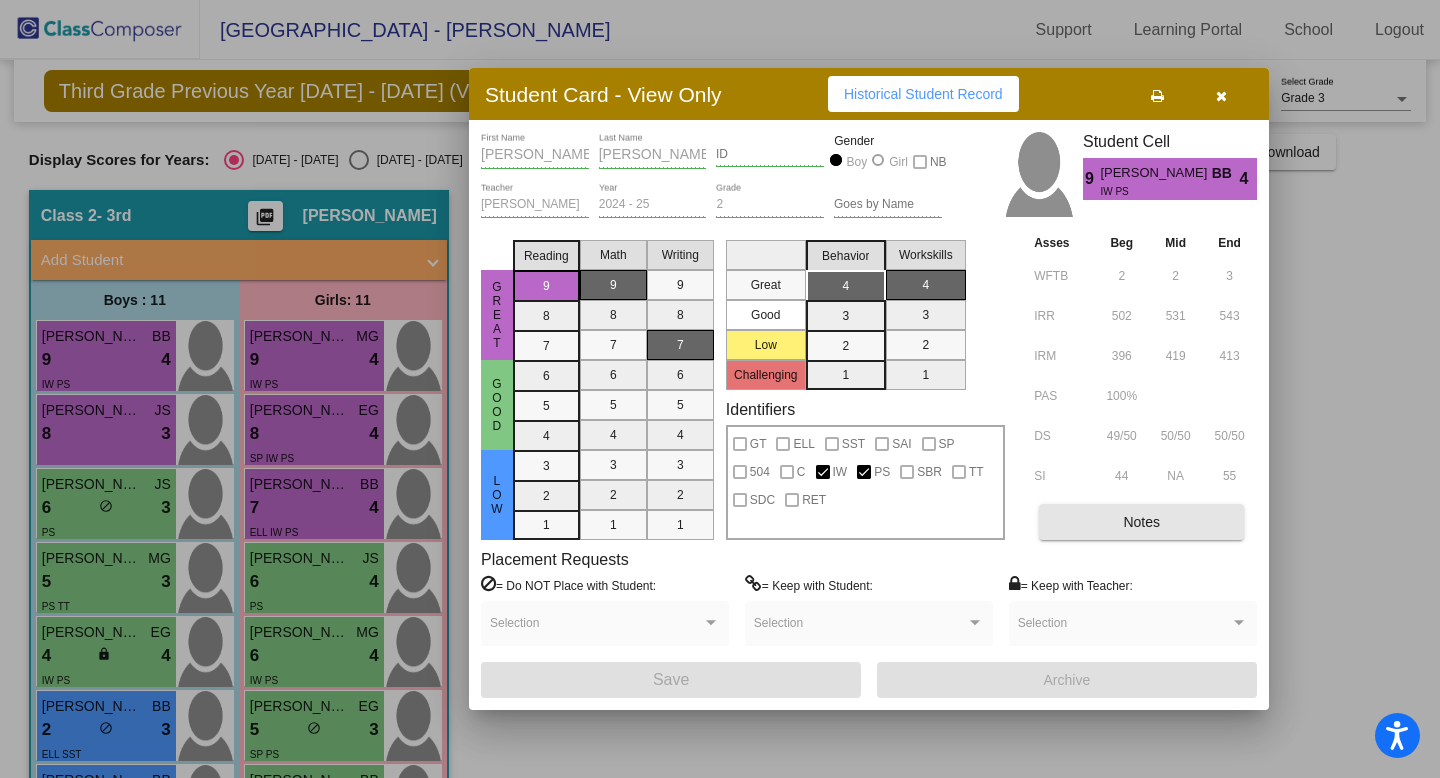 click on "Notes" at bounding box center [1141, 522] 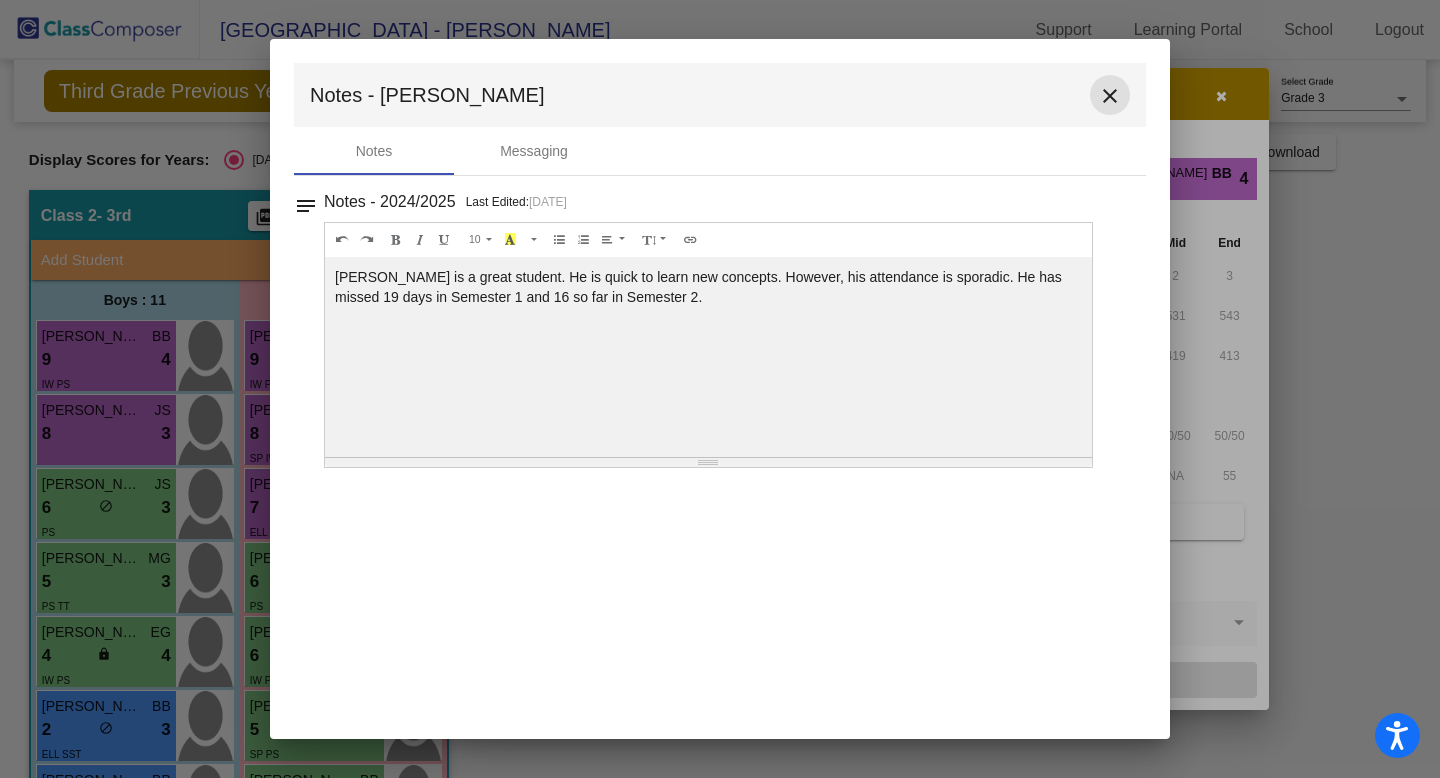 click on "close" at bounding box center (1110, 96) 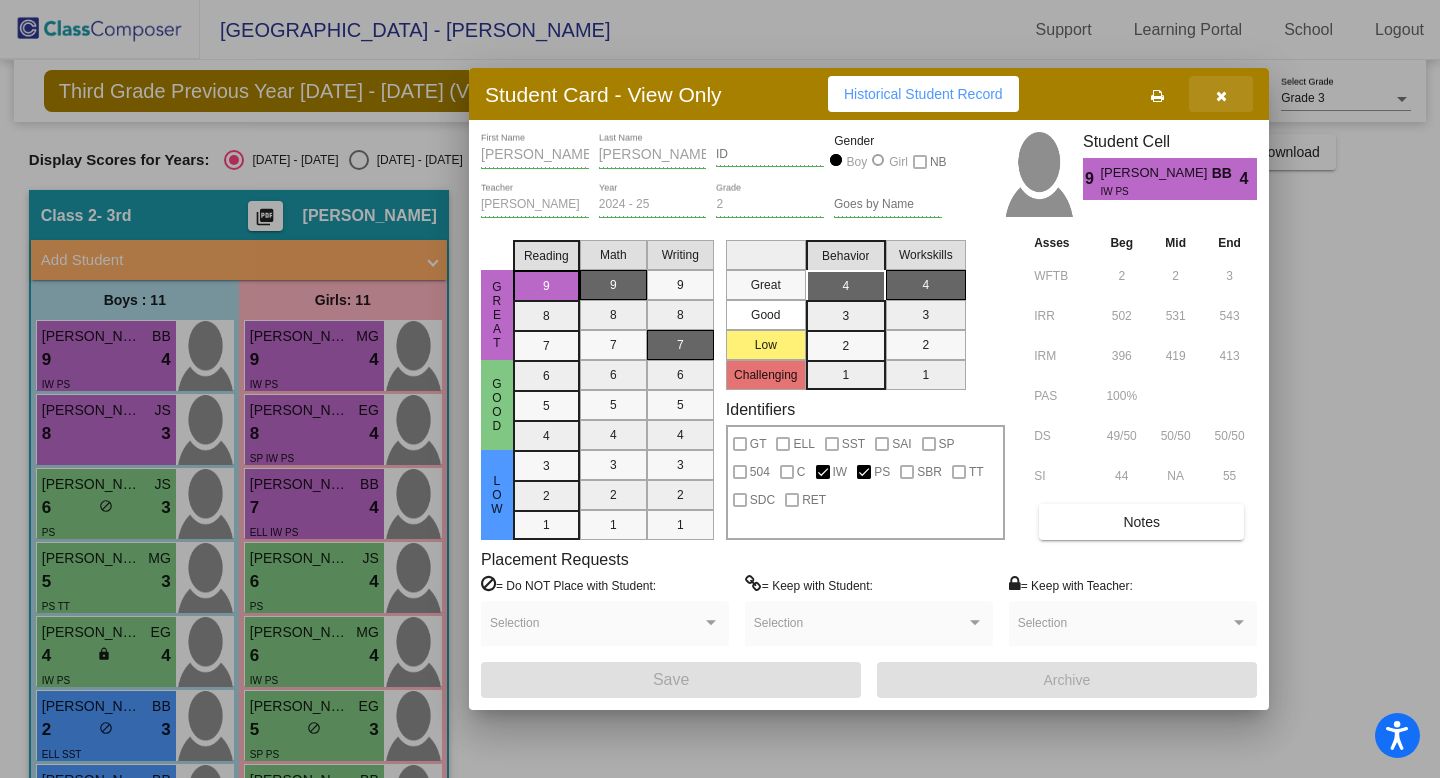 click at bounding box center [1221, 96] 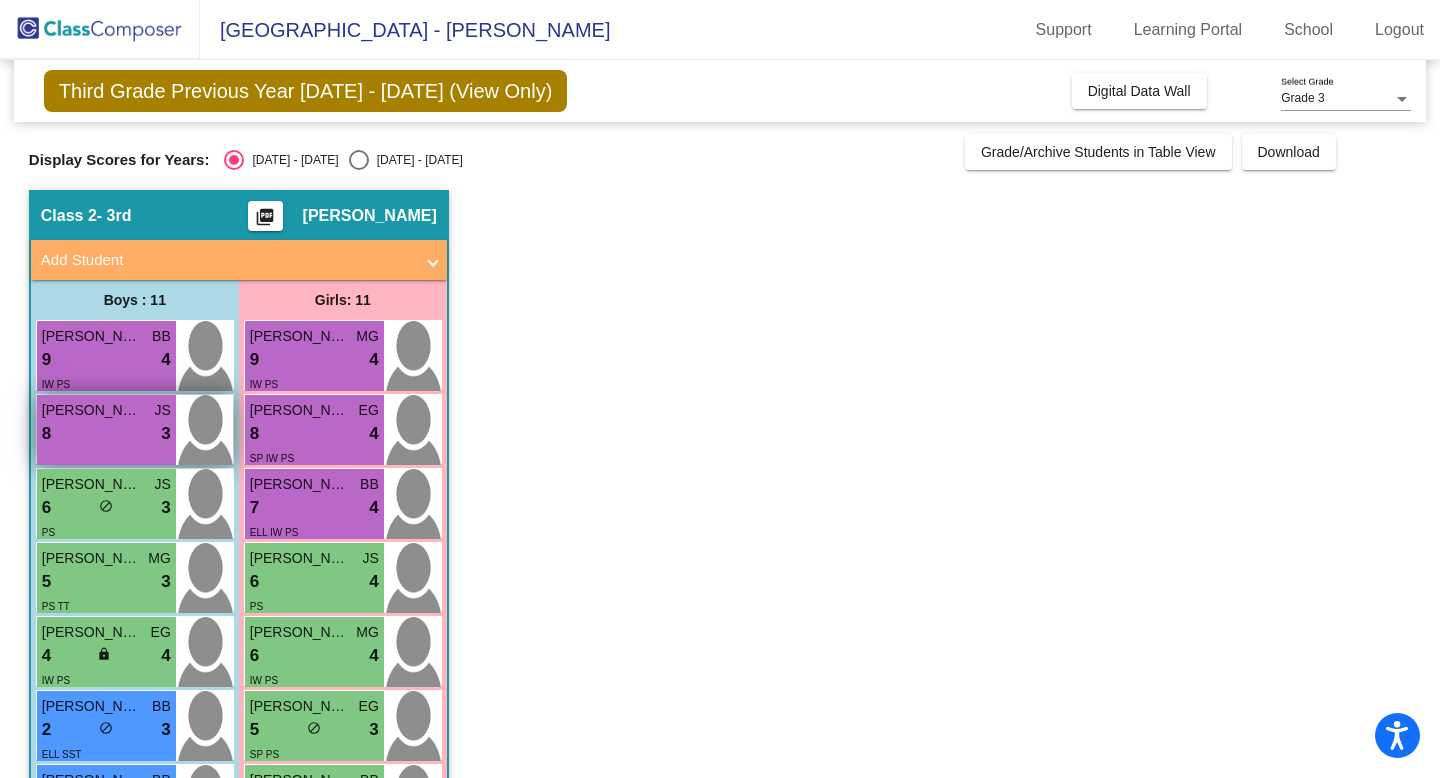click on "8 lock do_not_disturb_alt 3" at bounding box center (106, 434) 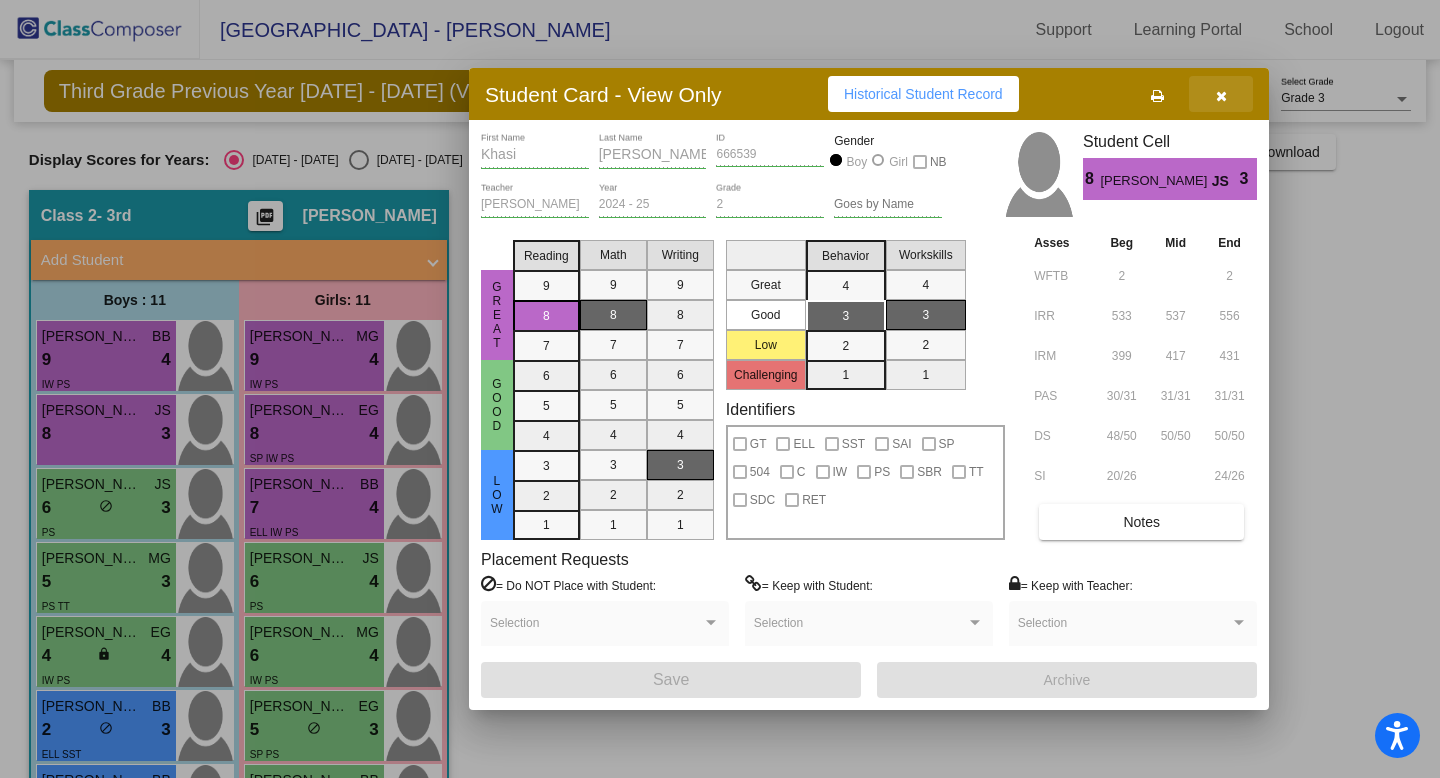 click at bounding box center (1221, 96) 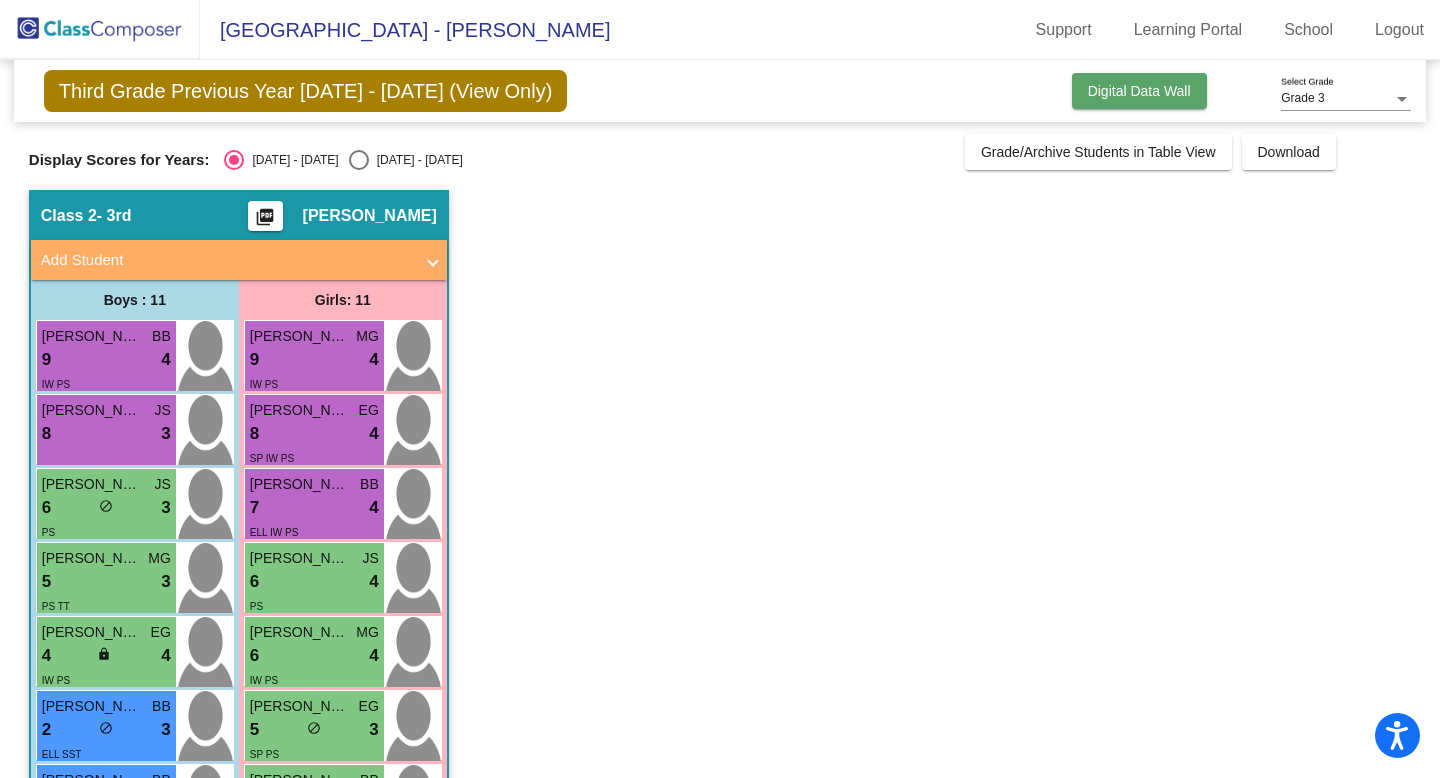 click on "Digital Data Wall" 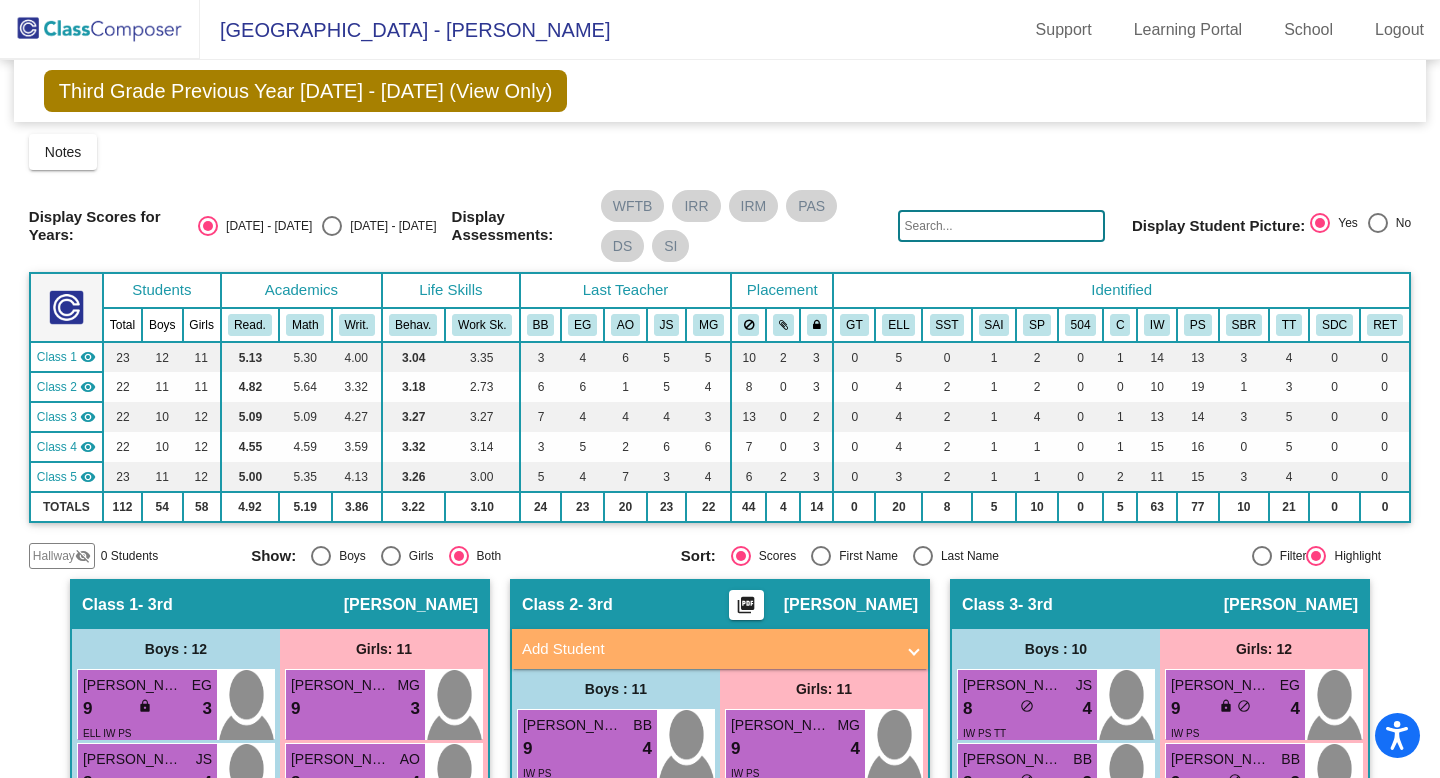 click on "visibility" 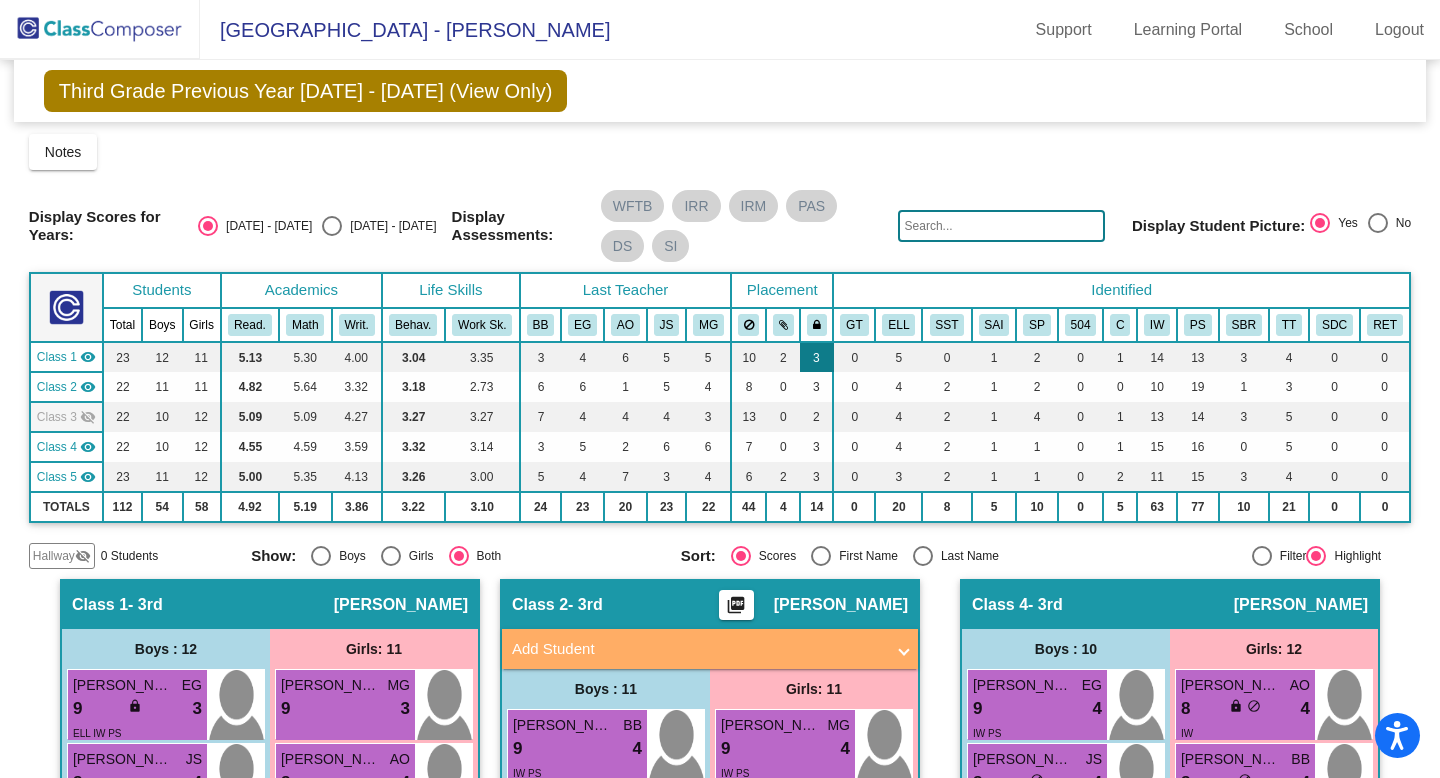 click on "3" 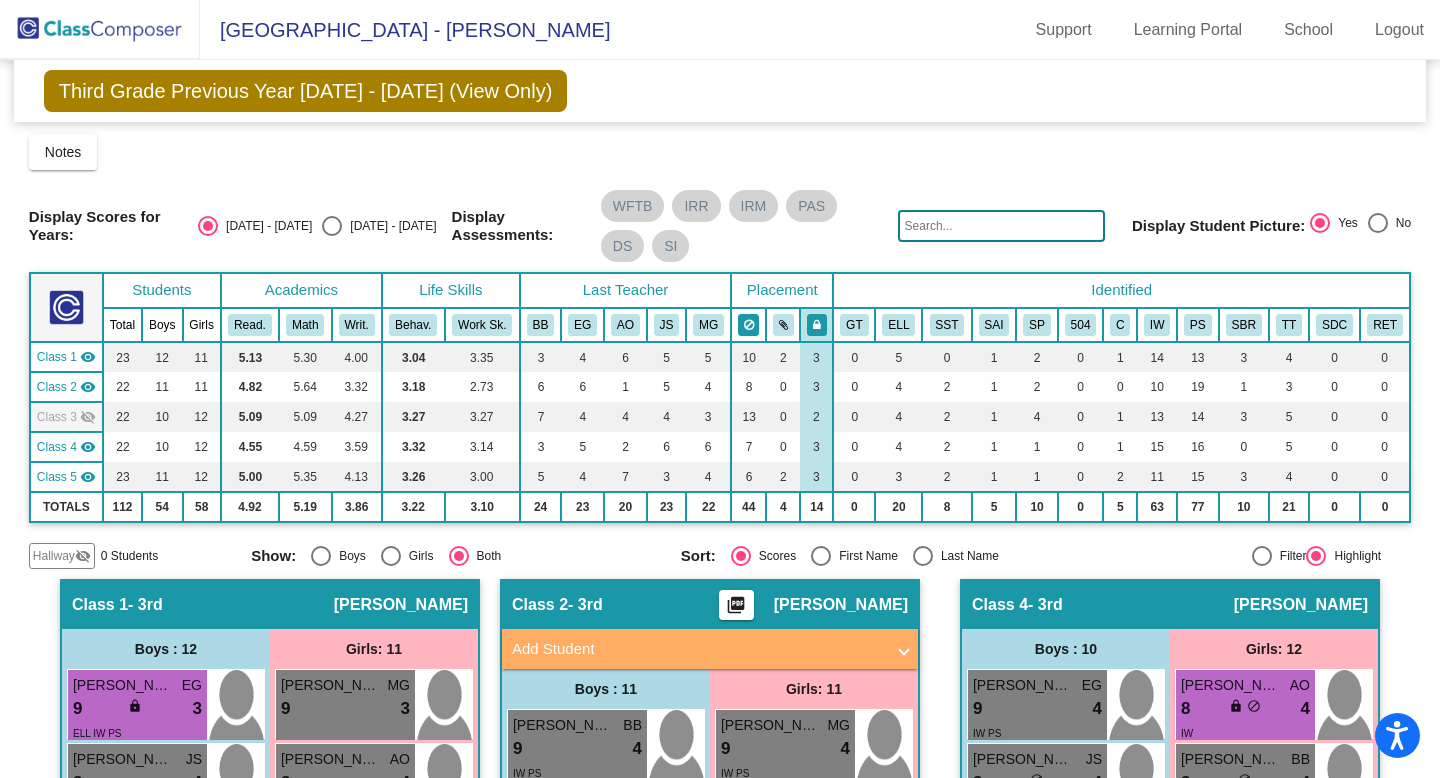 click 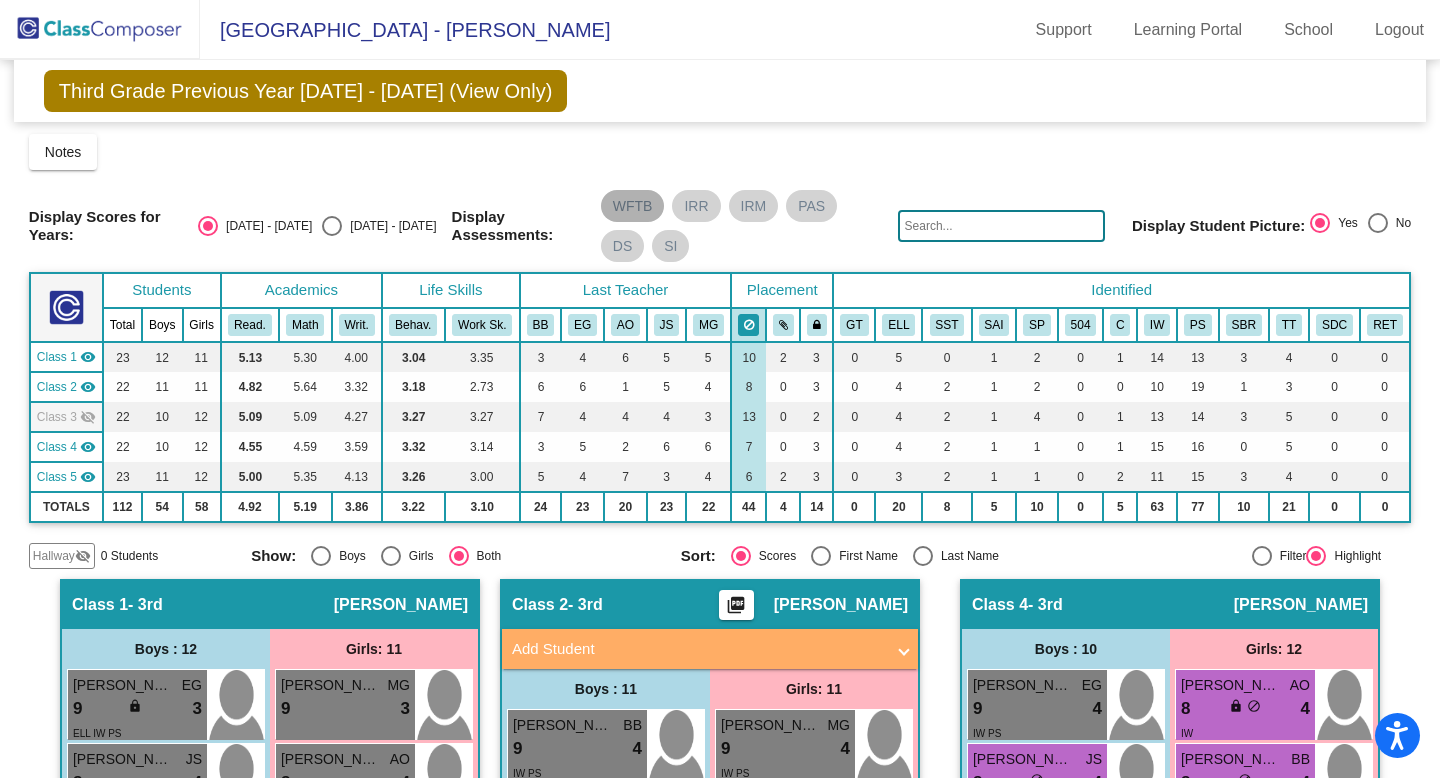 click on "WFTB IRR IRM PAS DS SI" at bounding box center [742, 226] 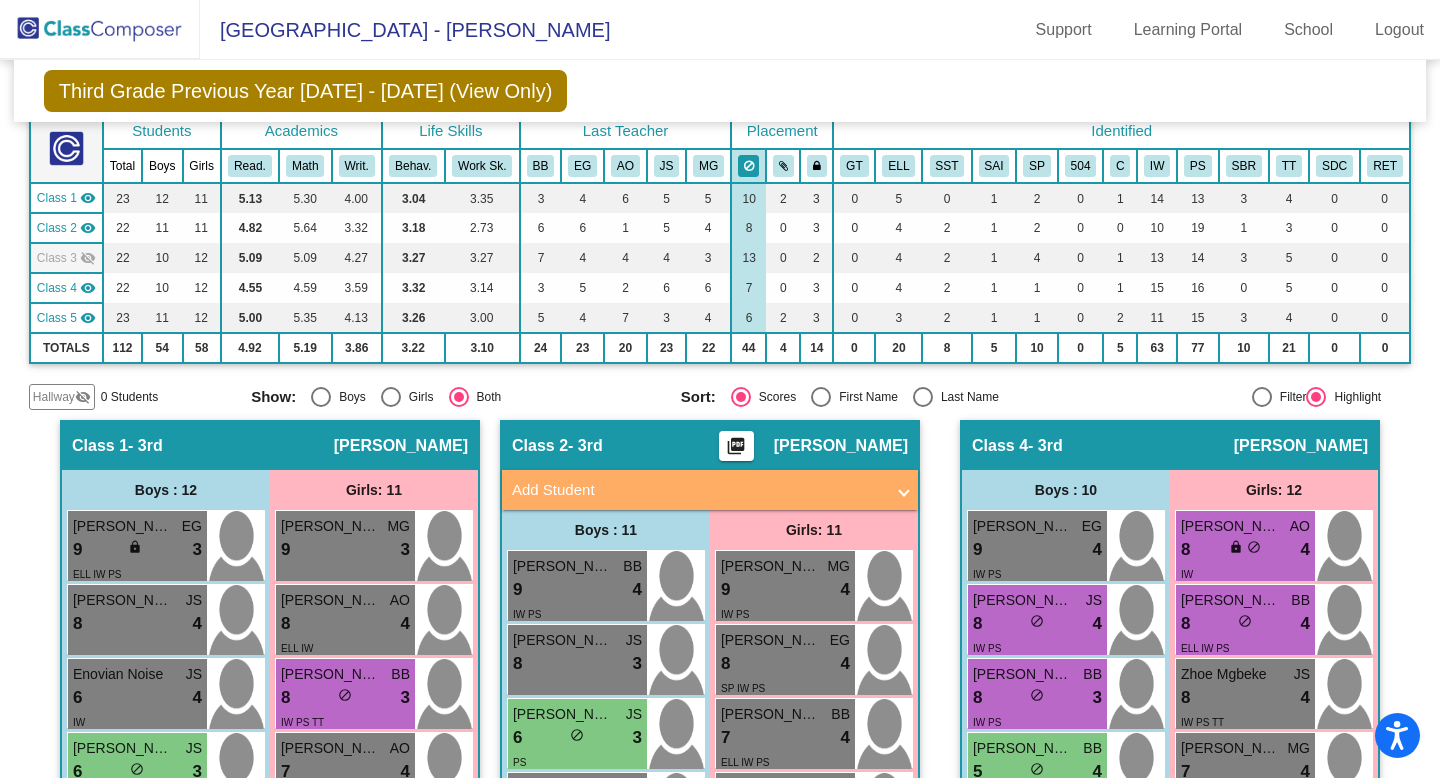 scroll, scrollTop: 0, scrollLeft: 0, axis: both 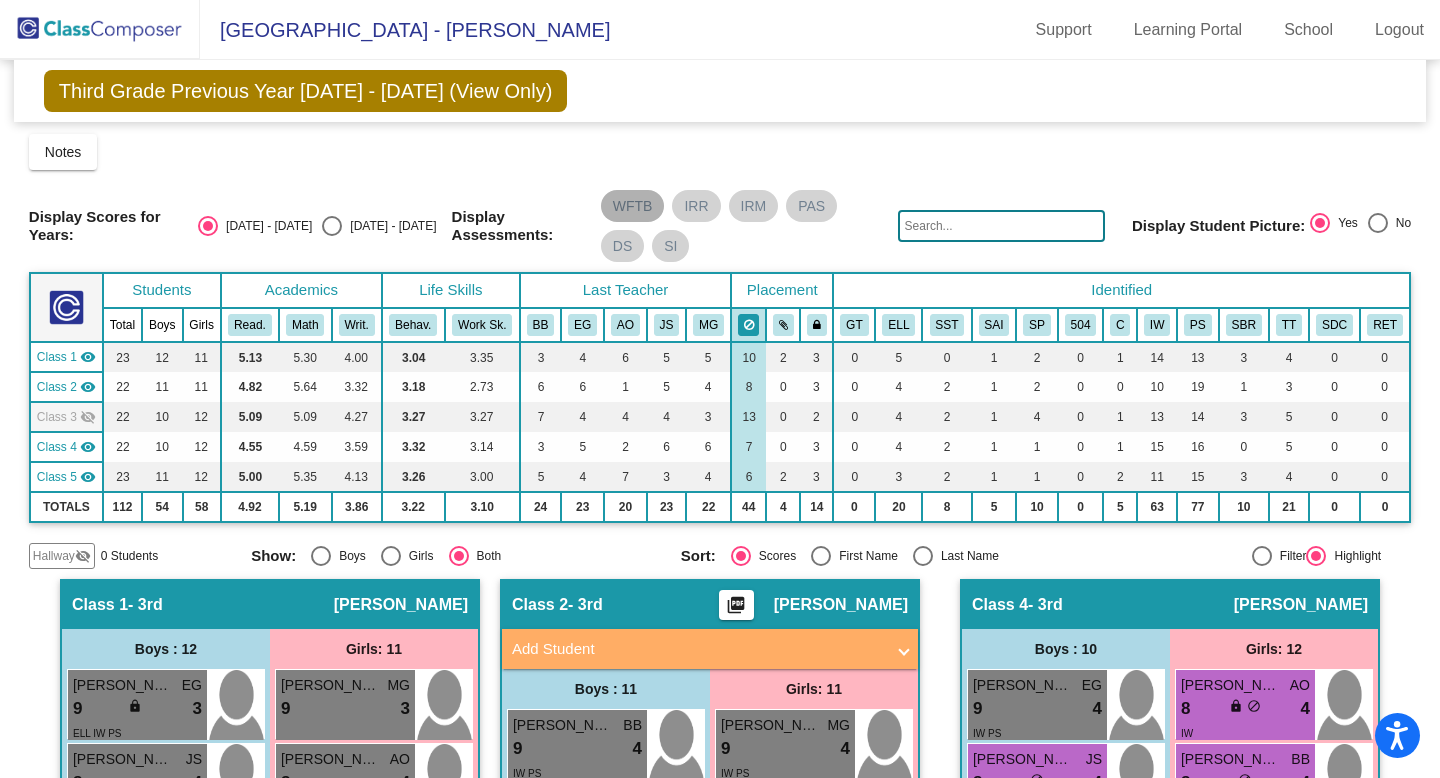 click on "WFTB IRR IRM PAS DS SI" at bounding box center [742, 226] 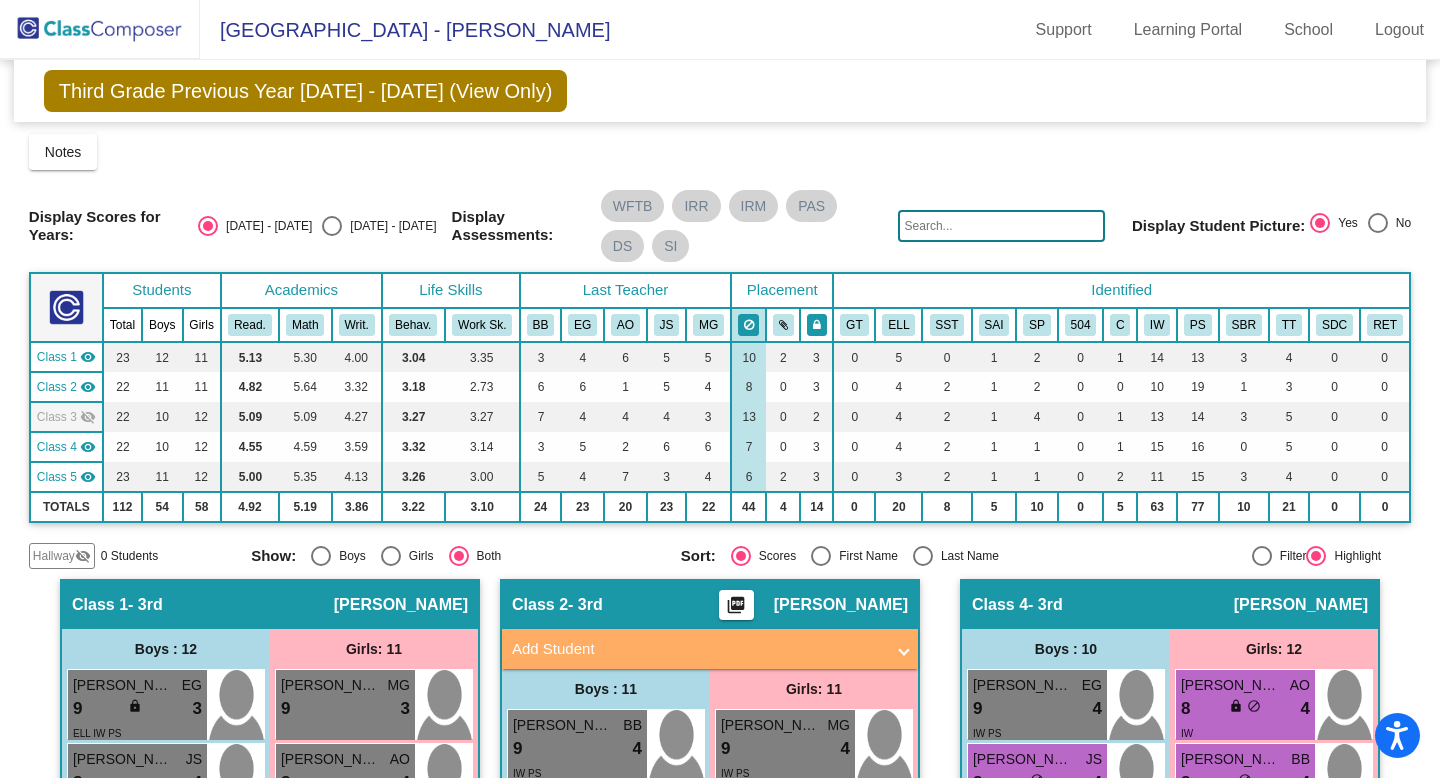 click 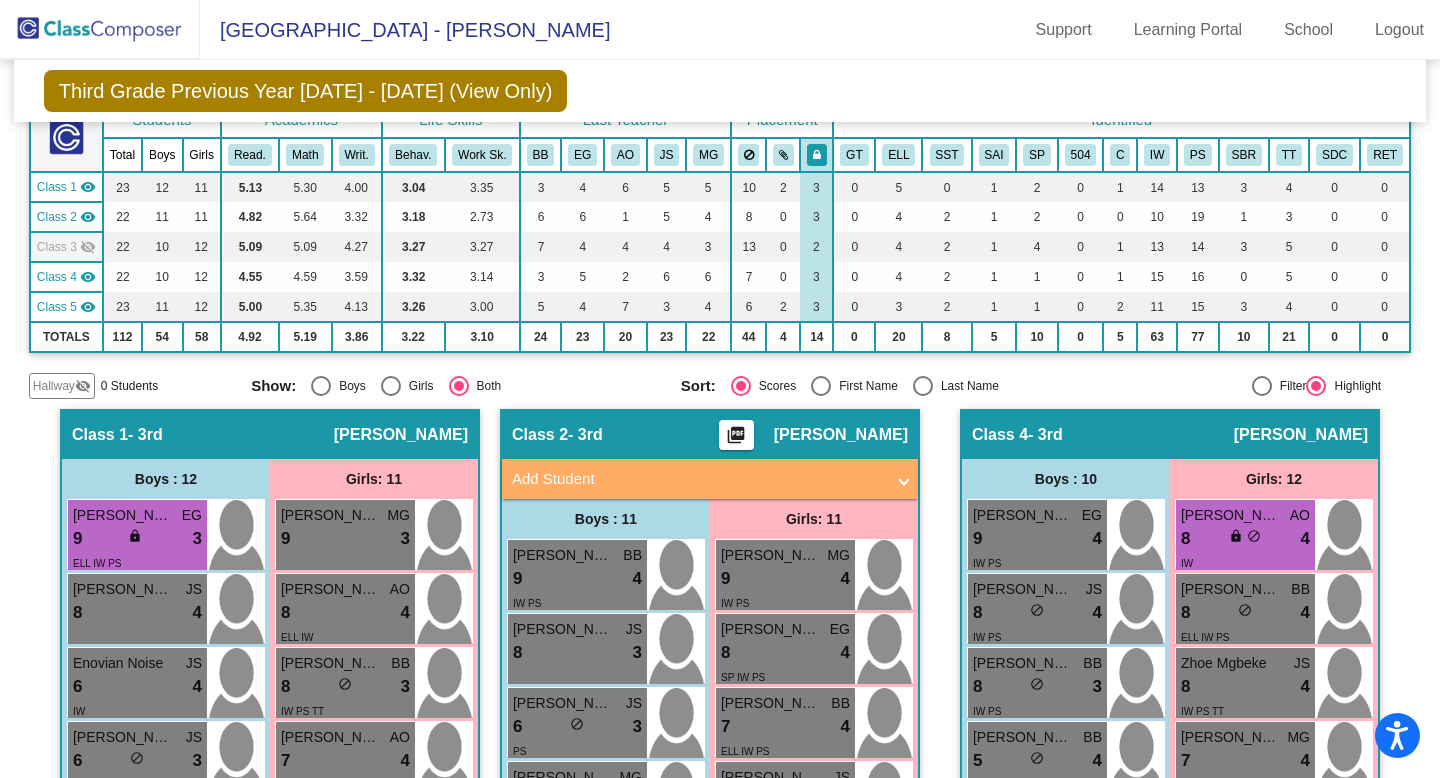 scroll, scrollTop: 0, scrollLeft: 0, axis: both 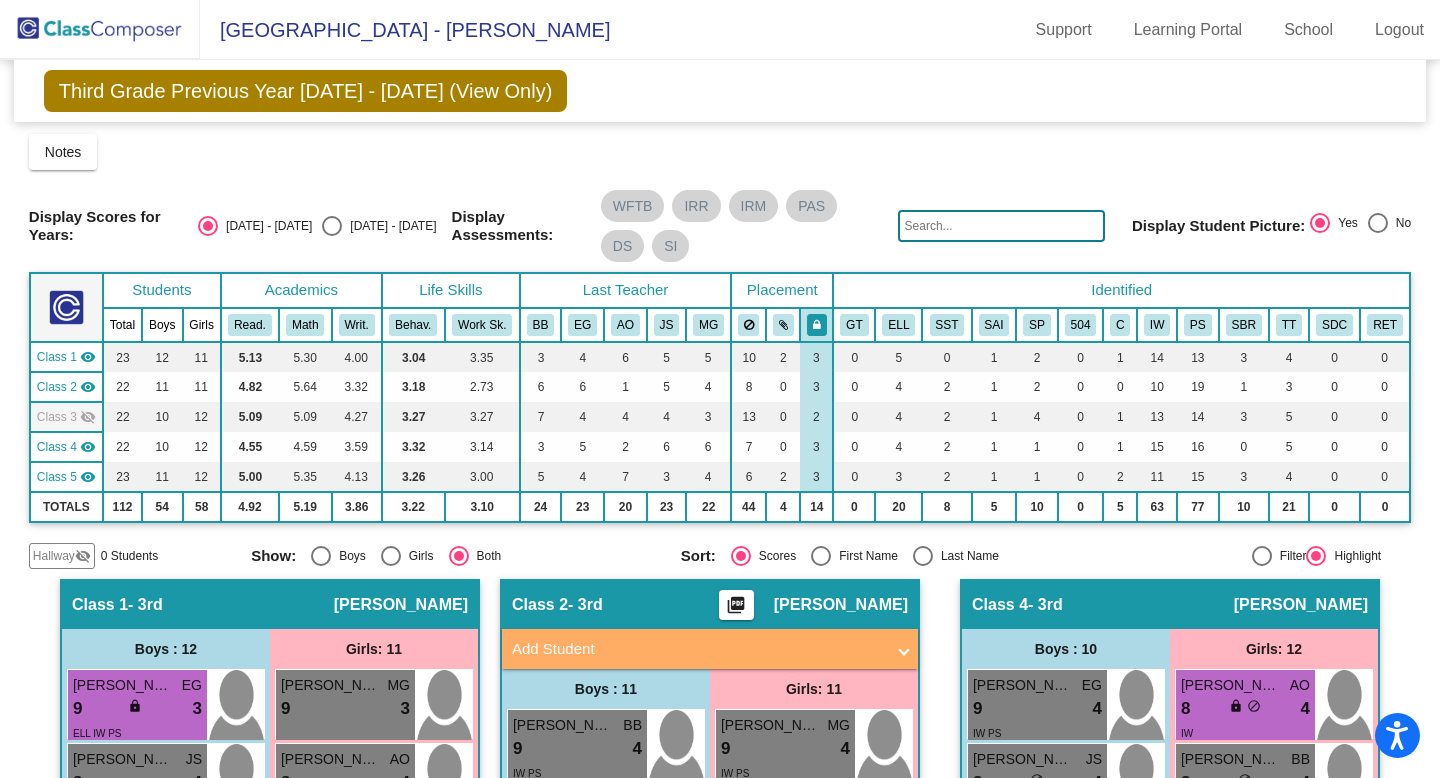 click on "visibility" 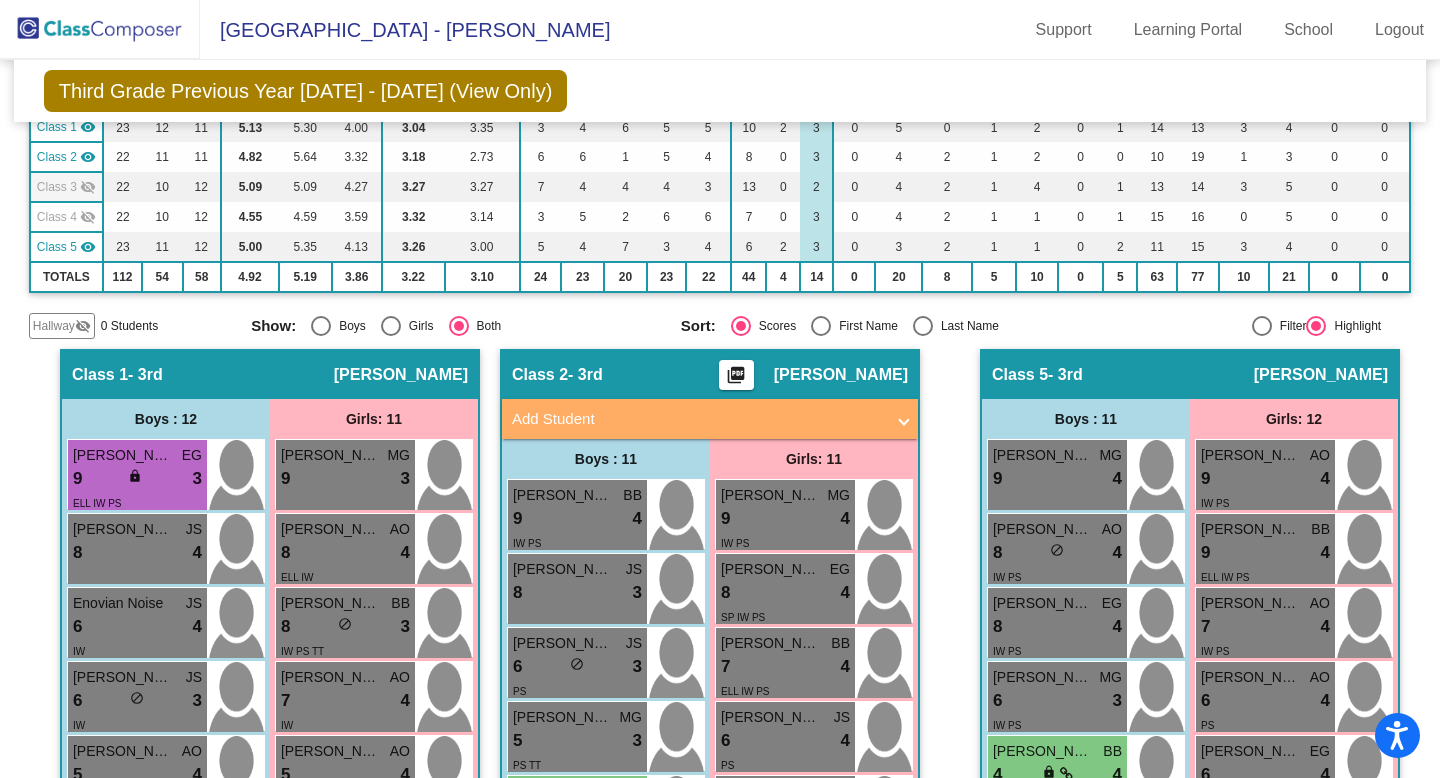 scroll, scrollTop: 226, scrollLeft: 0, axis: vertical 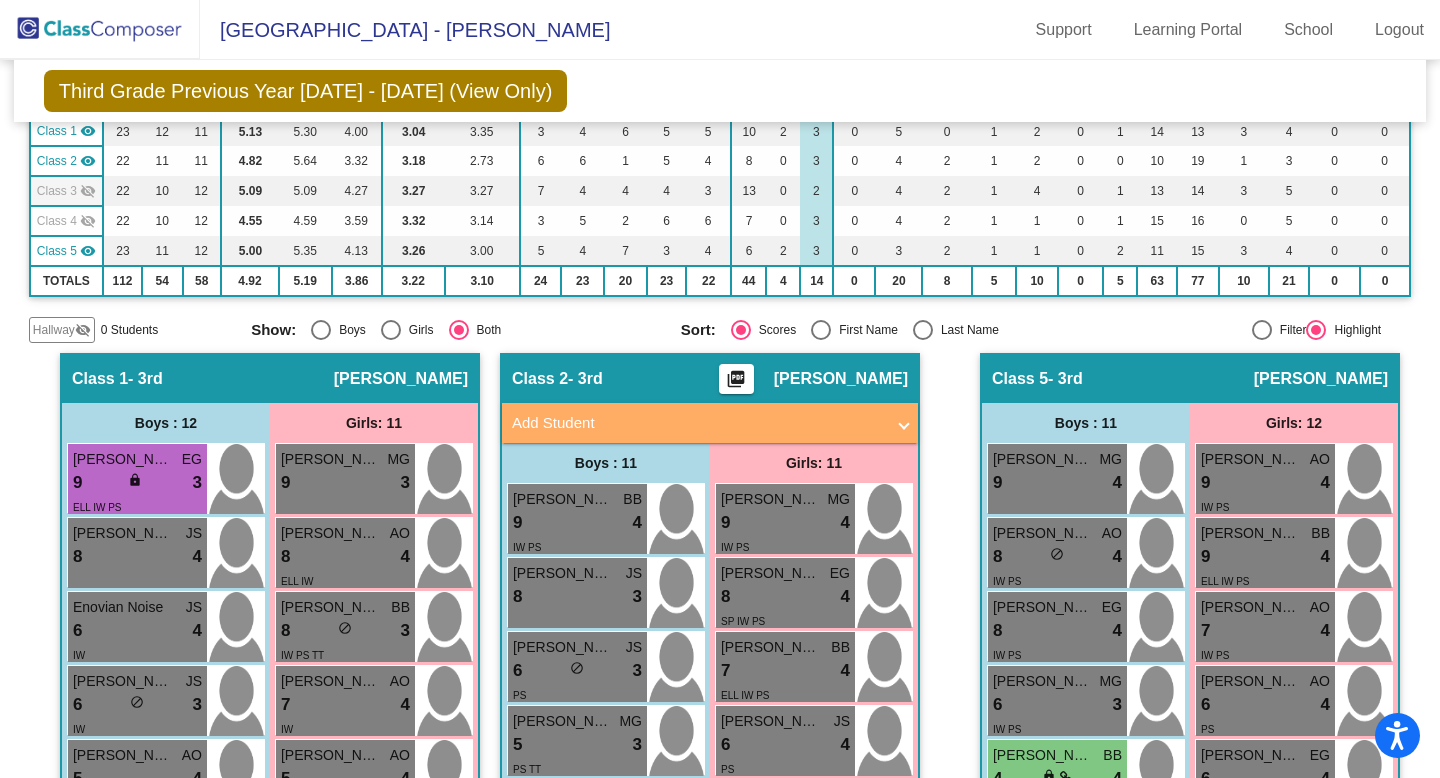 click on "Class 5  visibility" 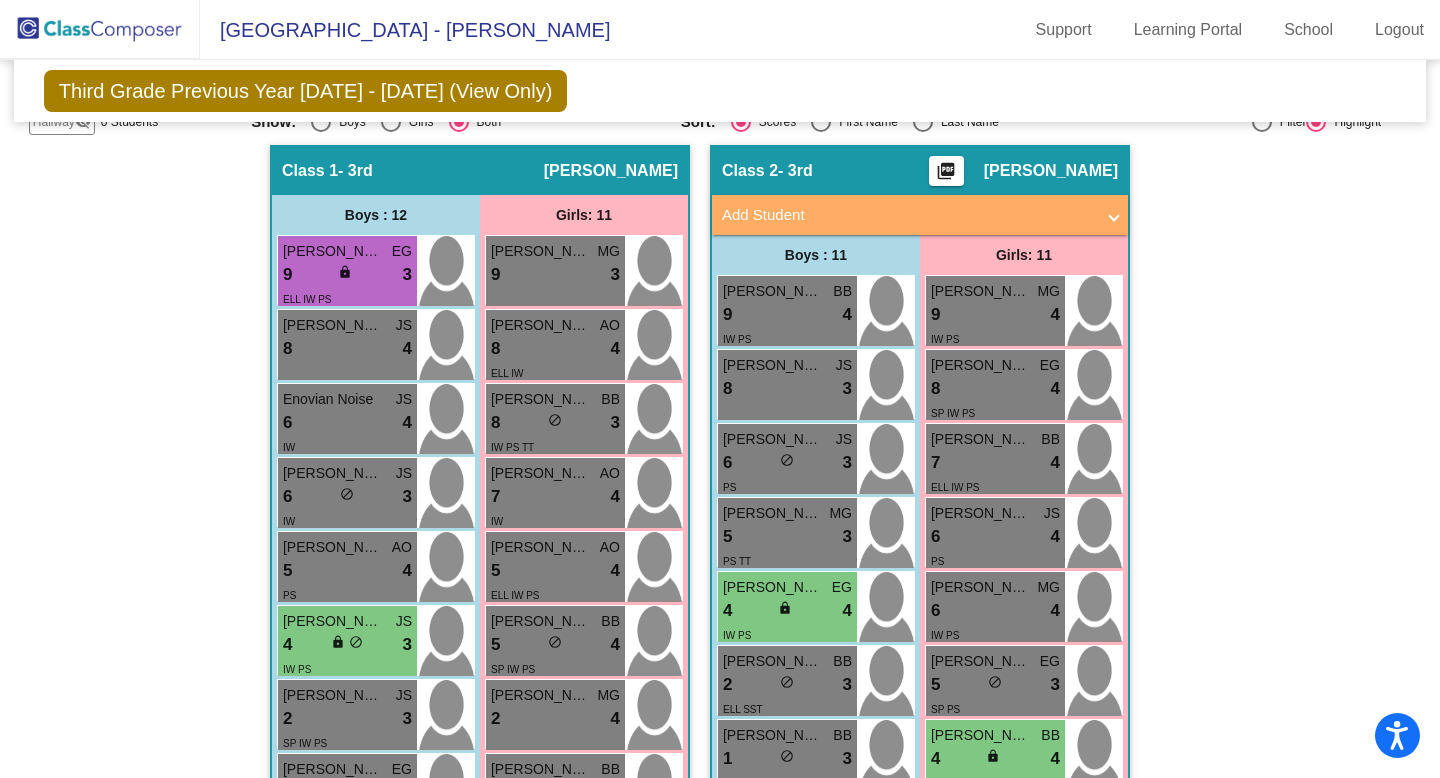 scroll, scrollTop: 0, scrollLeft: 0, axis: both 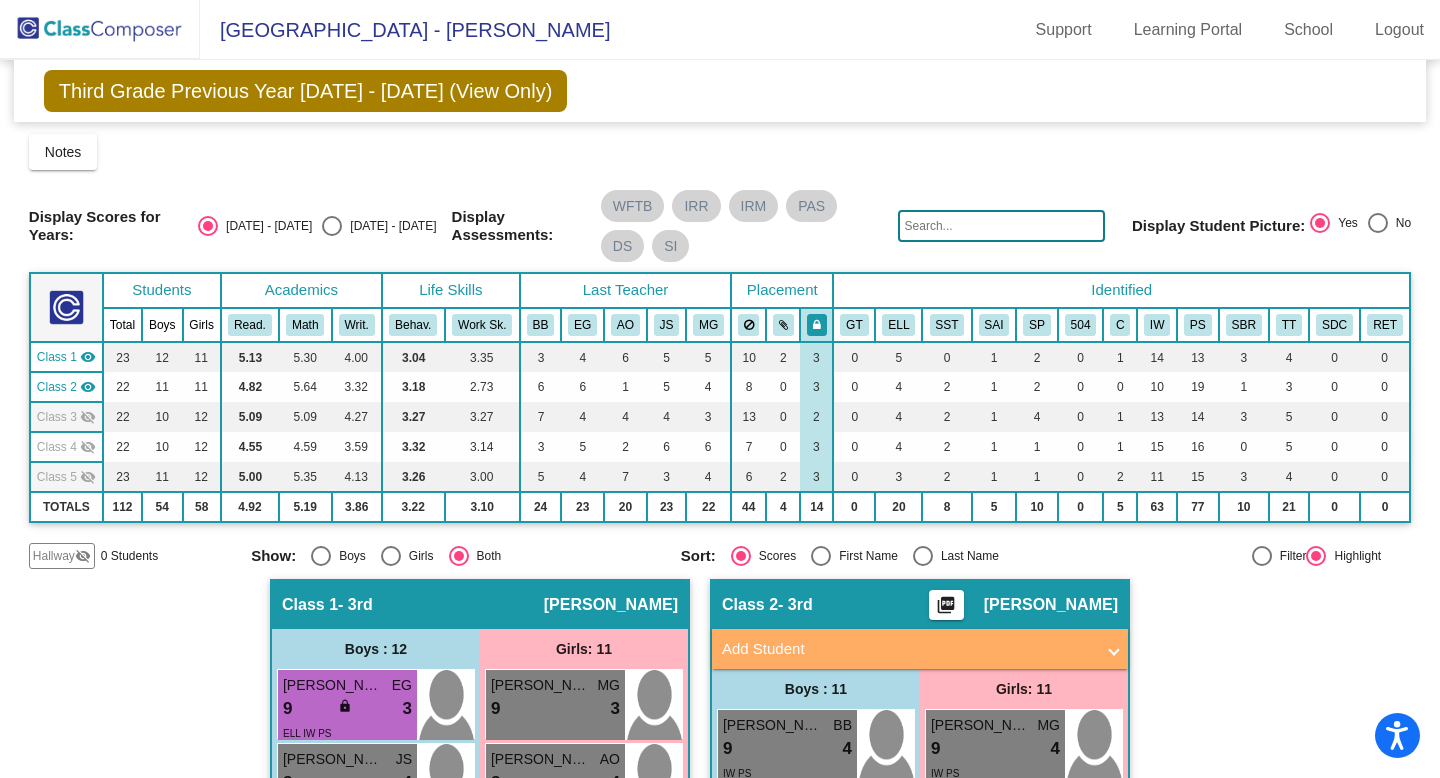 click on "Class 3" 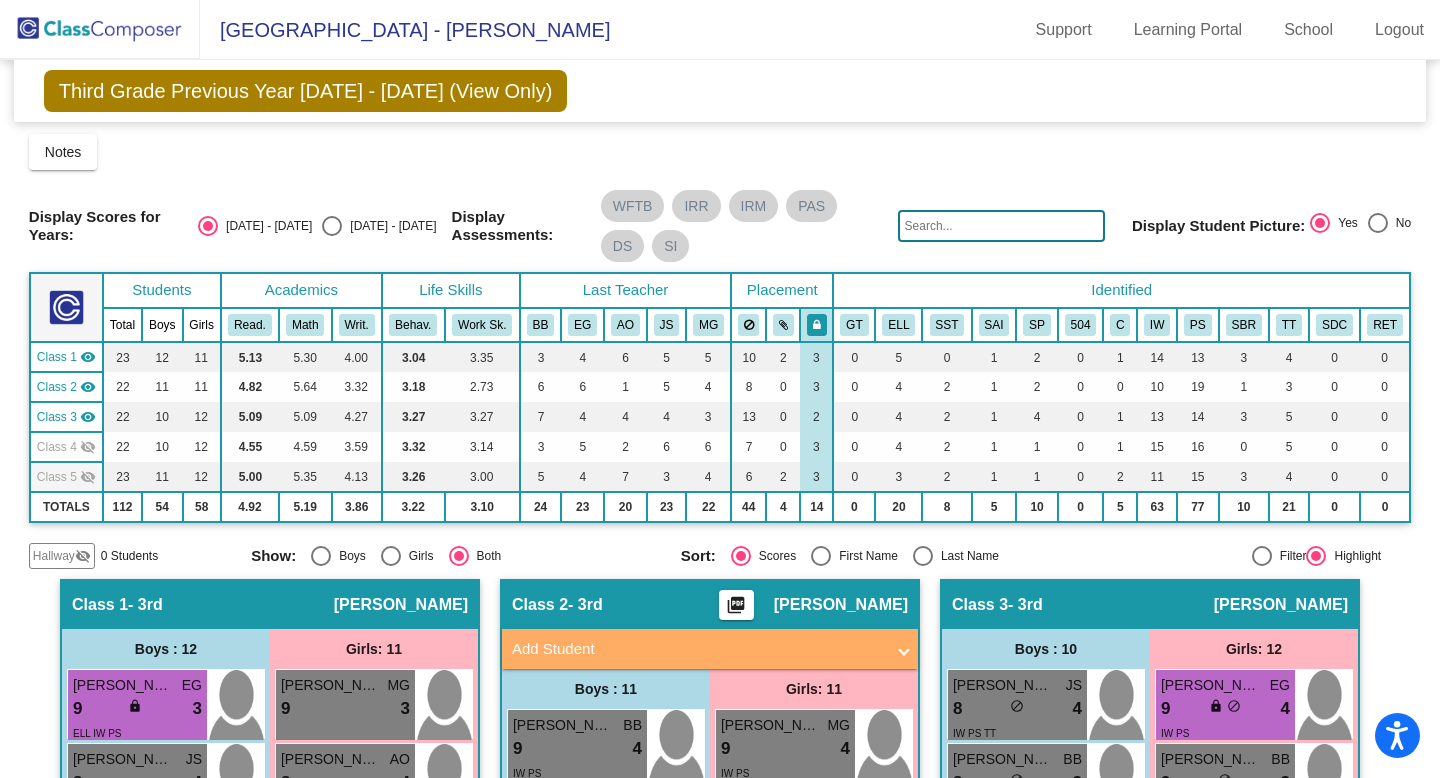 click on "Class 4" 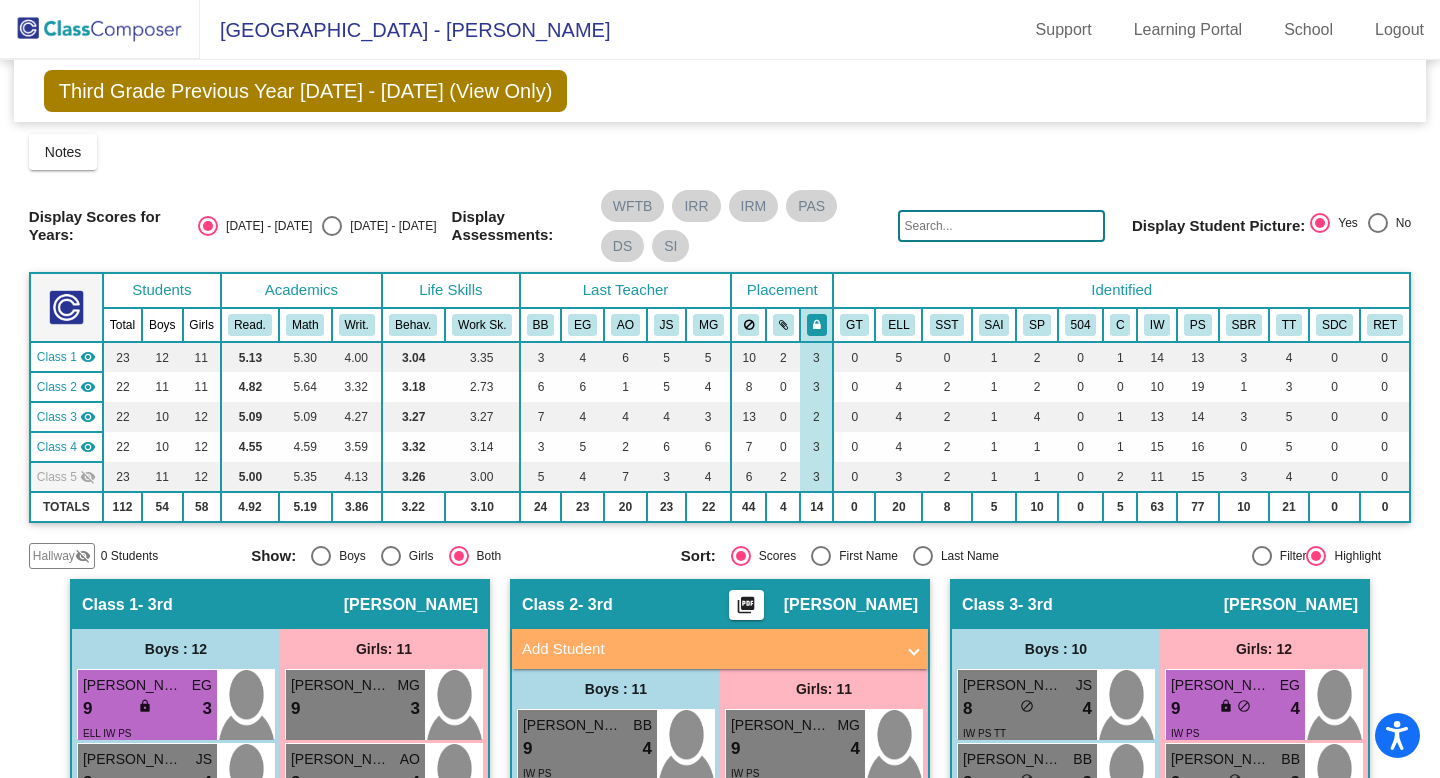 click on "Class 5" 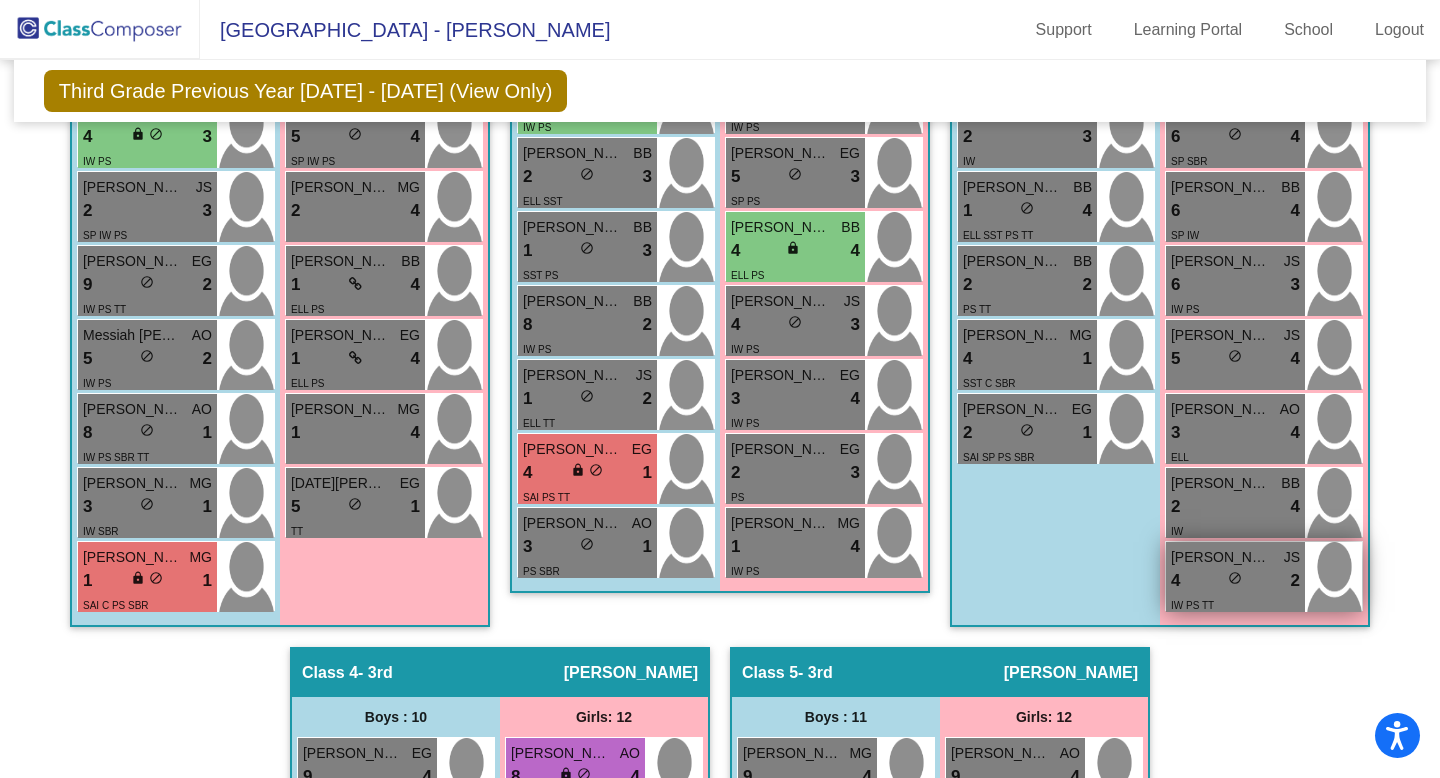 scroll, scrollTop: 0, scrollLeft: 0, axis: both 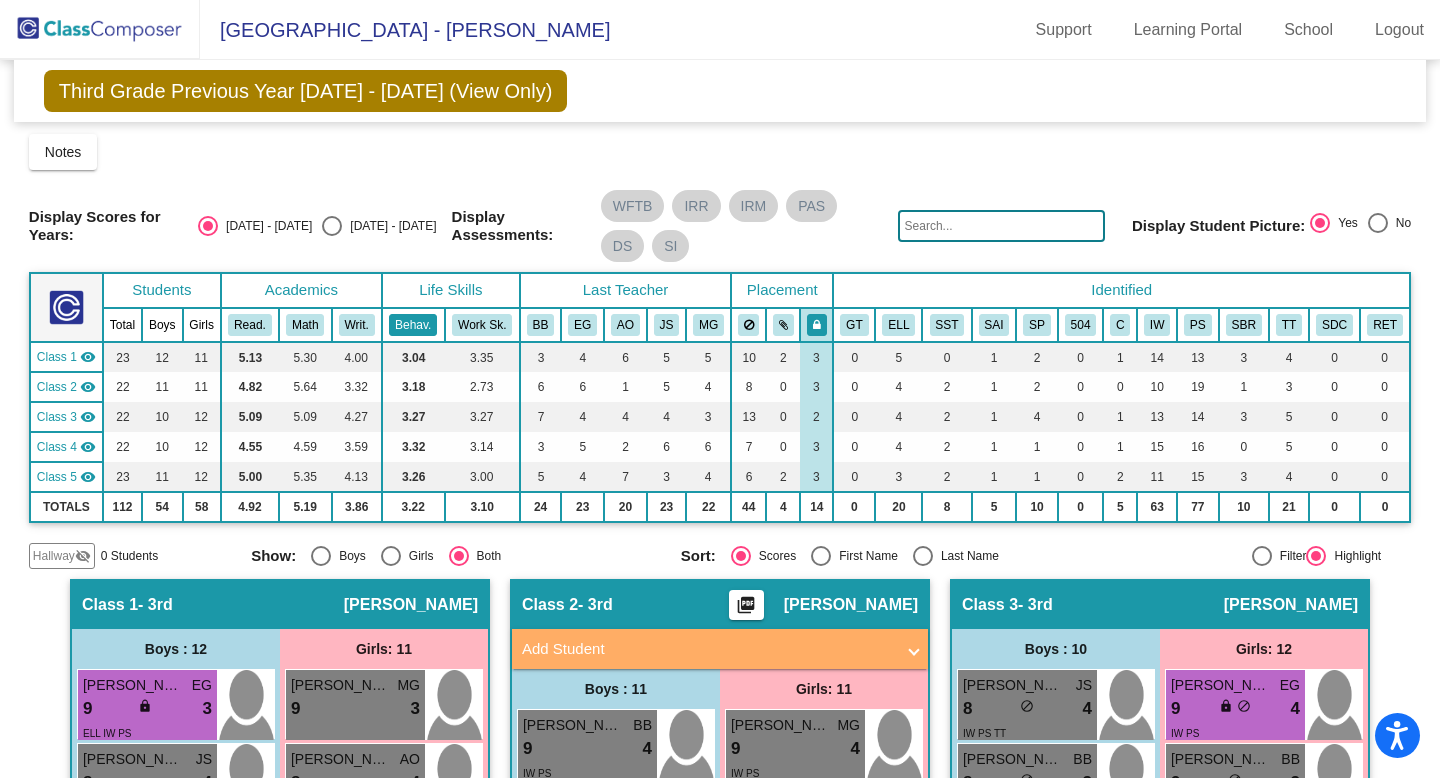 click on "Behav." 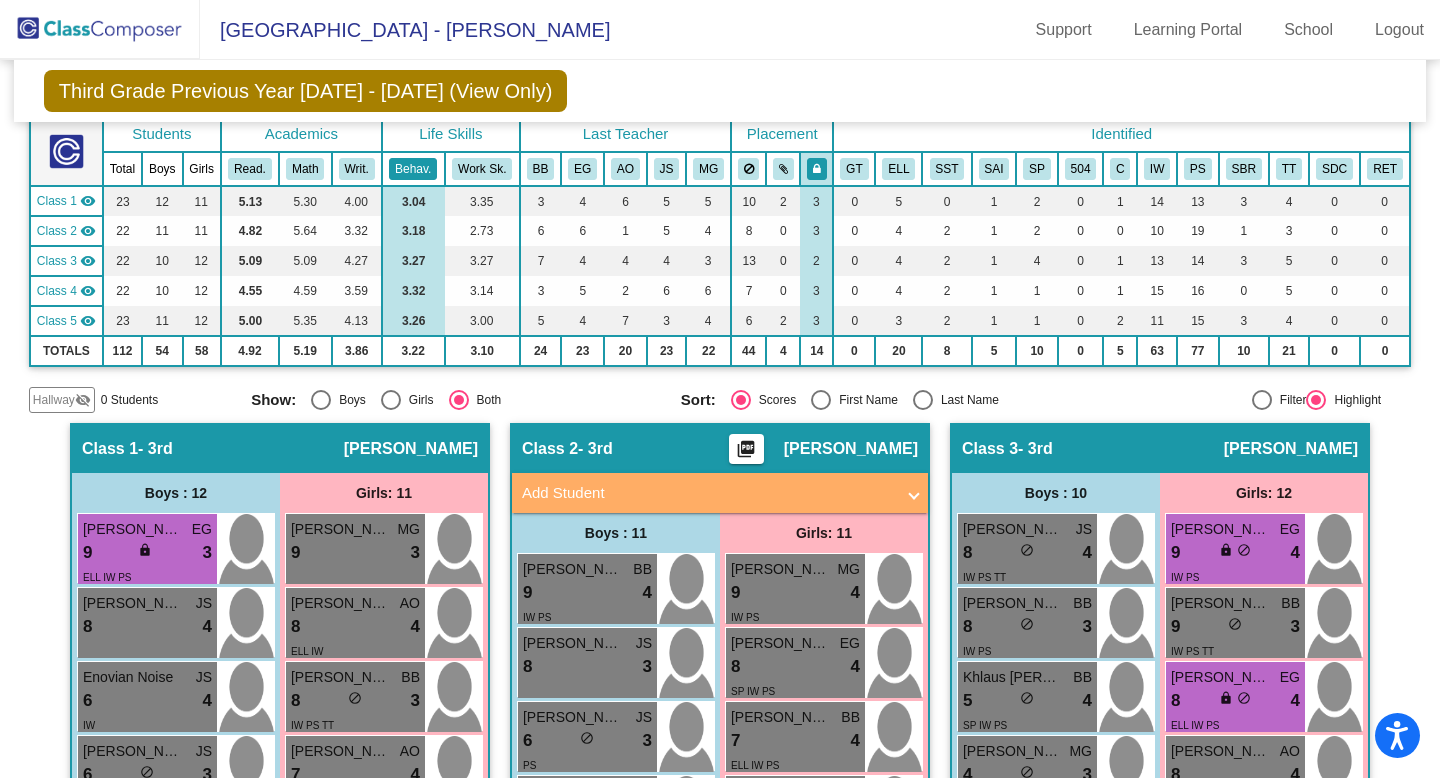 scroll, scrollTop: 0, scrollLeft: 0, axis: both 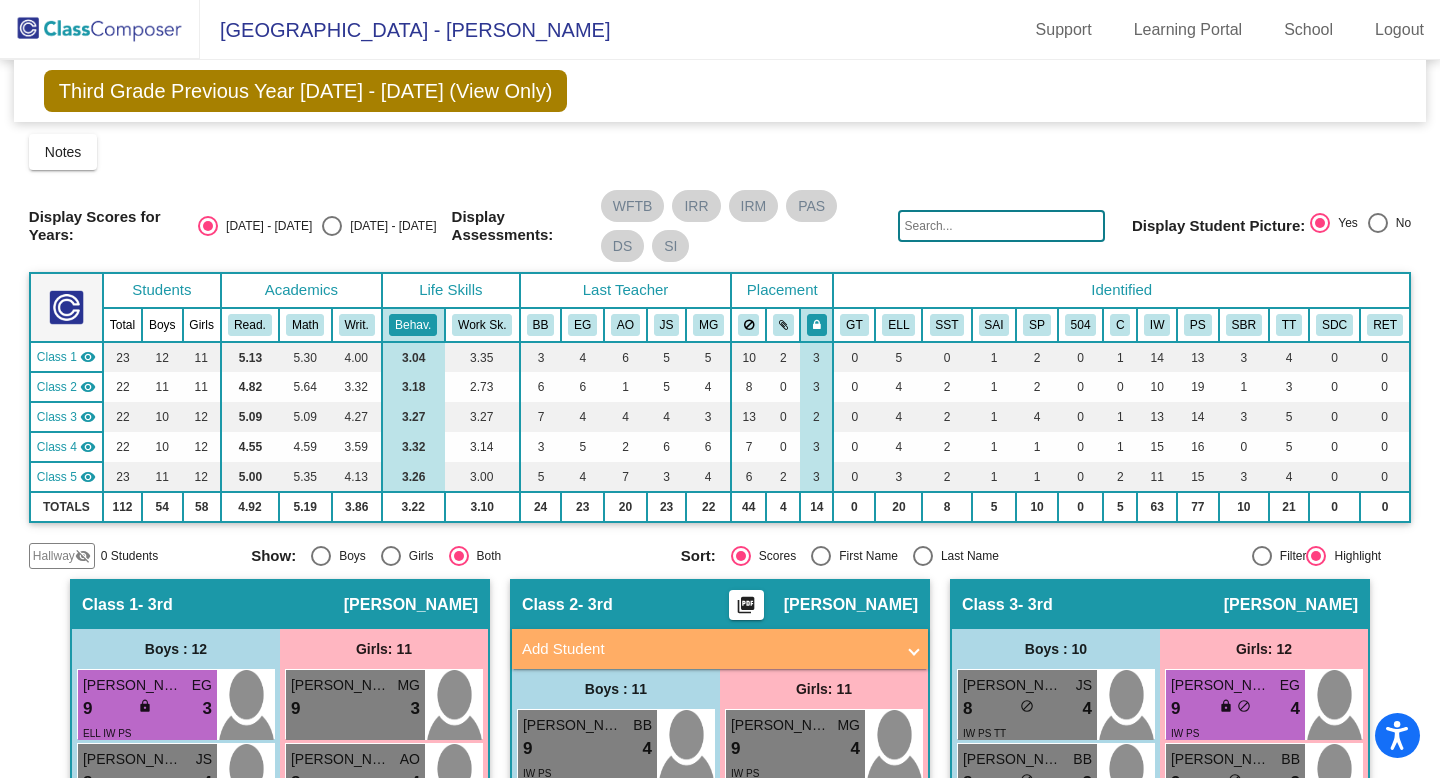 click at bounding box center [1262, 556] 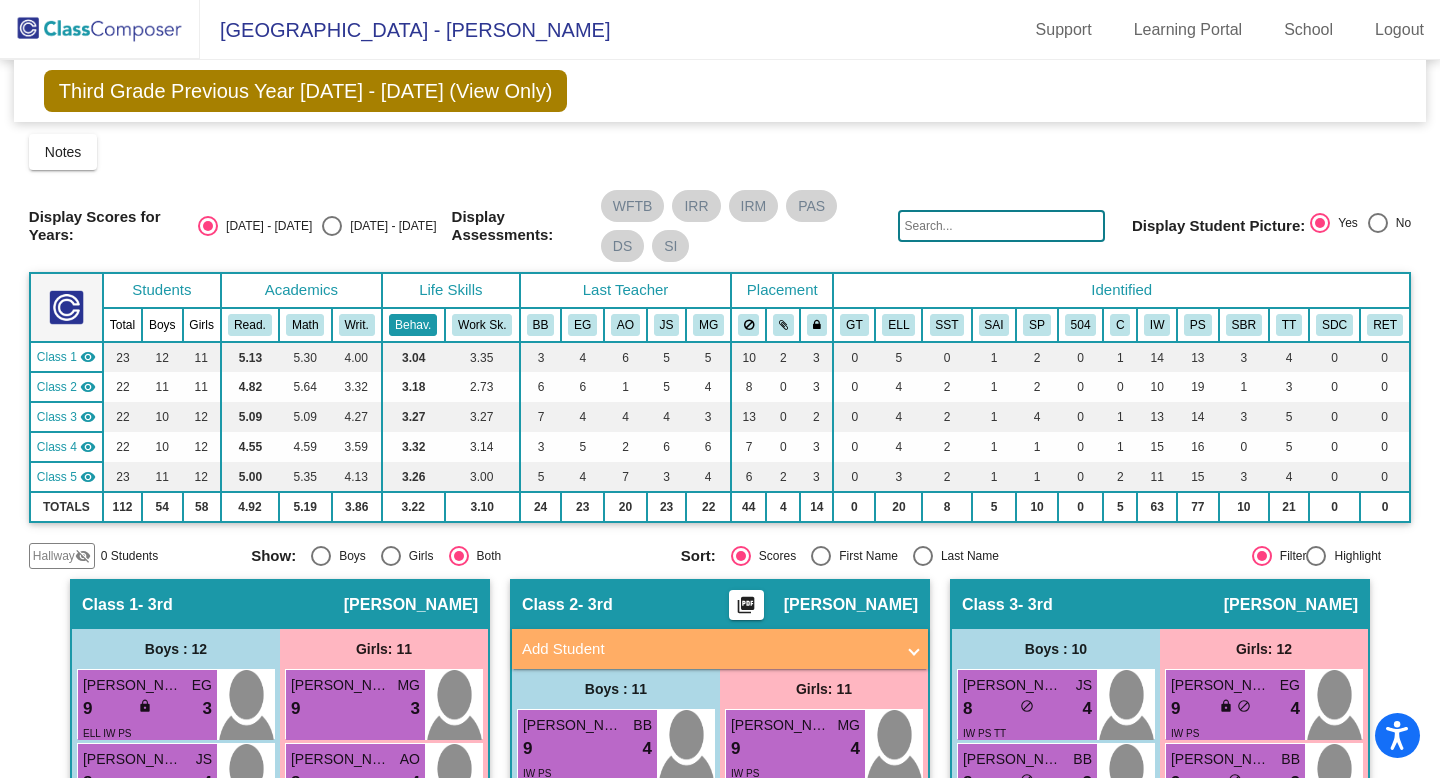click on "Behav." 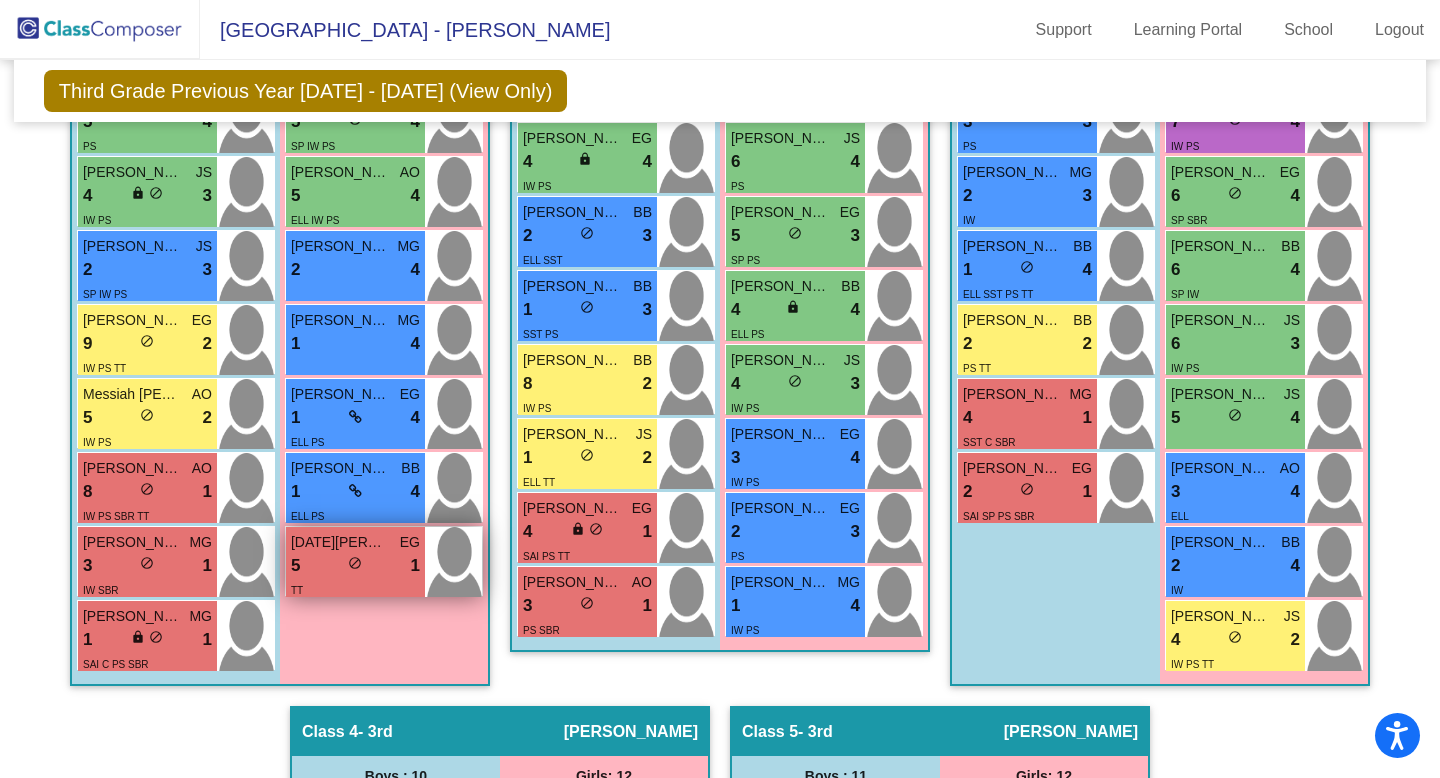 scroll, scrollTop: 879, scrollLeft: 0, axis: vertical 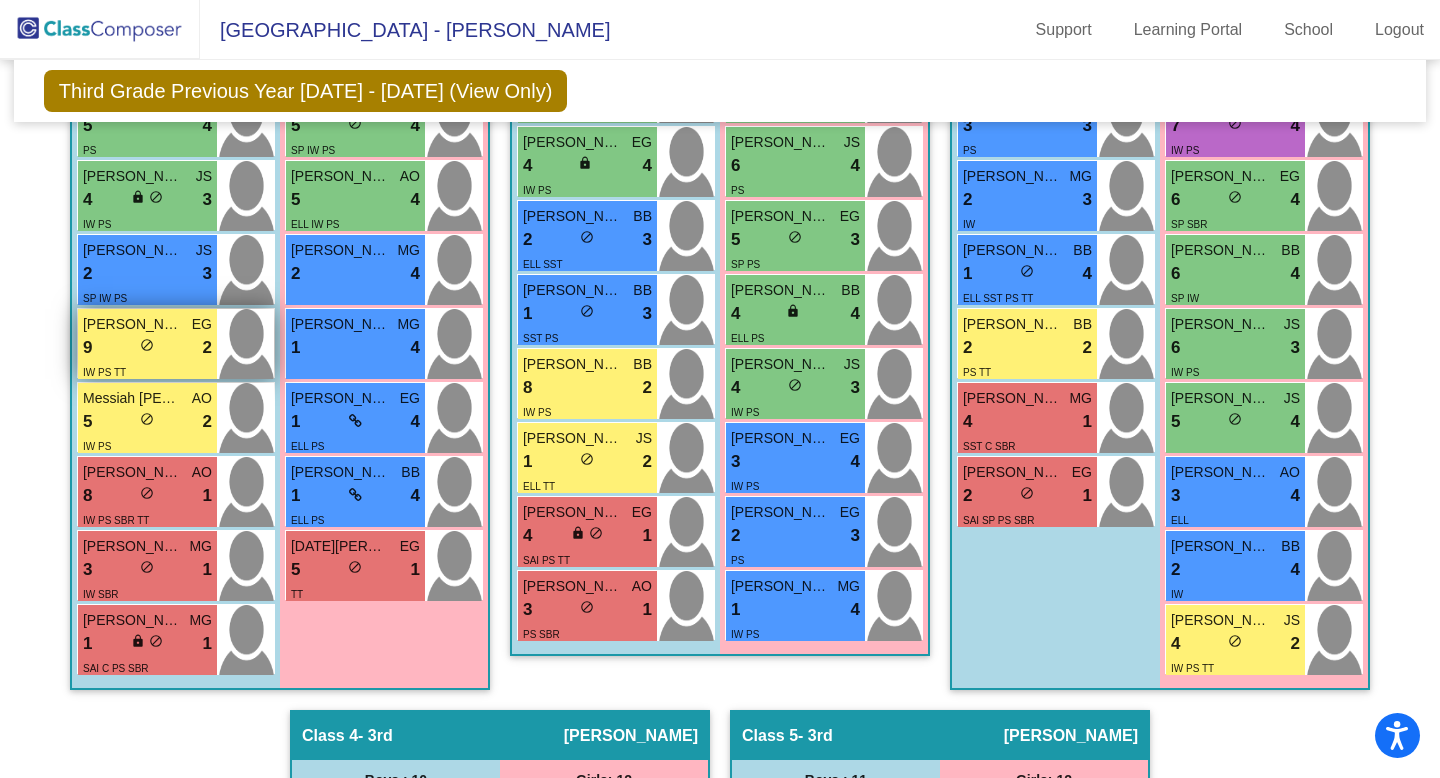 click on "IW PS TT" at bounding box center [147, 371] 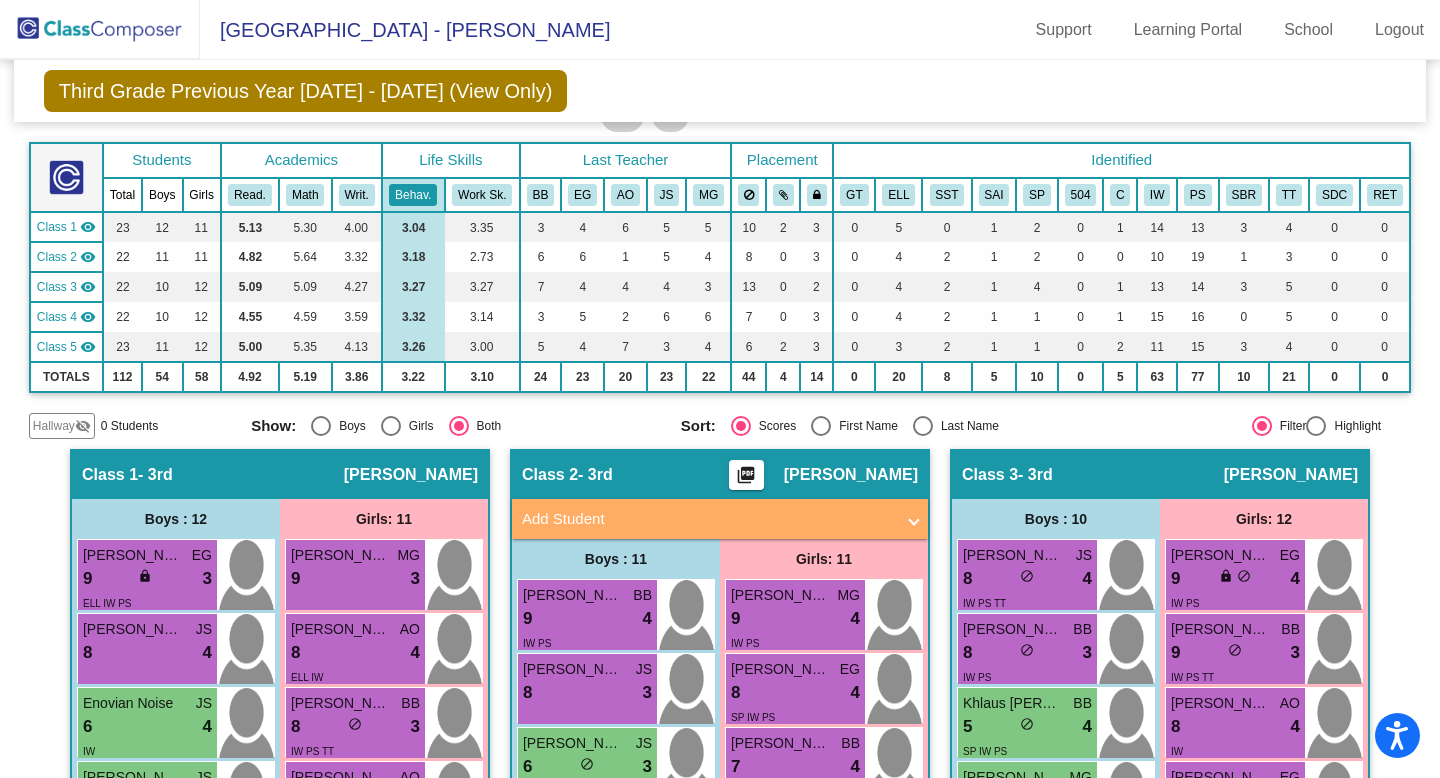 scroll, scrollTop: 0, scrollLeft: 0, axis: both 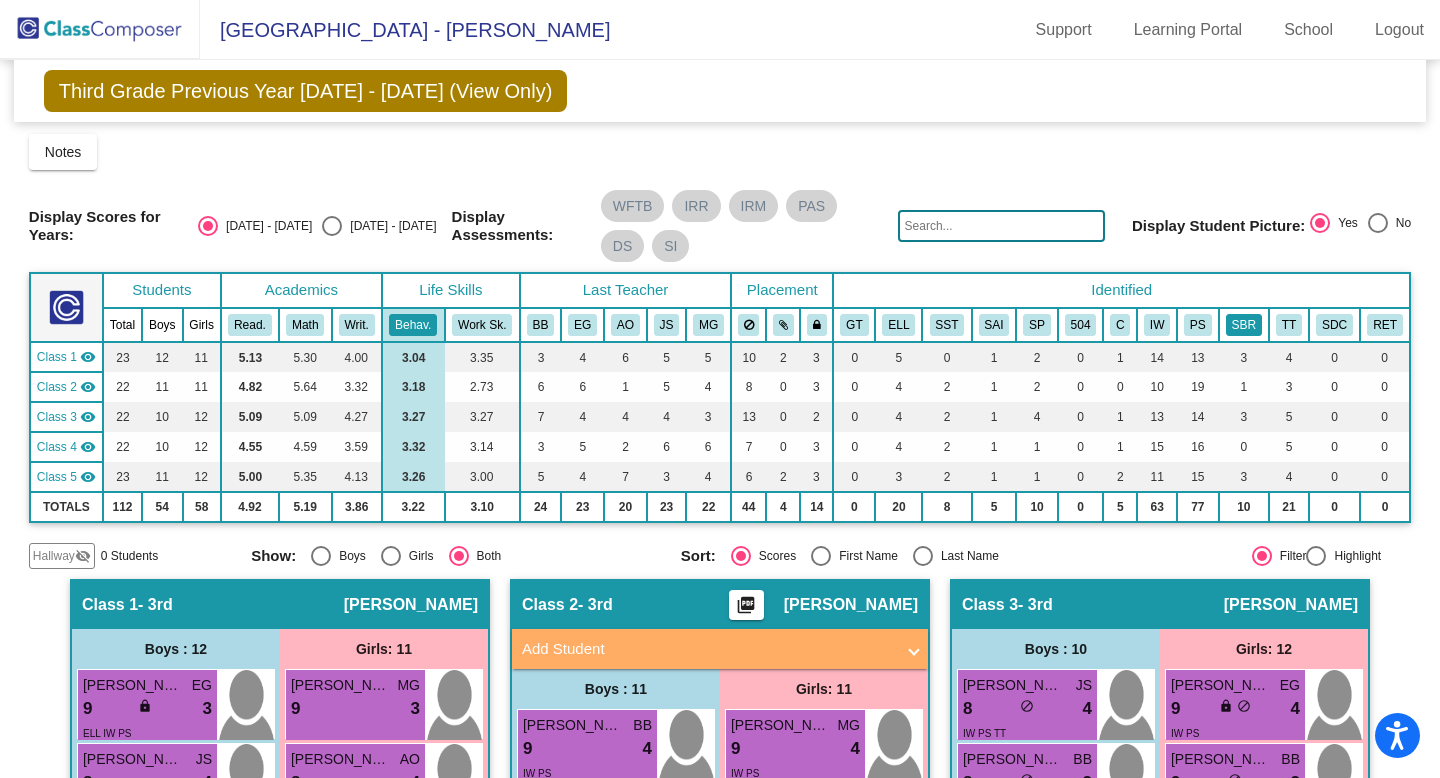 click on "SBR" 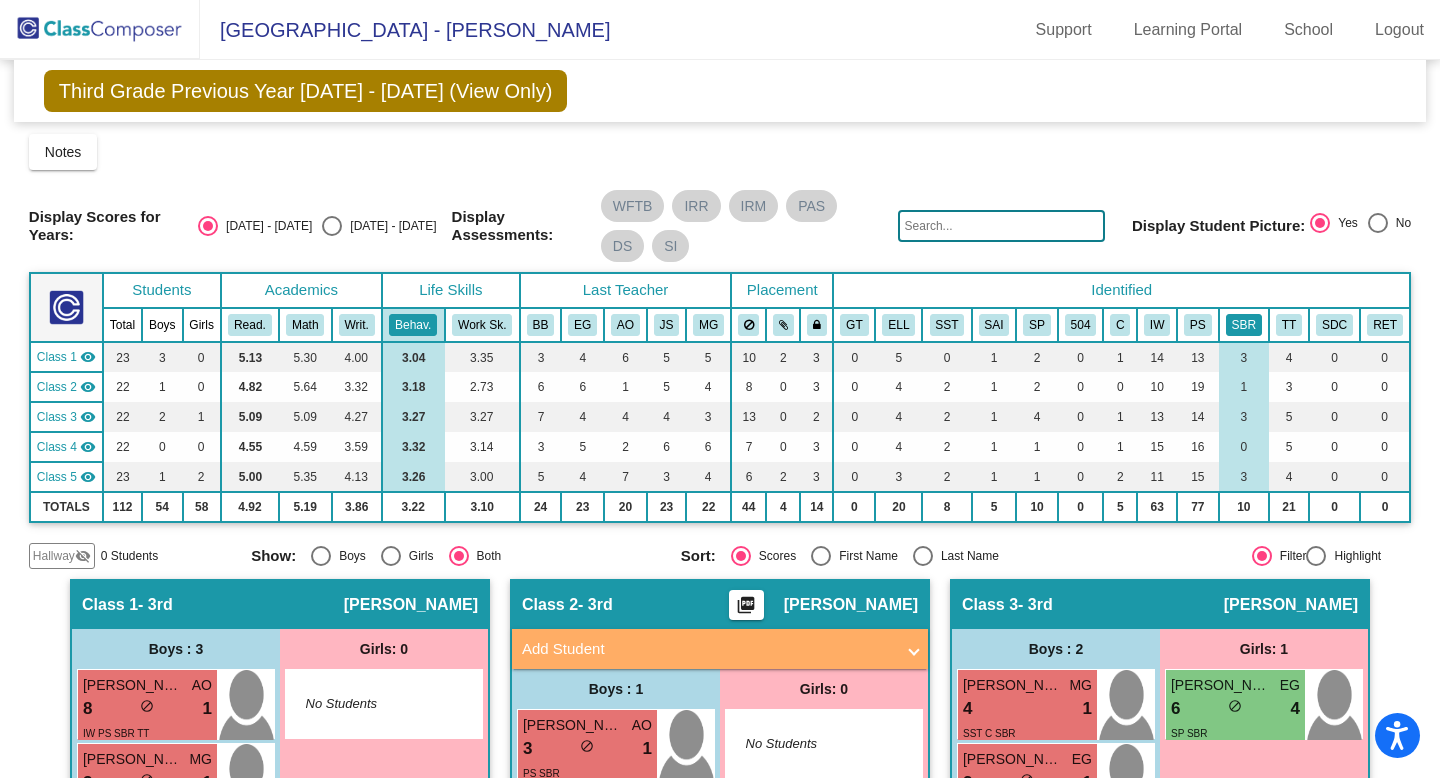 click on "SBR" 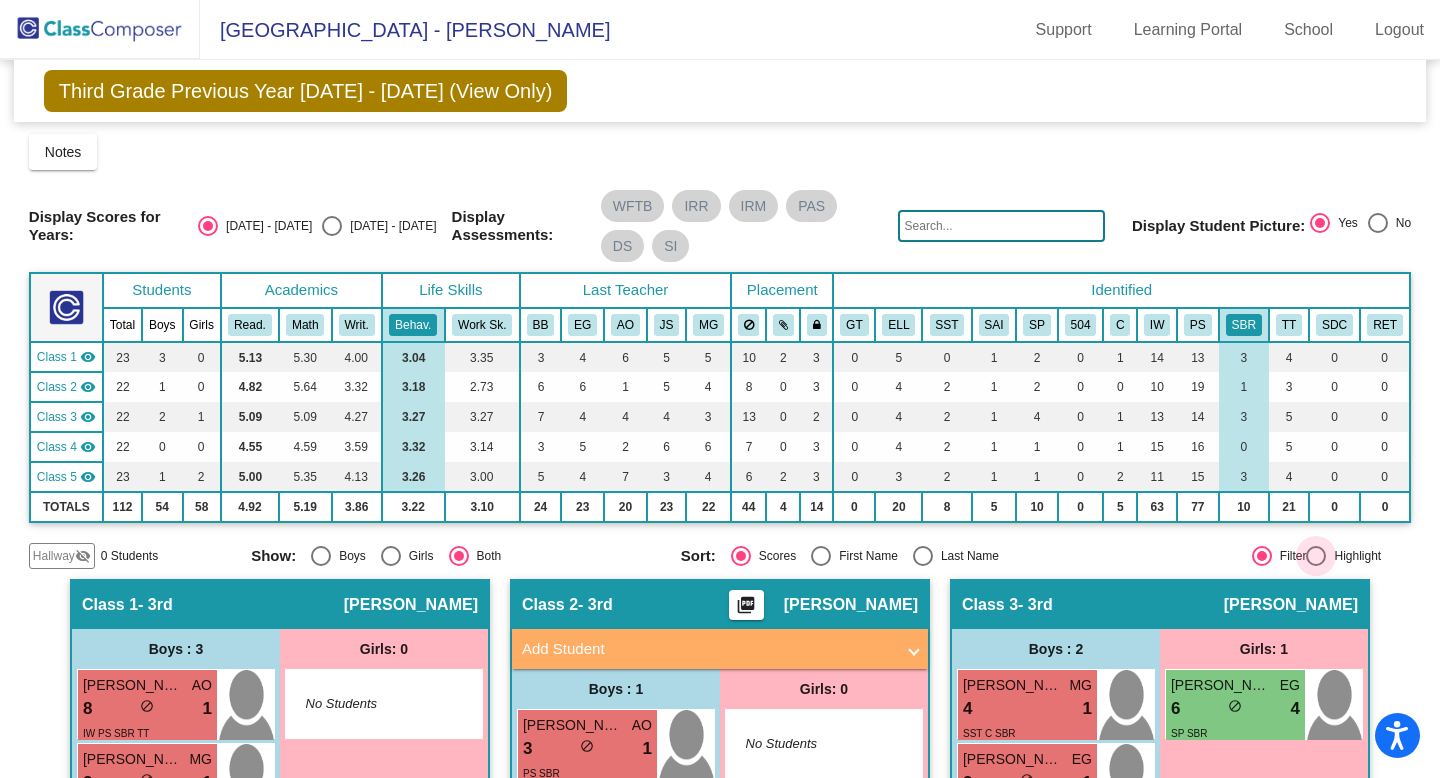 click at bounding box center (1316, 556) 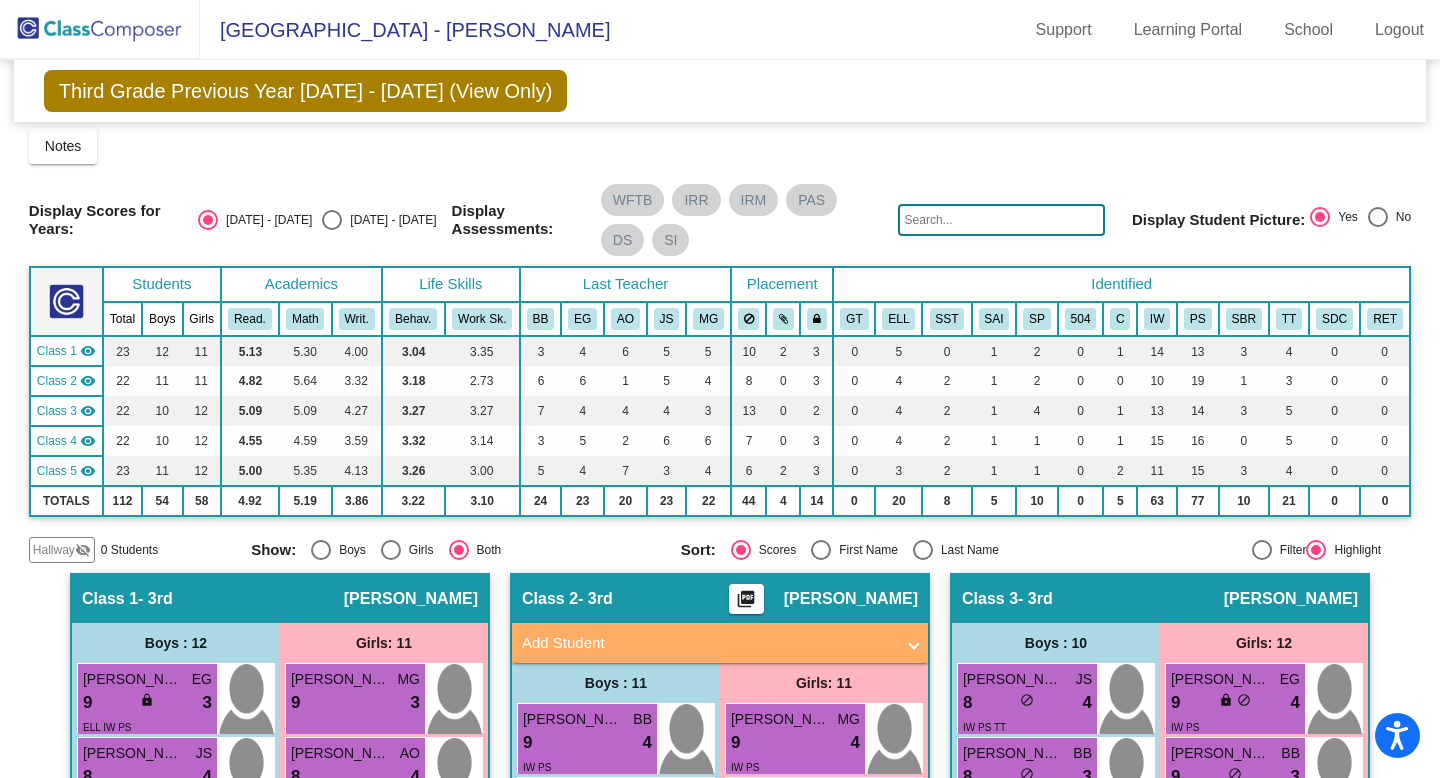 scroll, scrollTop: 0, scrollLeft: 0, axis: both 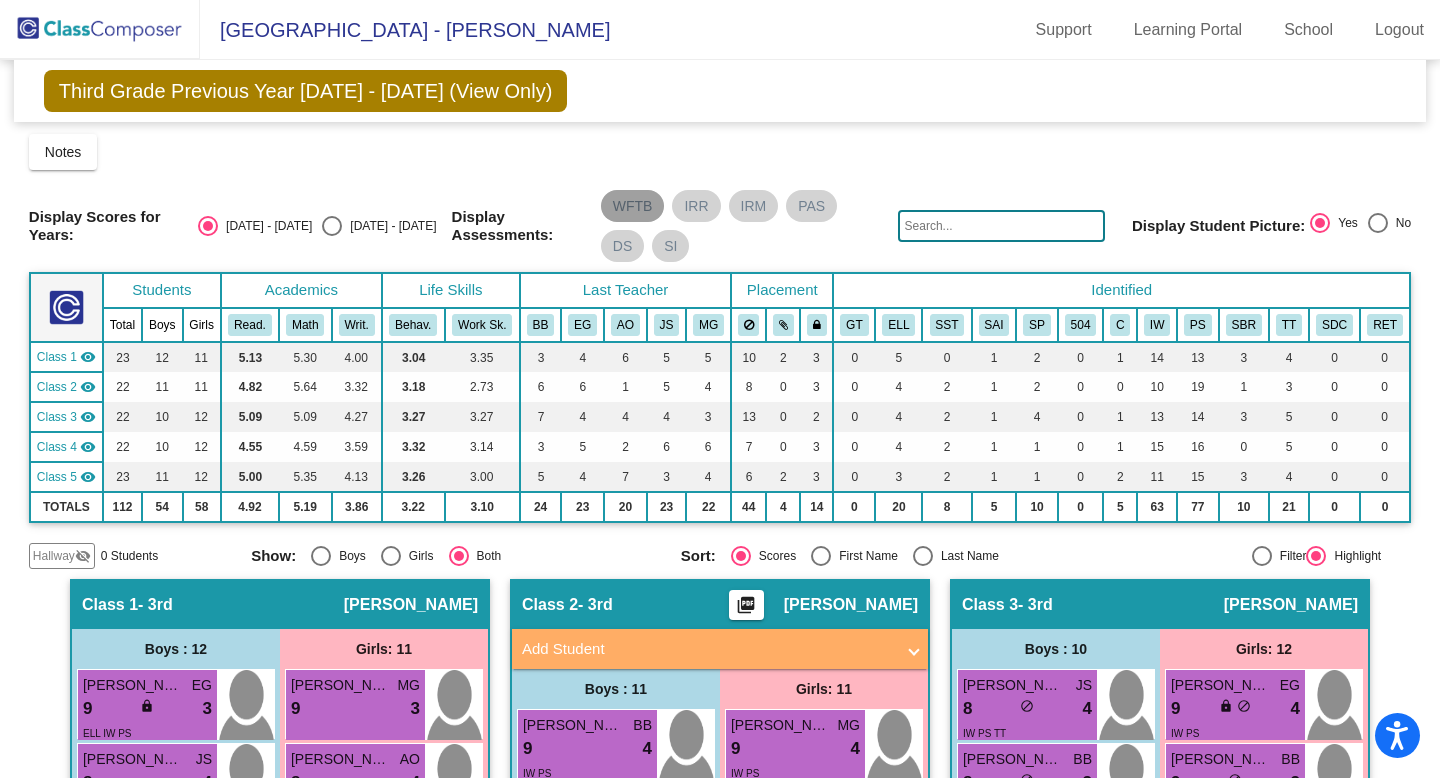 click on "WFTB" at bounding box center (633, 206) 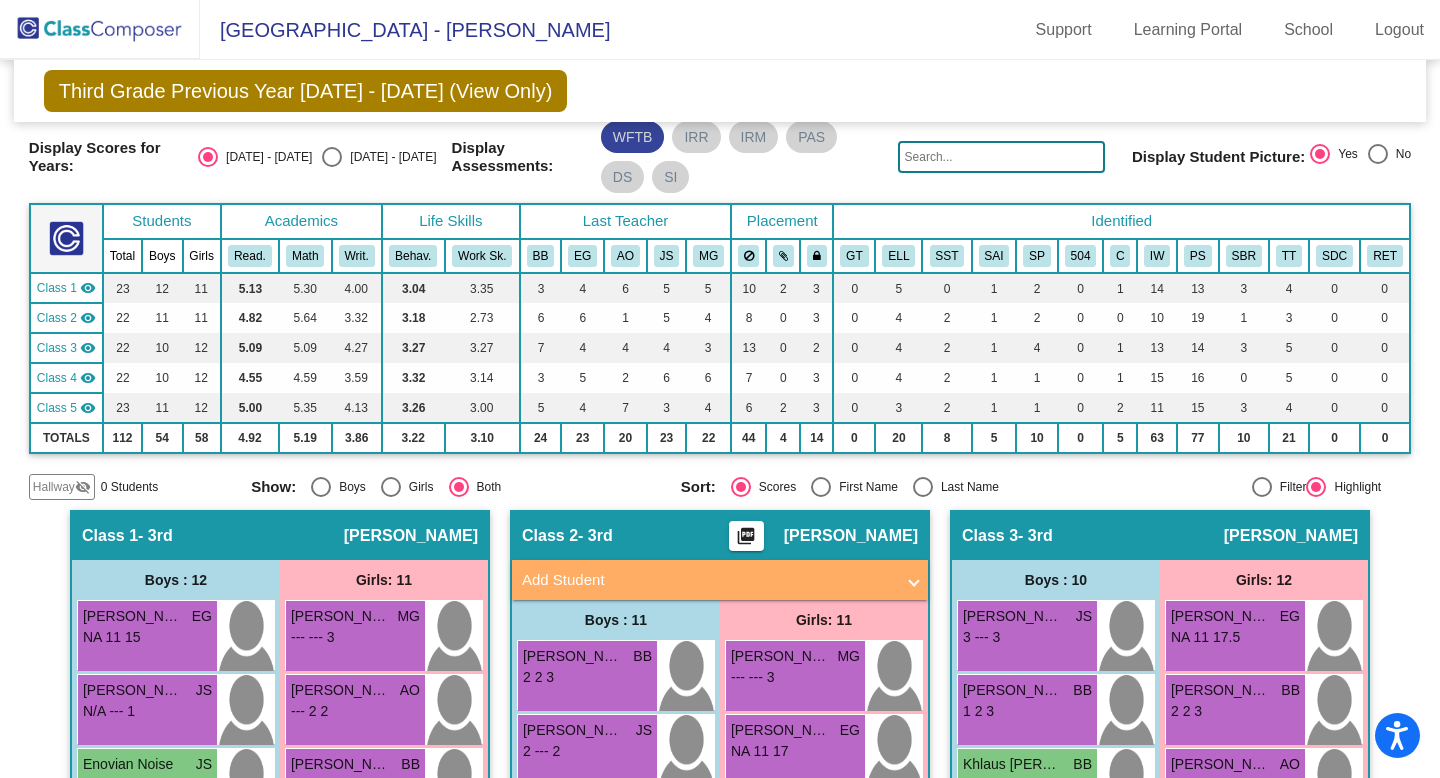 scroll, scrollTop: 0, scrollLeft: 0, axis: both 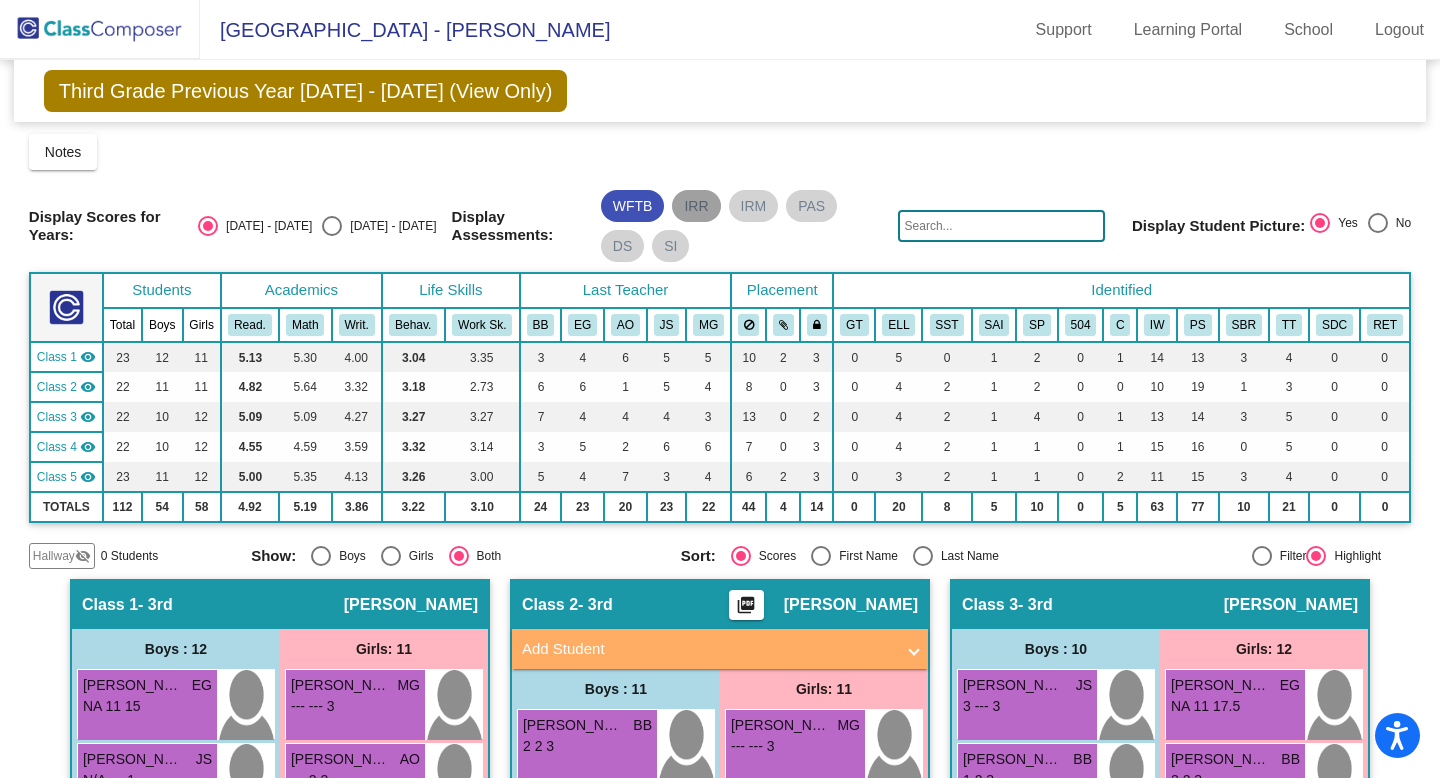 click on "IRR" at bounding box center (696, 206) 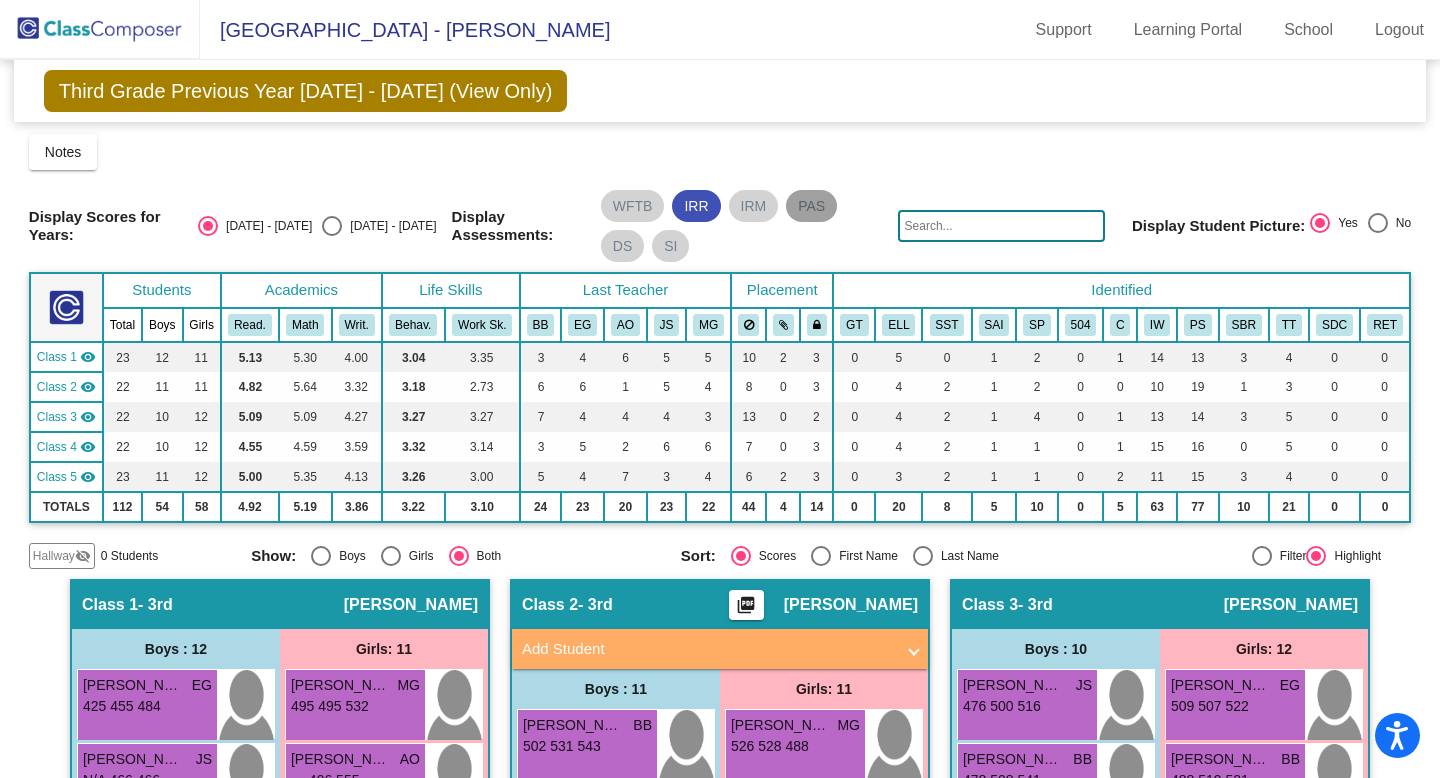 click on "PAS" at bounding box center (811, 206) 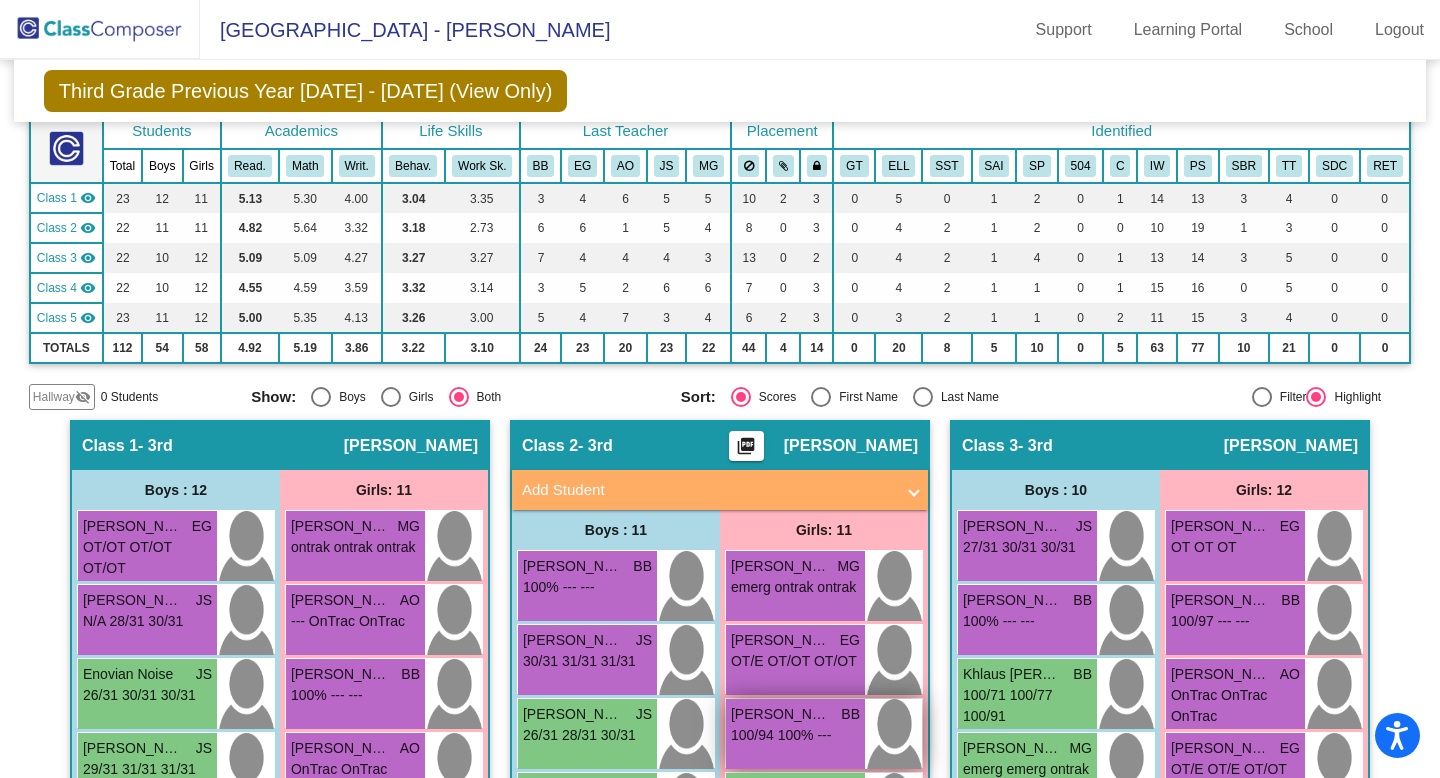 scroll, scrollTop: 0, scrollLeft: 0, axis: both 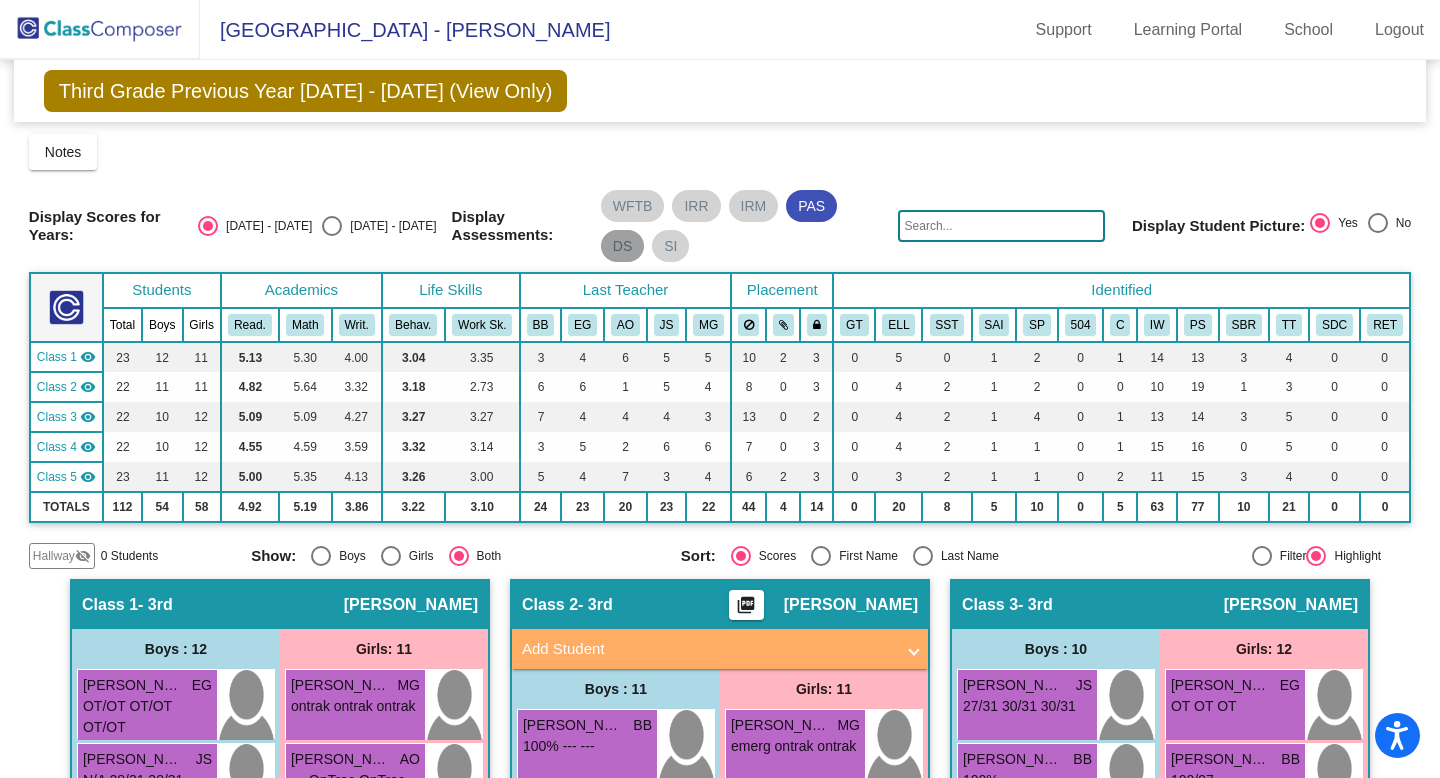 click on "DS" at bounding box center (622, 246) 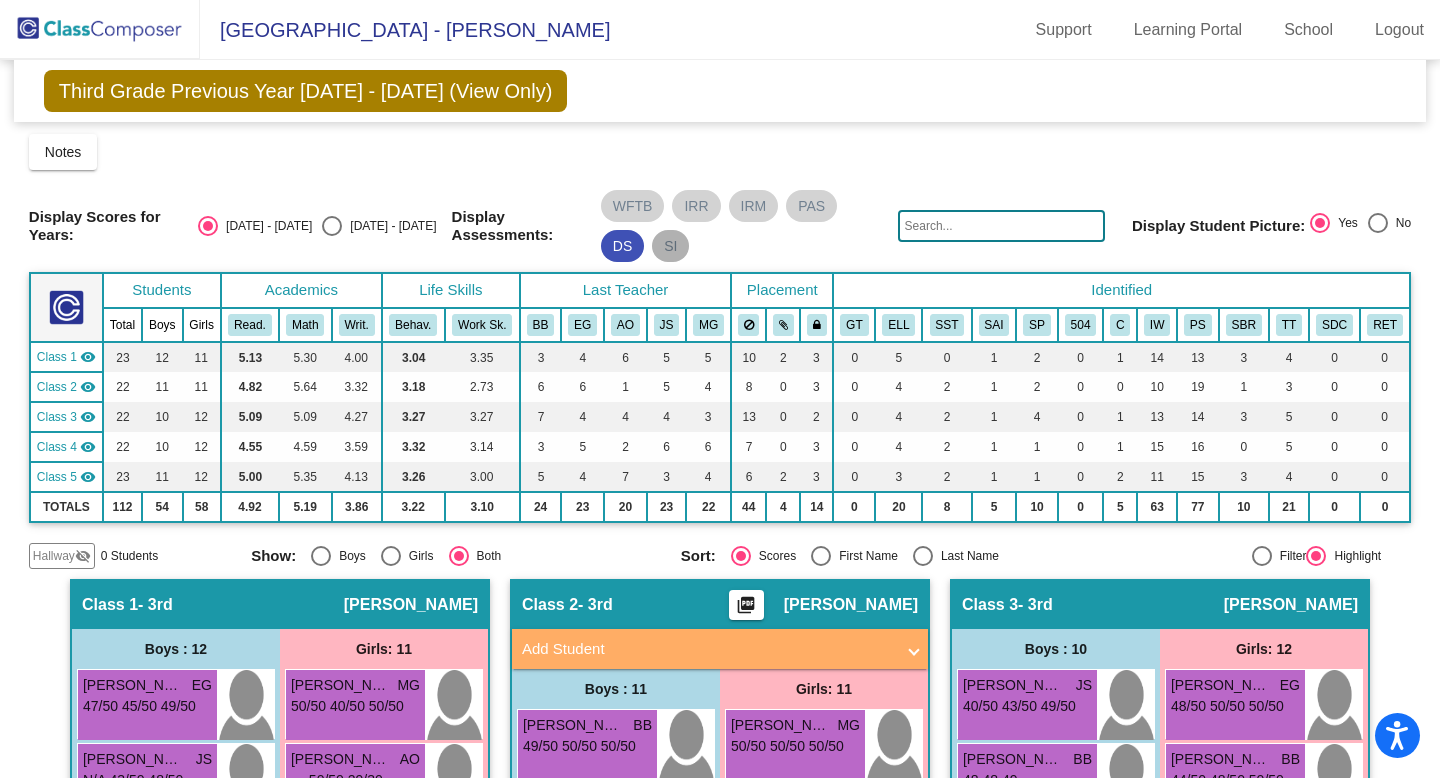 click on "SI" at bounding box center (670, 246) 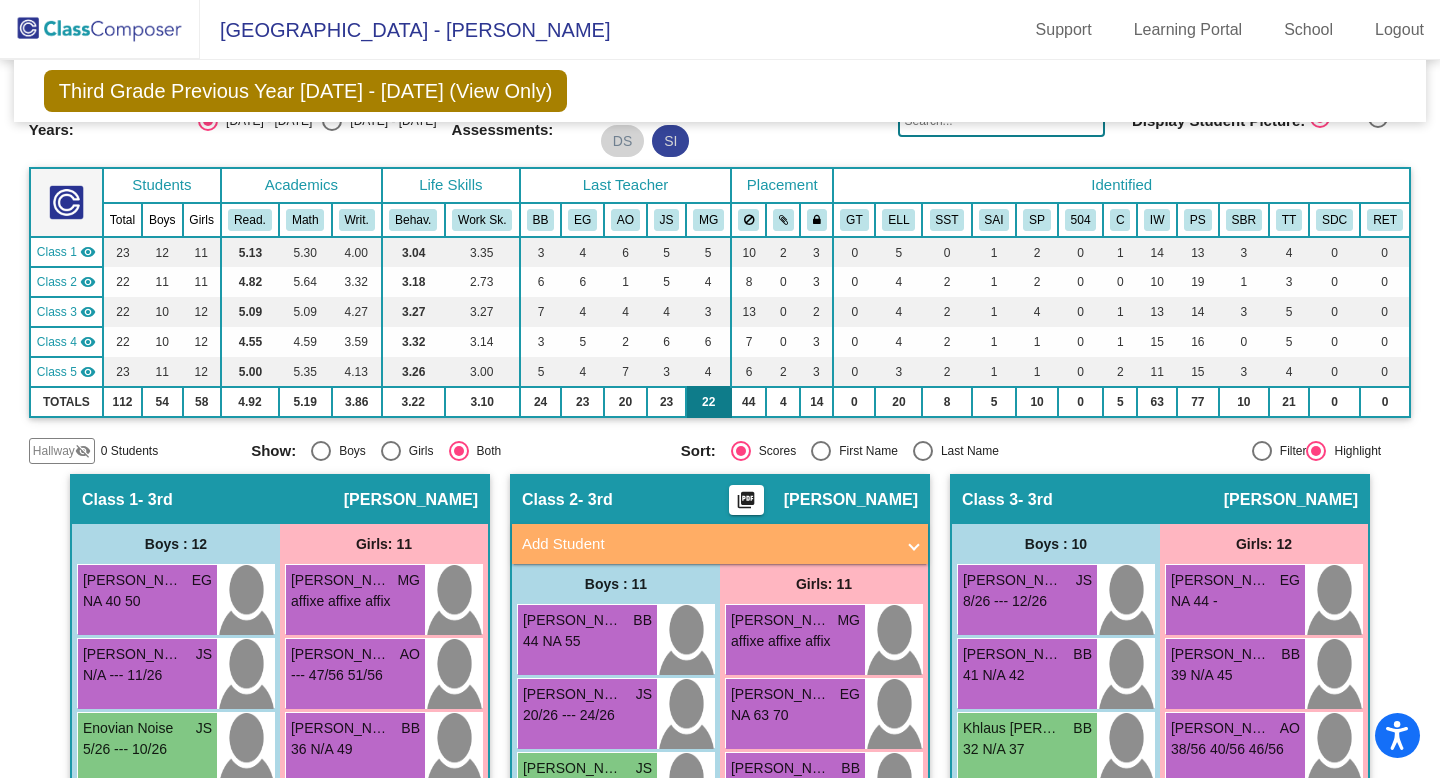 scroll, scrollTop: 0, scrollLeft: 0, axis: both 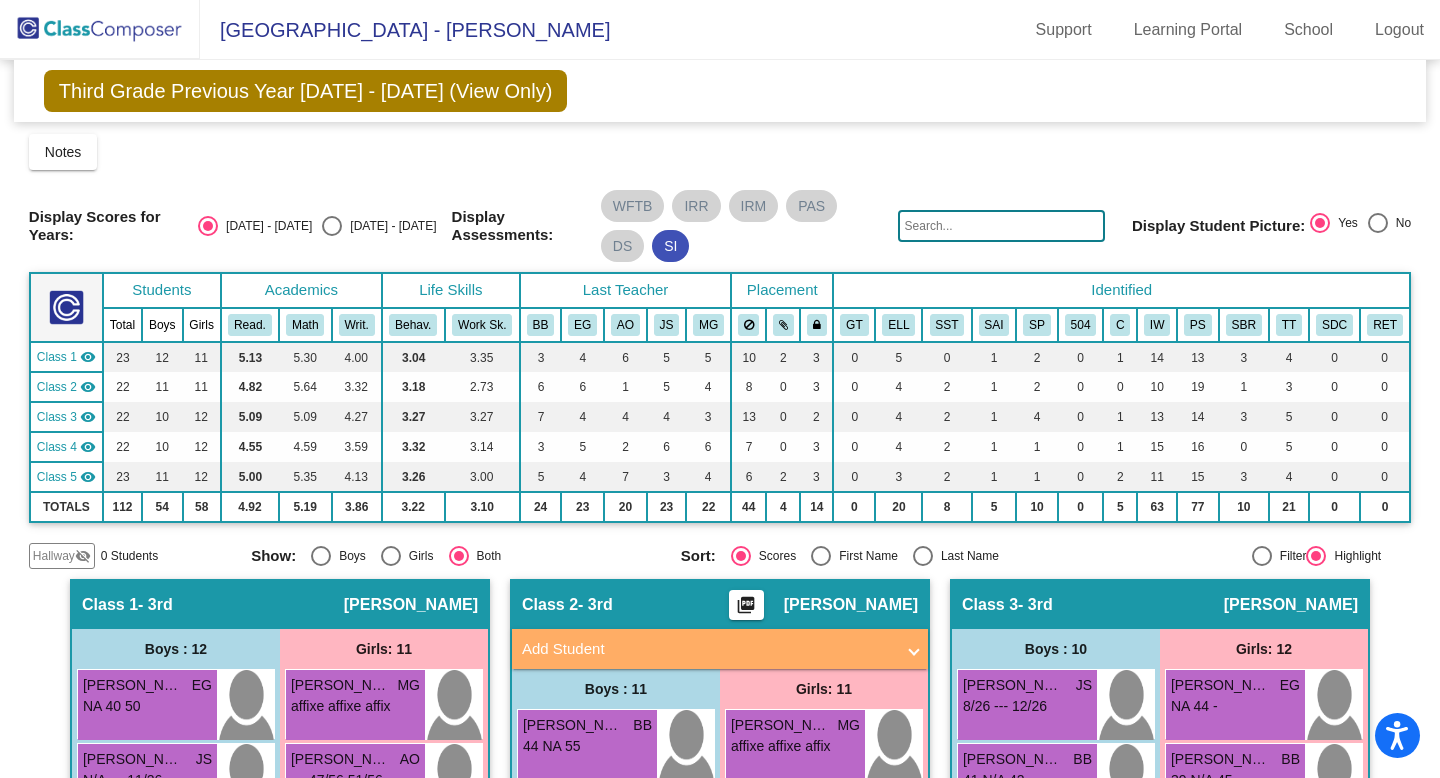 click on "Third Grade Previous Year [DATE] - [DATE] (View Only)" 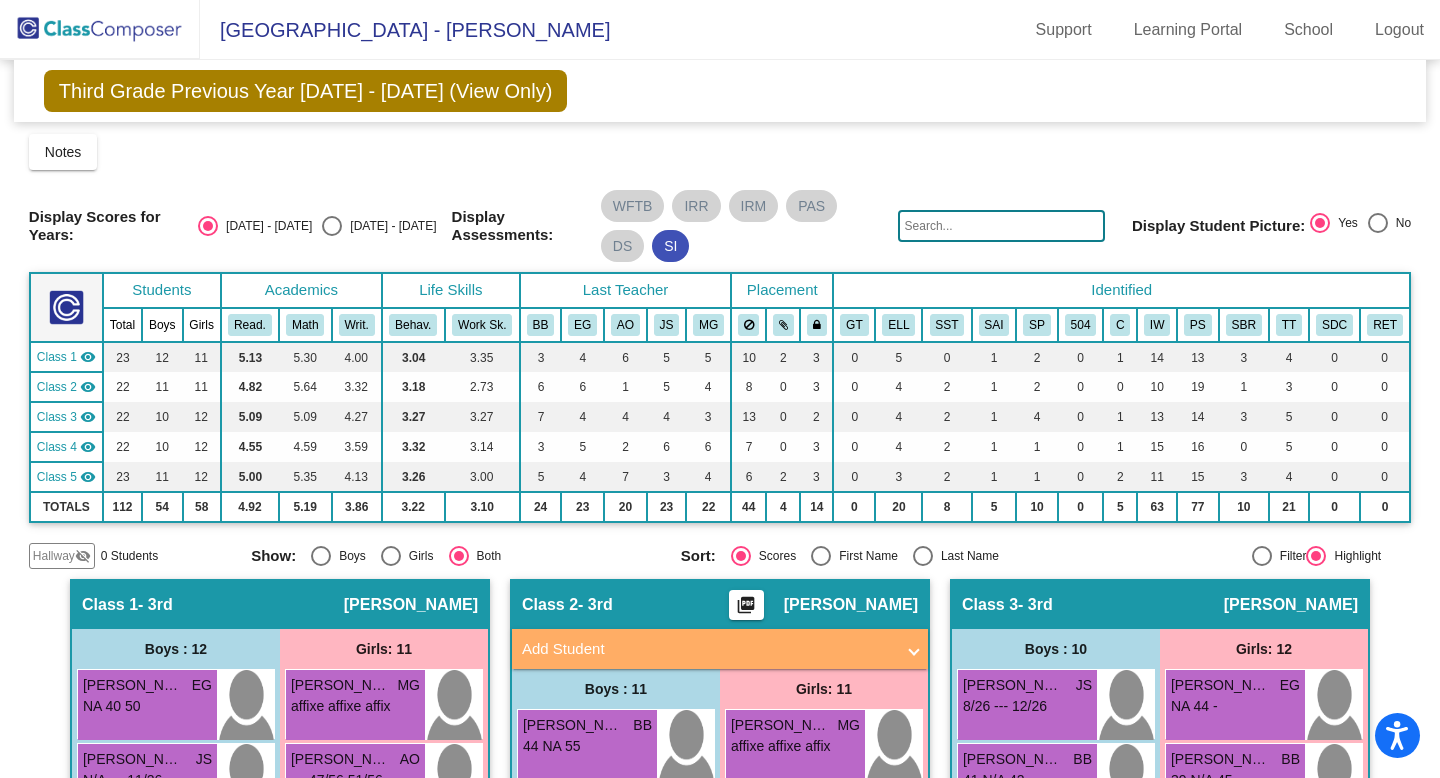 click 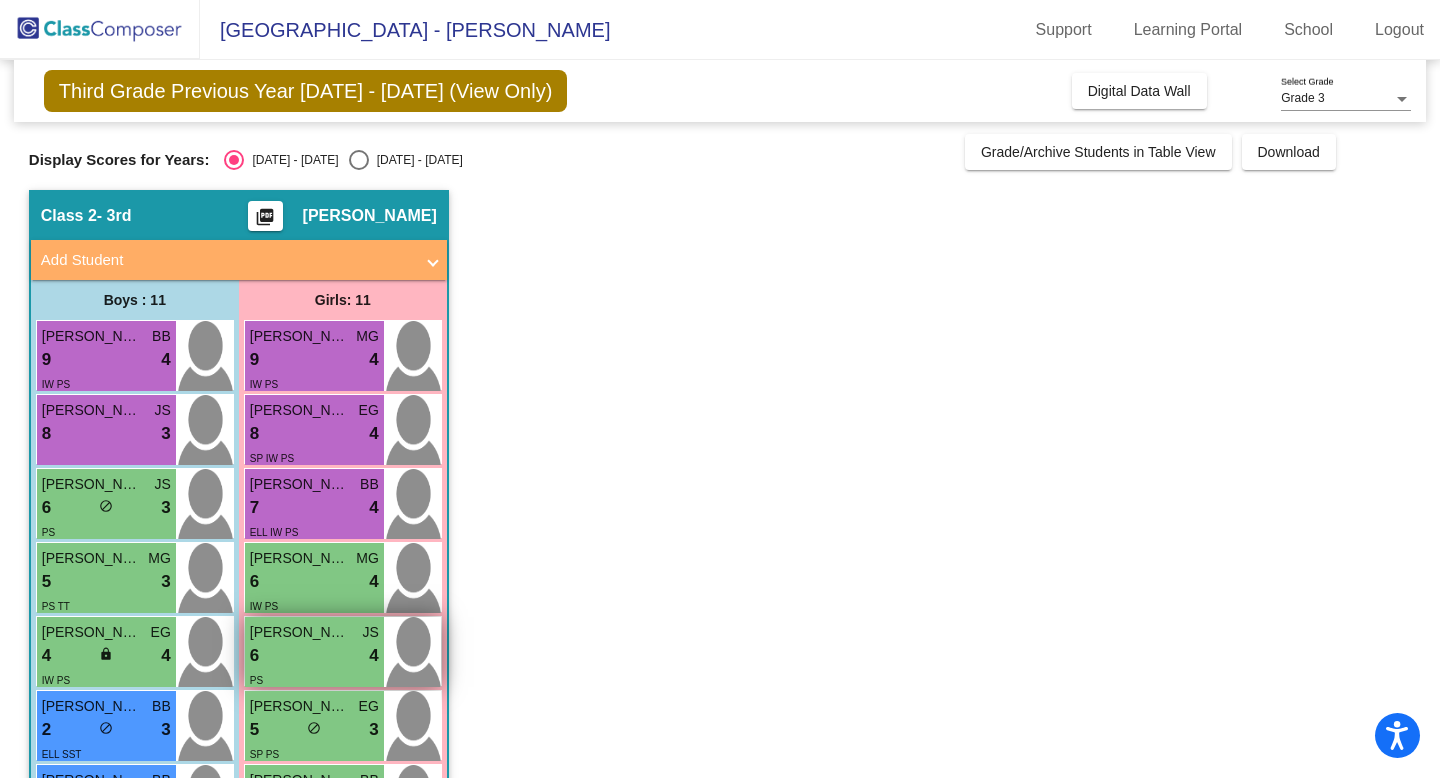 scroll, scrollTop: 388, scrollLeft: 0, axis: vertical 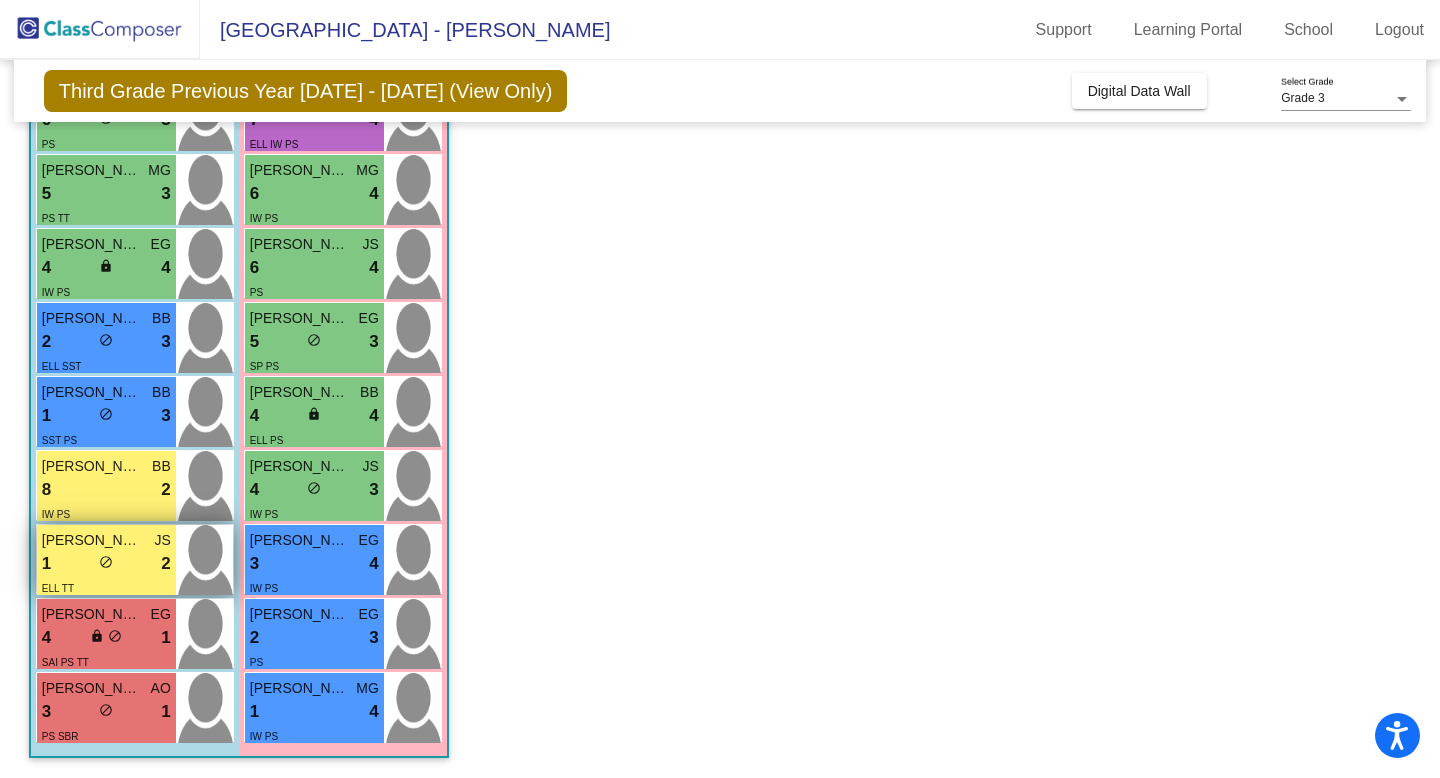click on "1 lock do_not_disturb_alt 2" at bounding box center (106, 564) 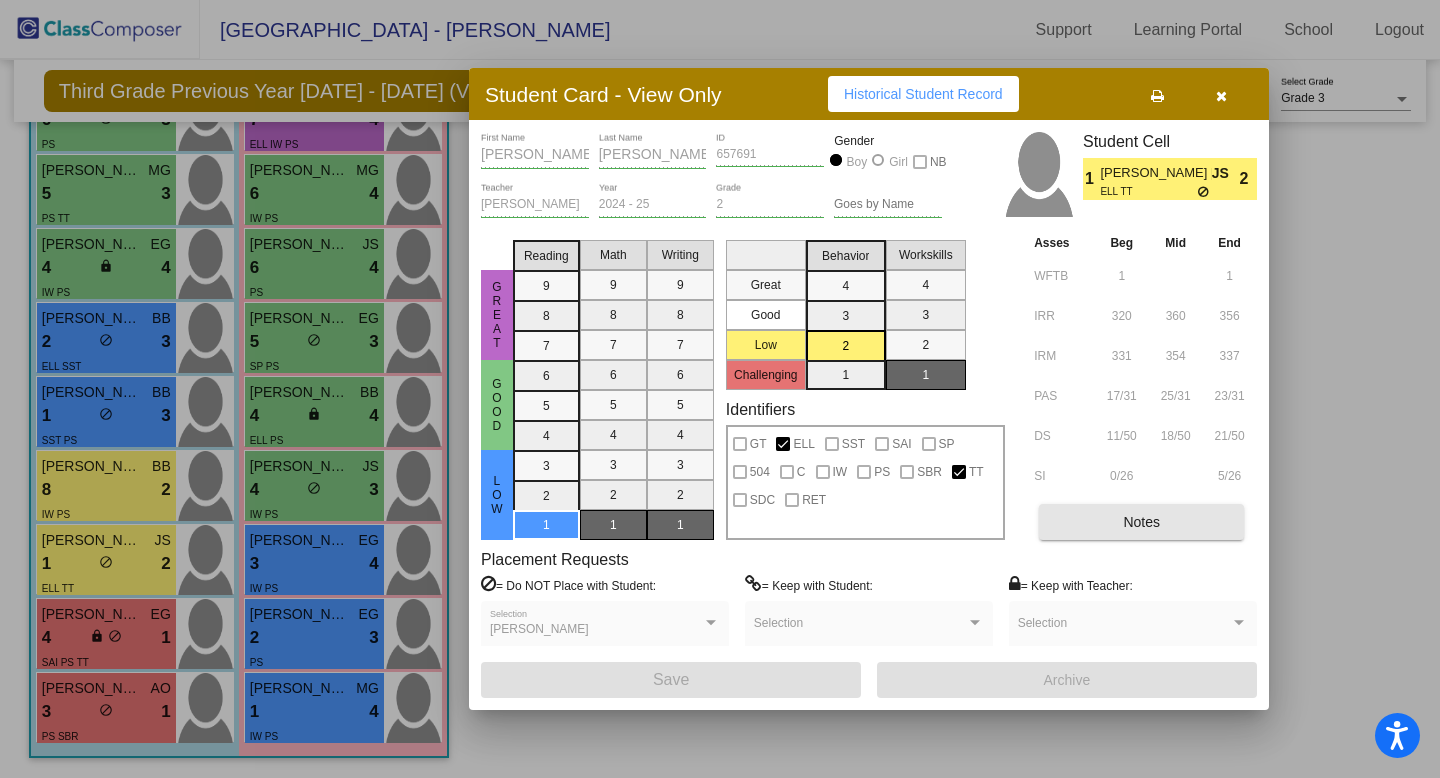 click on "Notes" at bounding box center (1141, 522) 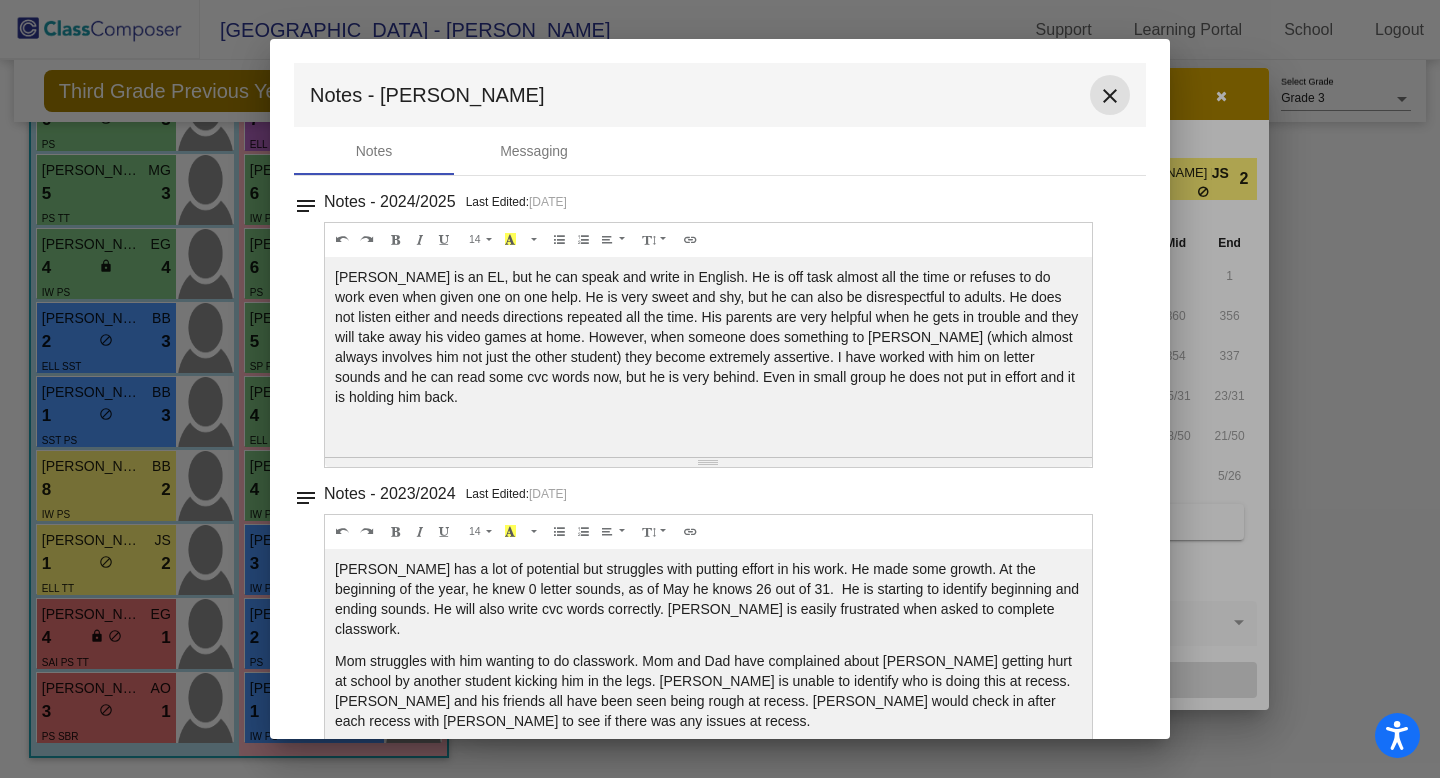 click on "close" at bounding box center [1110, 96] 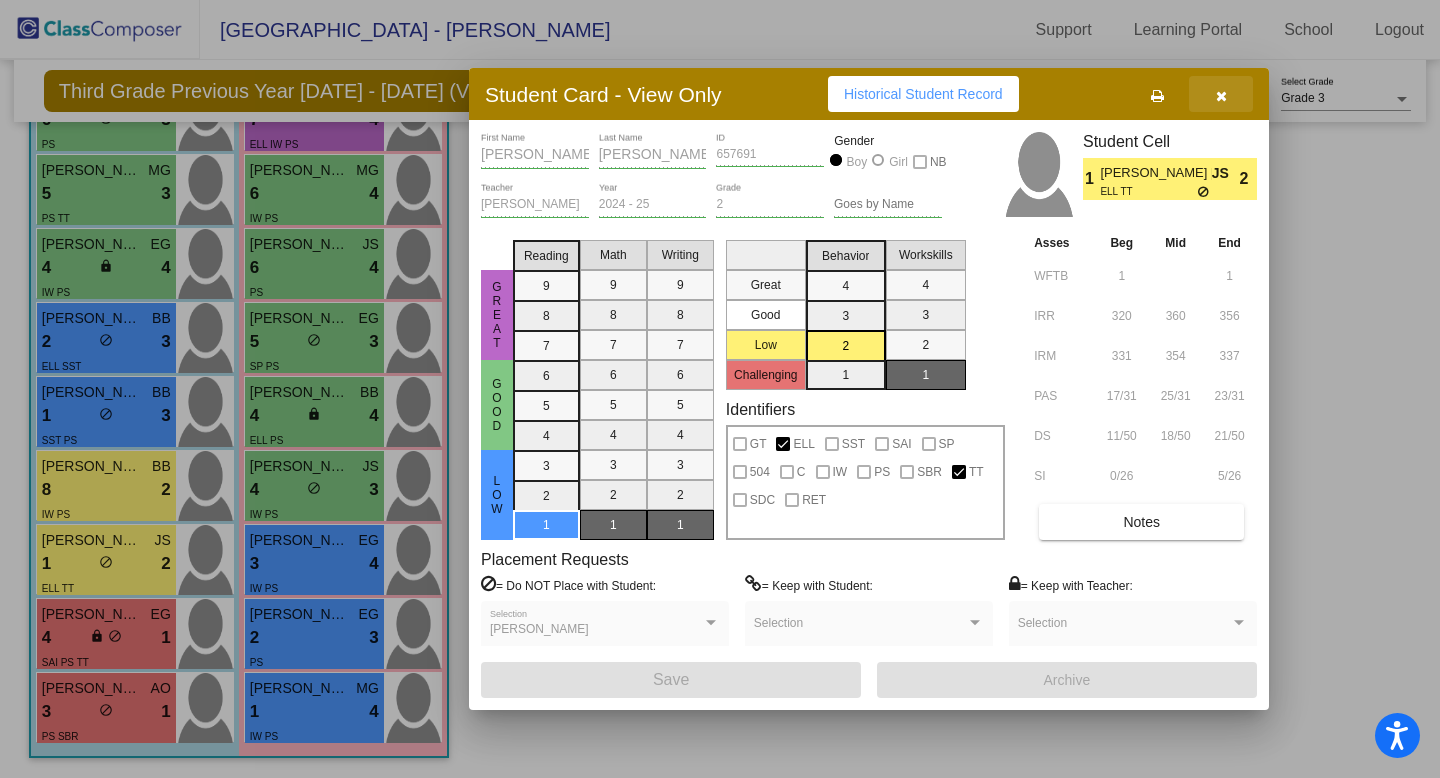click at bounding box center [1221, 96] 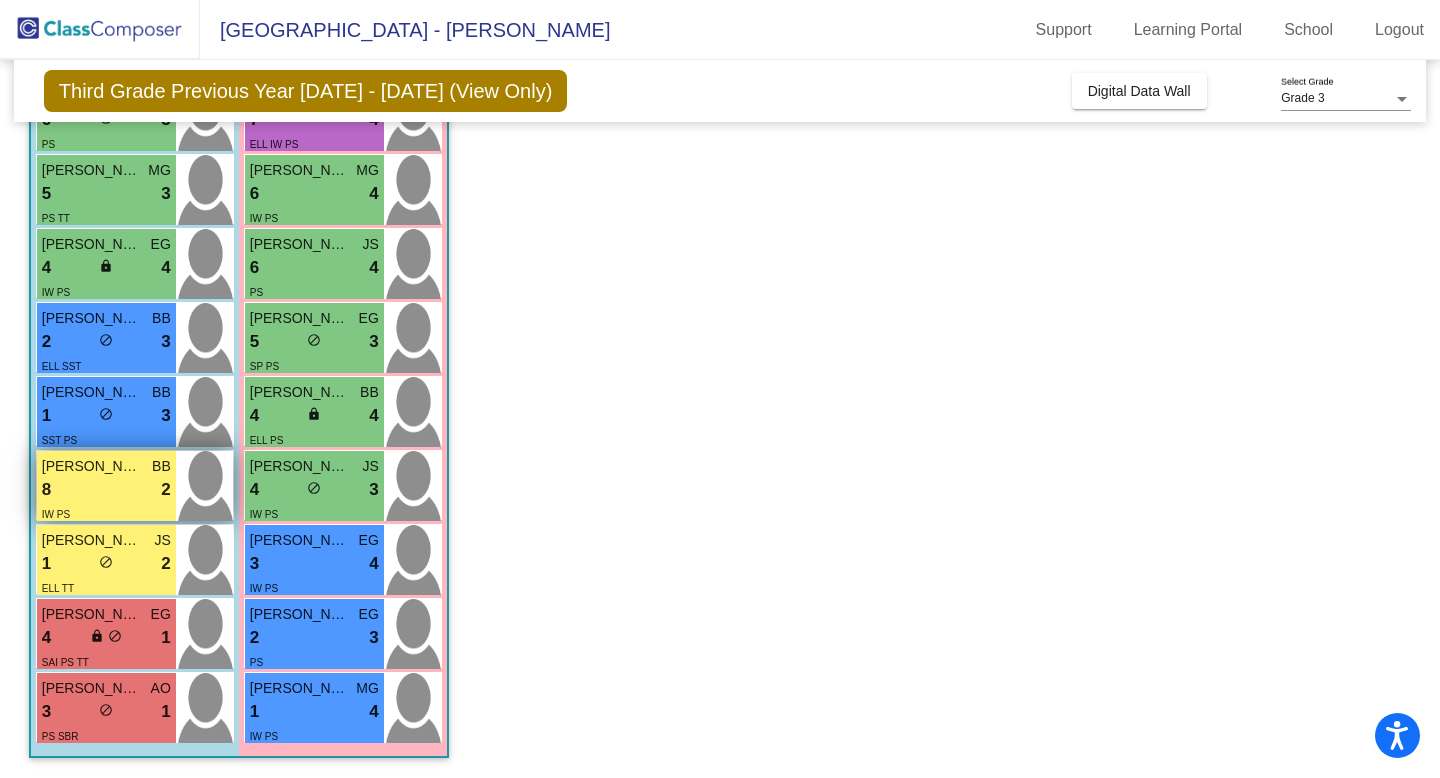 click on "8 lock do_not_disturb_alt 2" at bounding box center (106, 490) 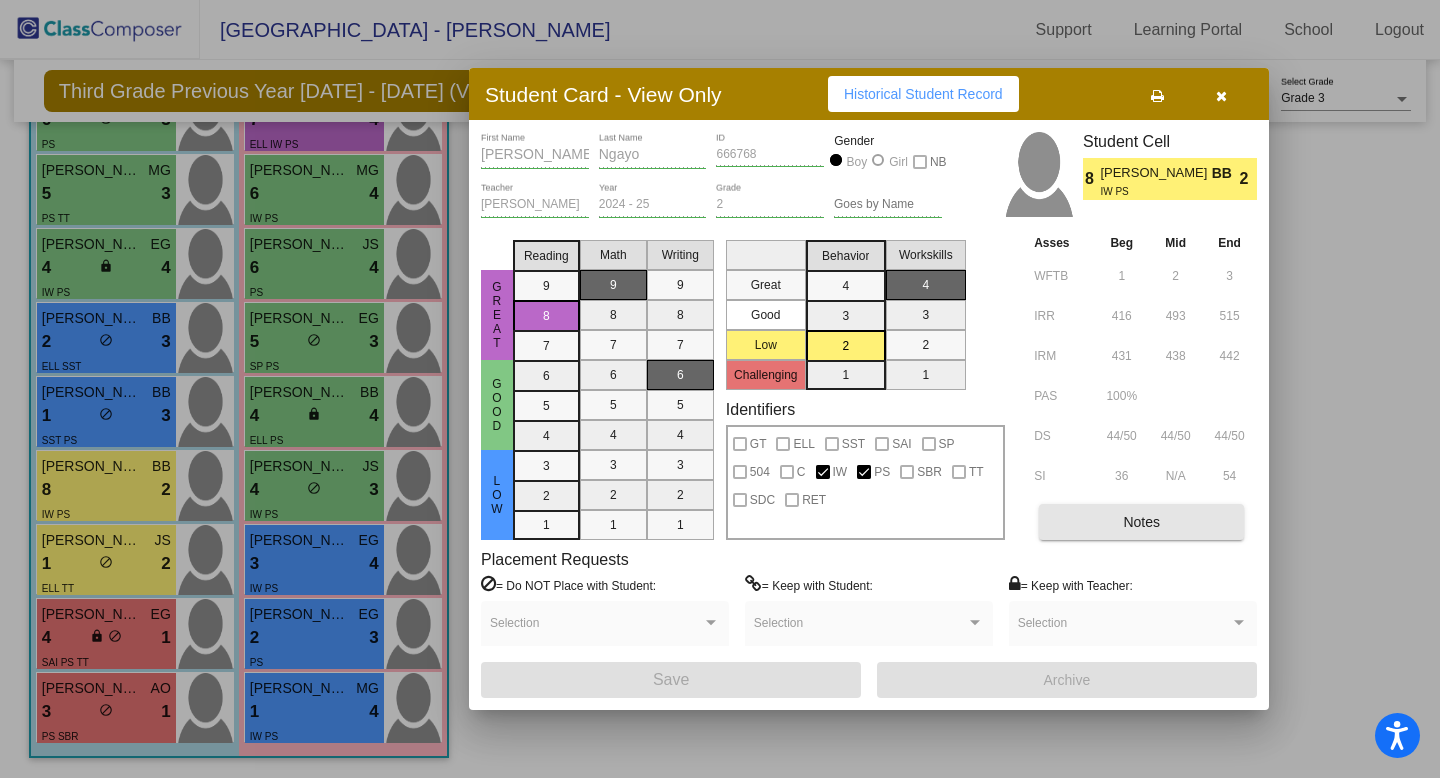click on "Notes" at bounding box center [1141, 522] 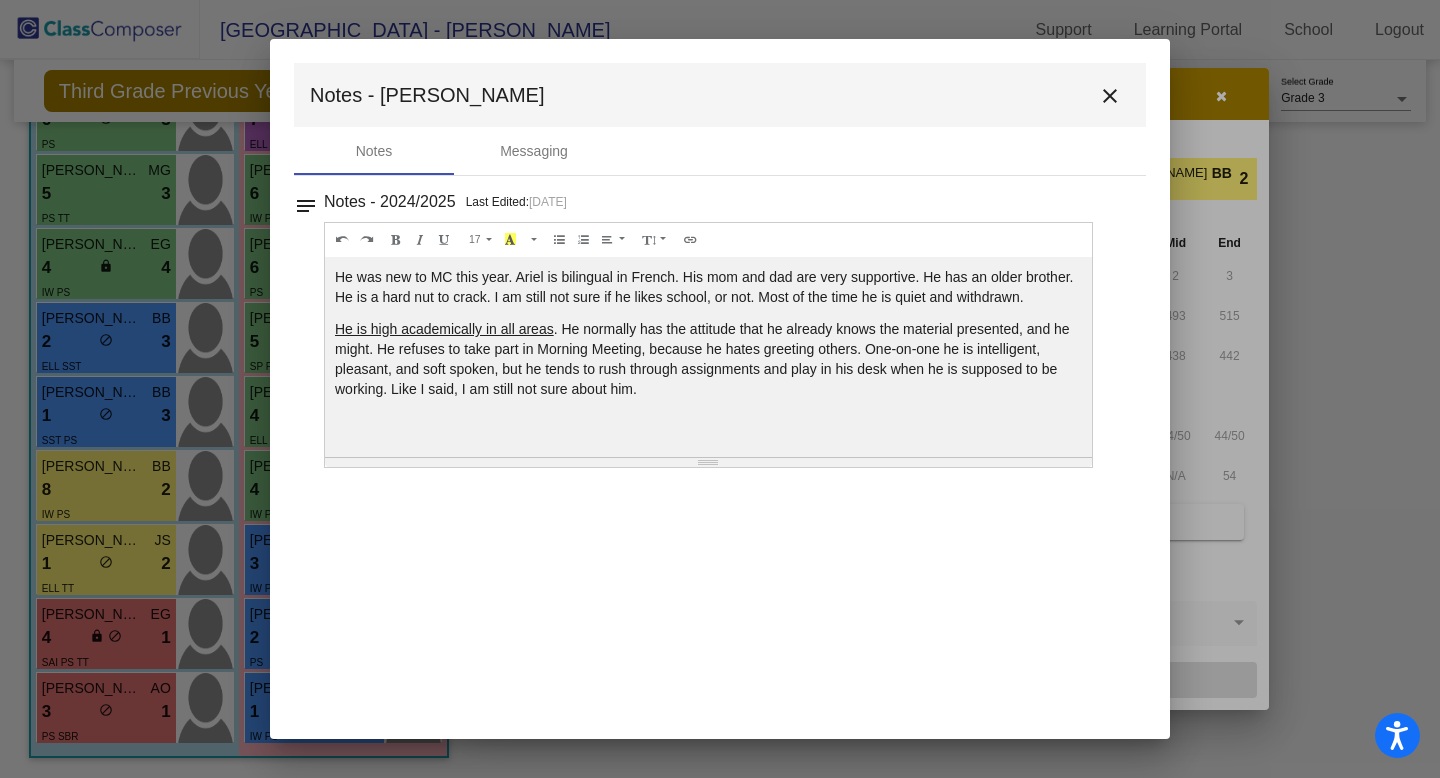 click on "close" at bounding box center (1110, 96) 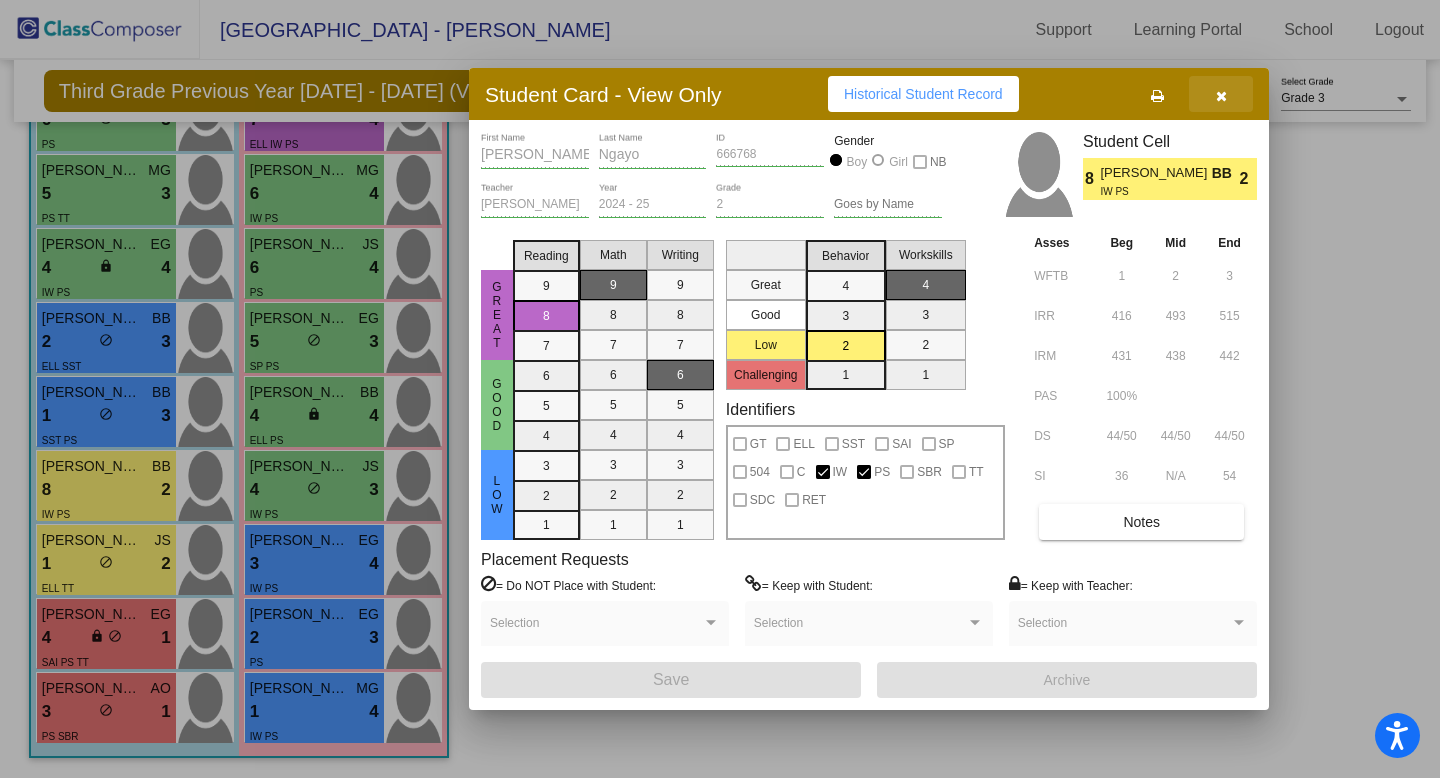 click at bounding box center (1221, 96) 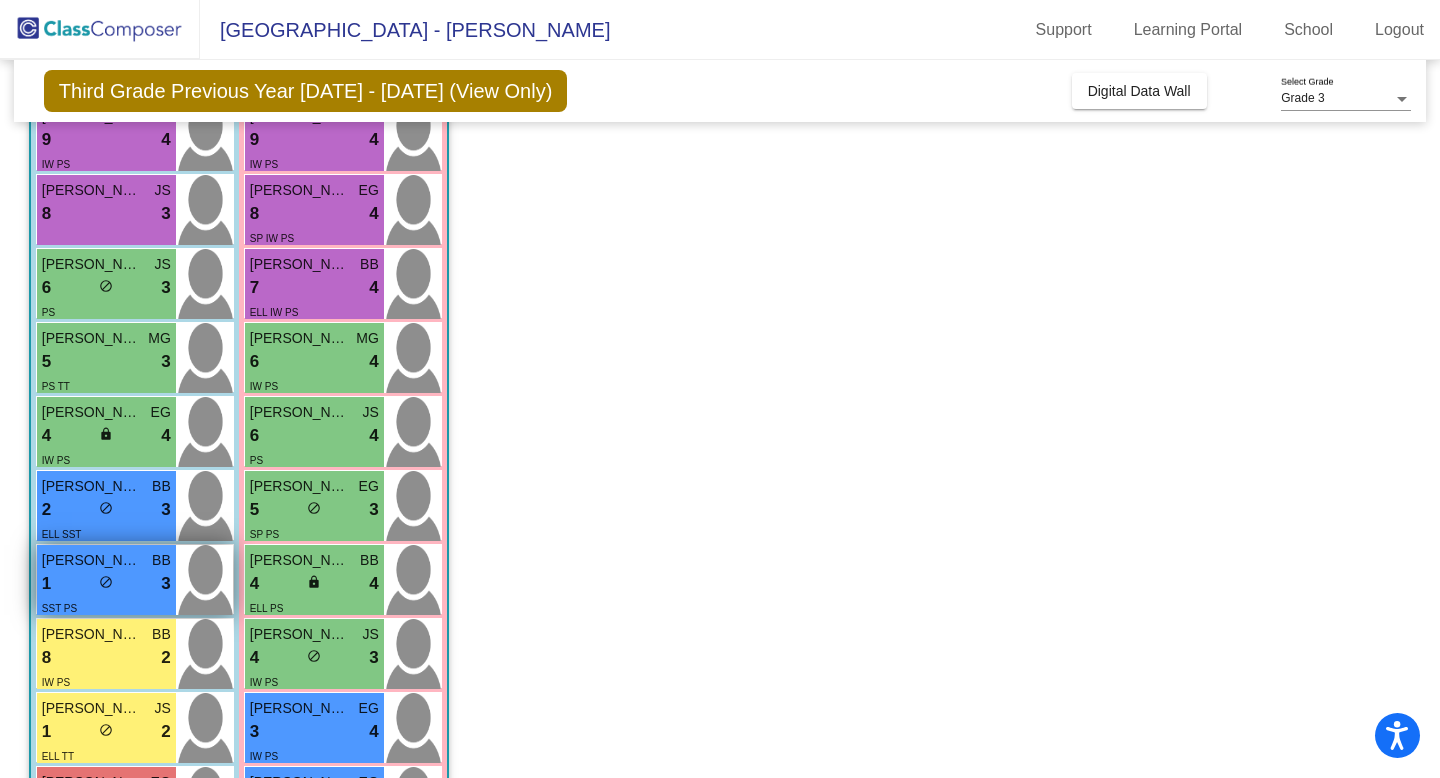 scroll, scrollTop: 159, scrollLeft: 0, axis: vertical 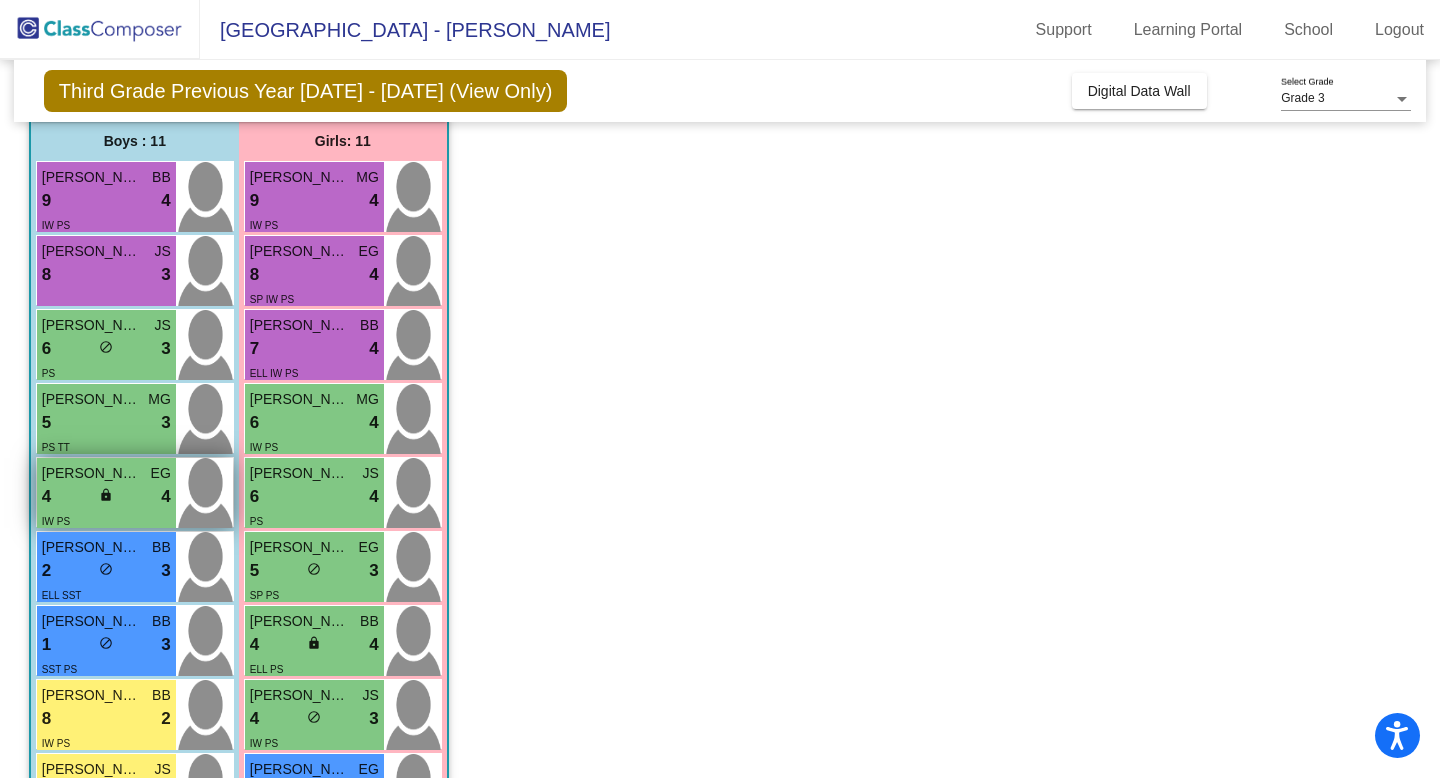 click on "4 lock do_not_disturb_alt 4" at bounding box center [106, 497] 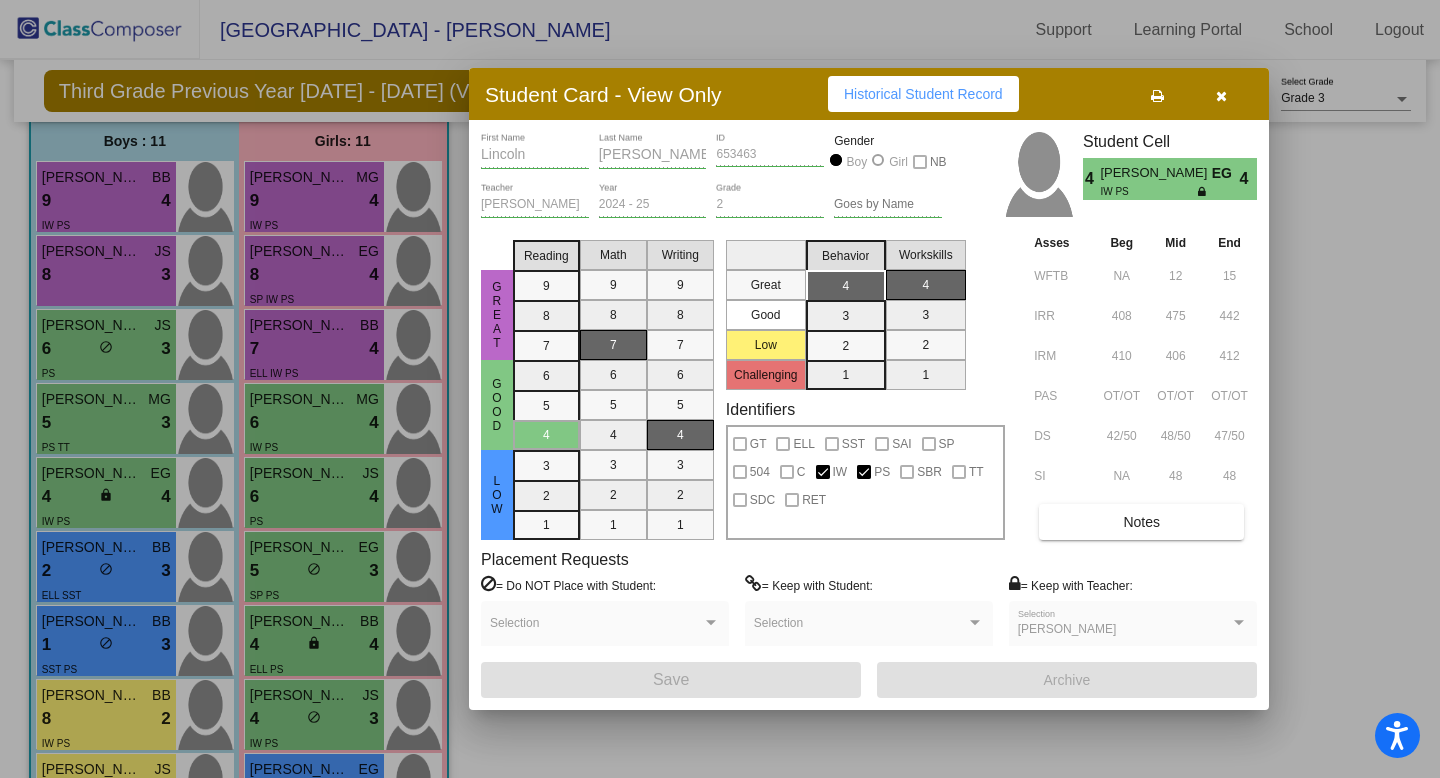click on "Notes" at bounding box center [1141, 522] 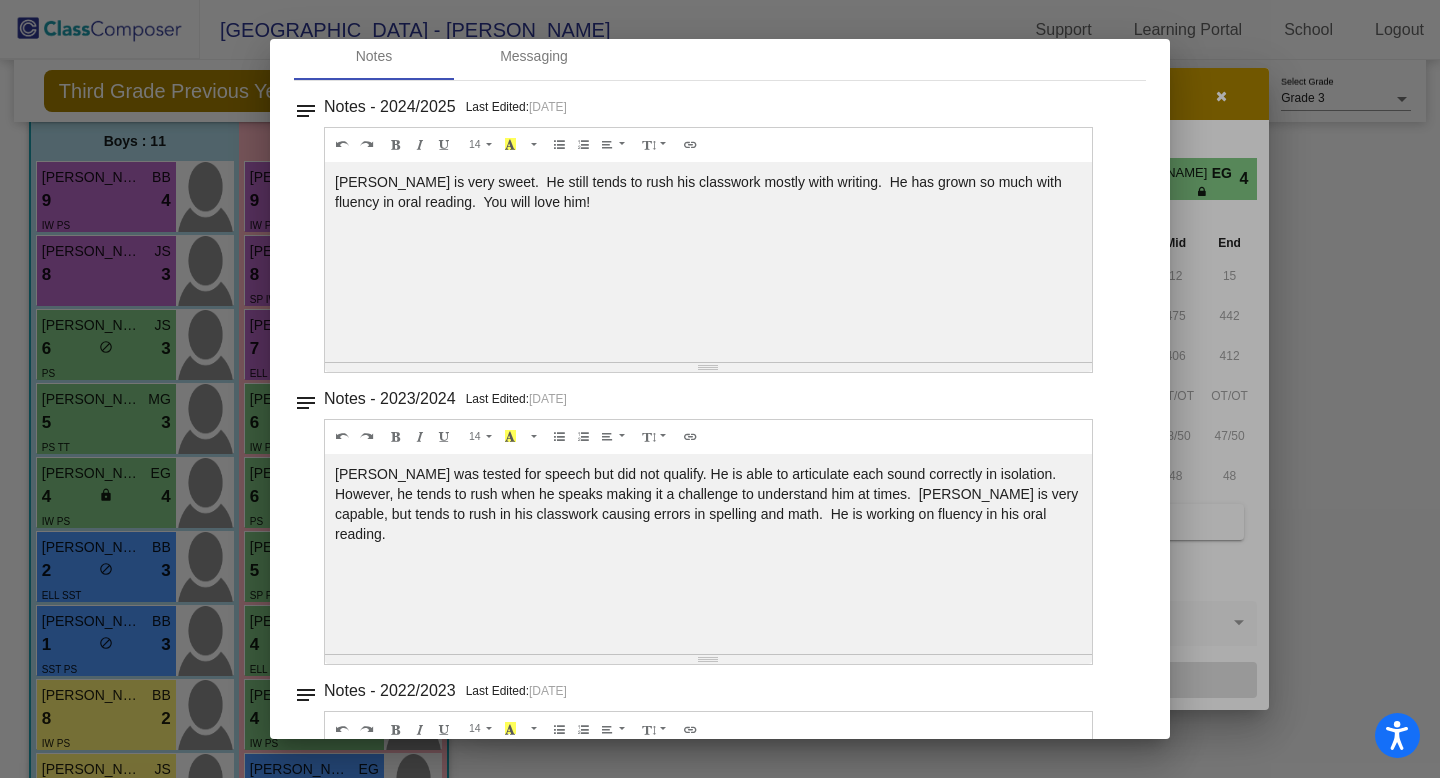 scroll, scrollTop: 0, scrollLeft: 0, axis: both 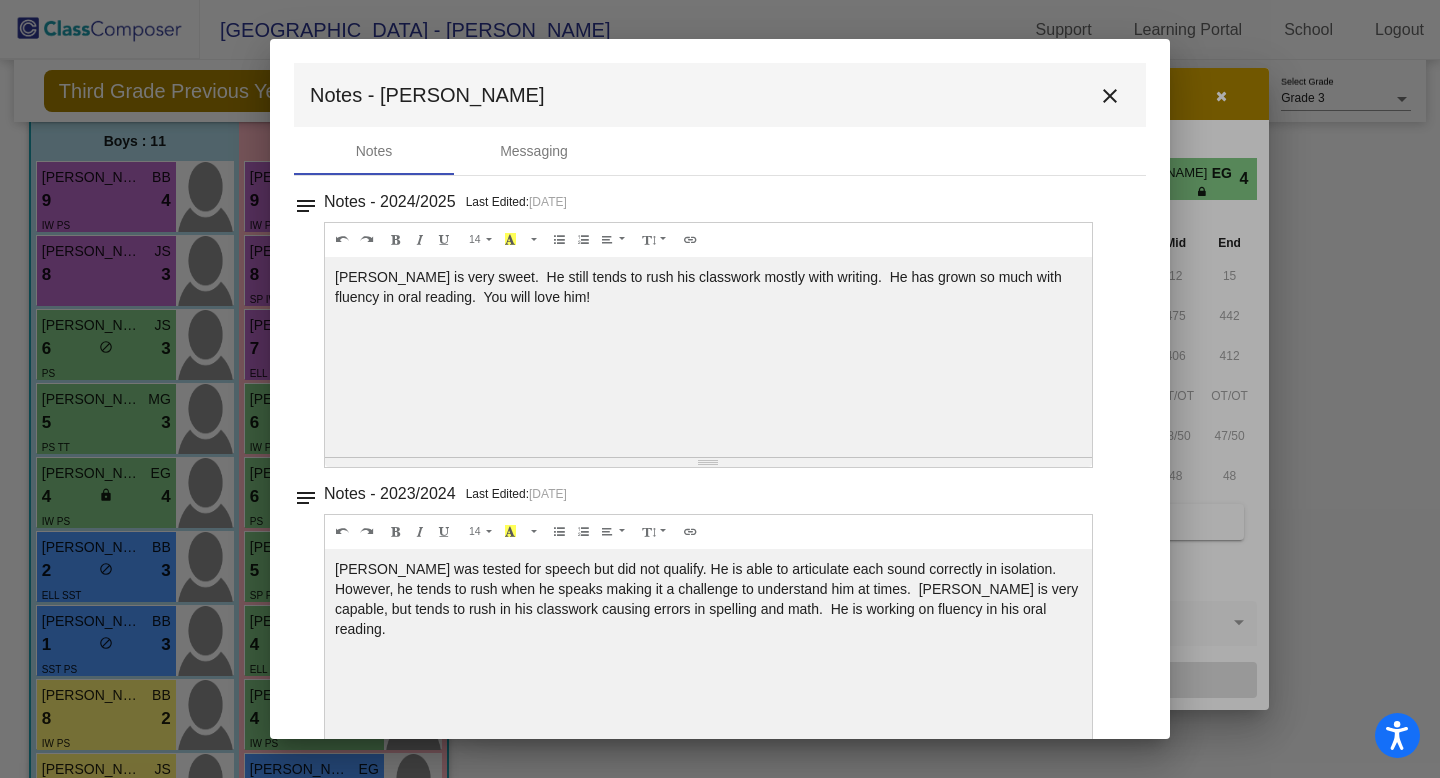 click on "close" at bounding box center [1110, 96] 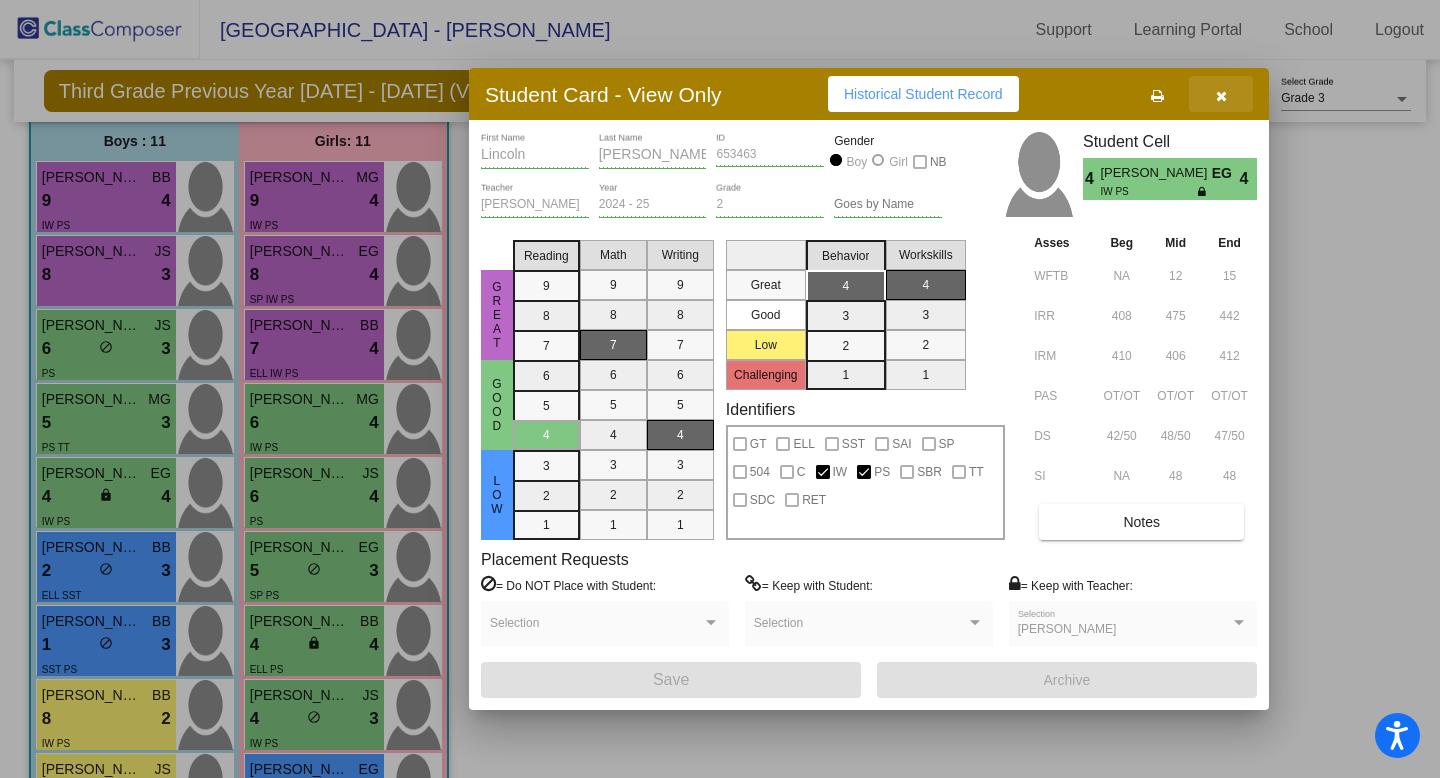 click at bounding box center [1221, 96] 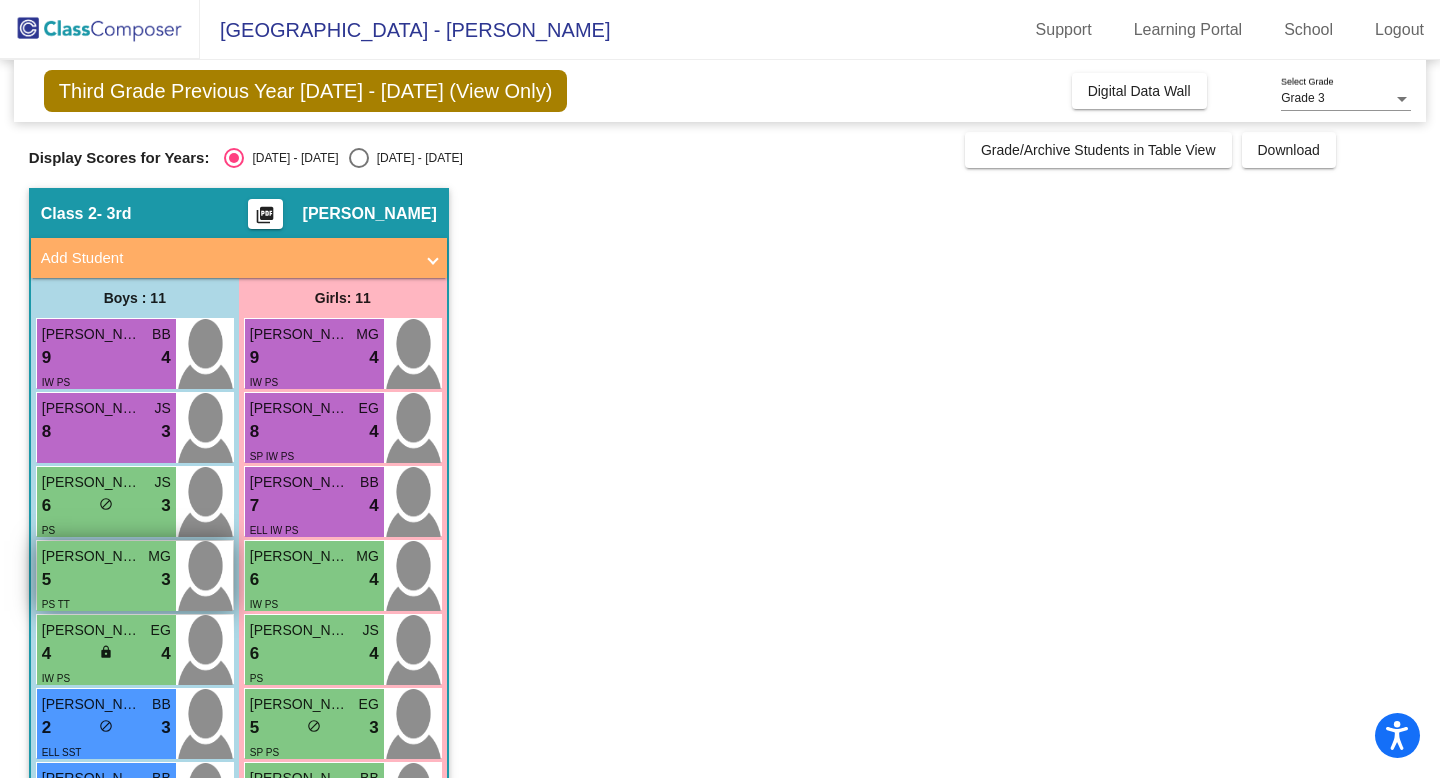 scroll, scrollTop: 0, scrollLeft: 0, axis: both 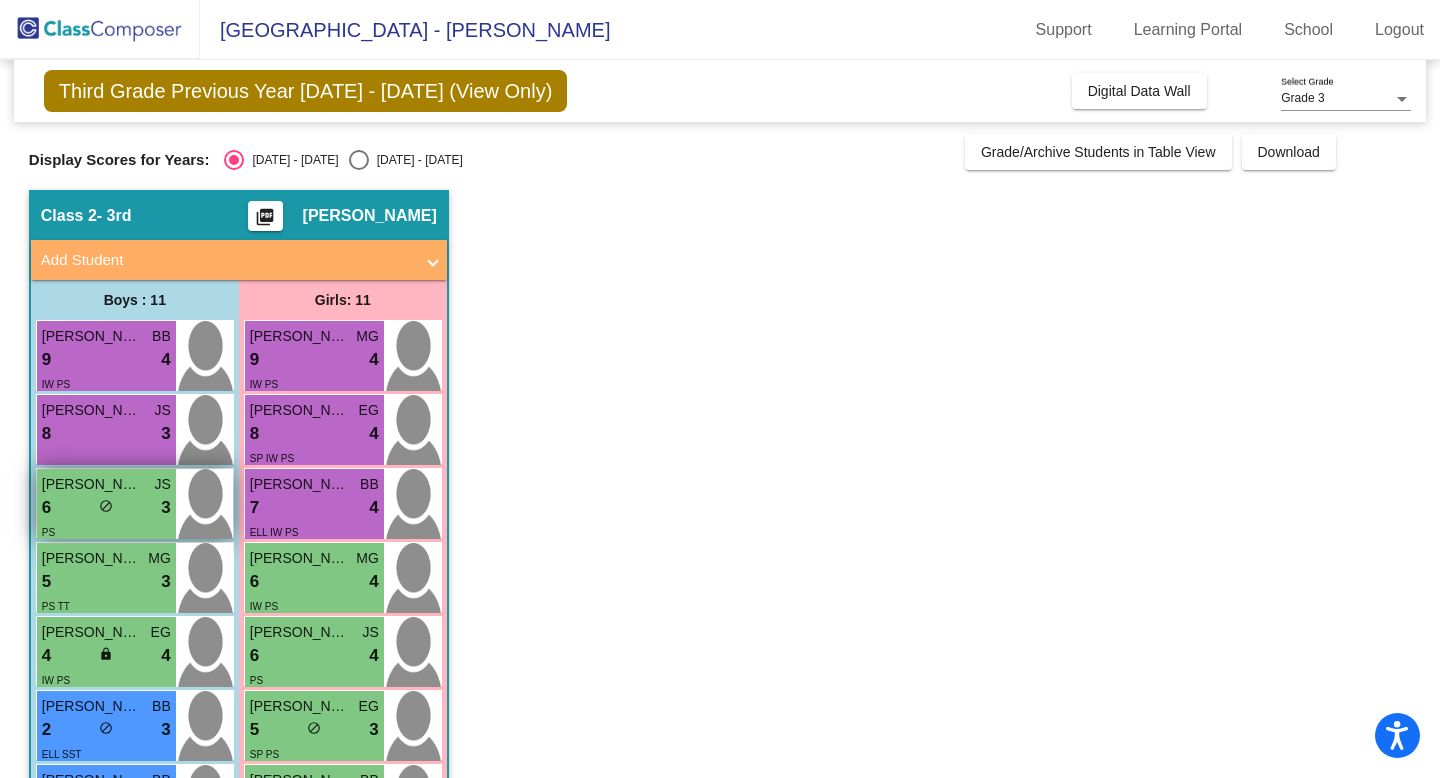 click on "6 lock do_not_disturb_alt 3" at bounding box center [106, 508] 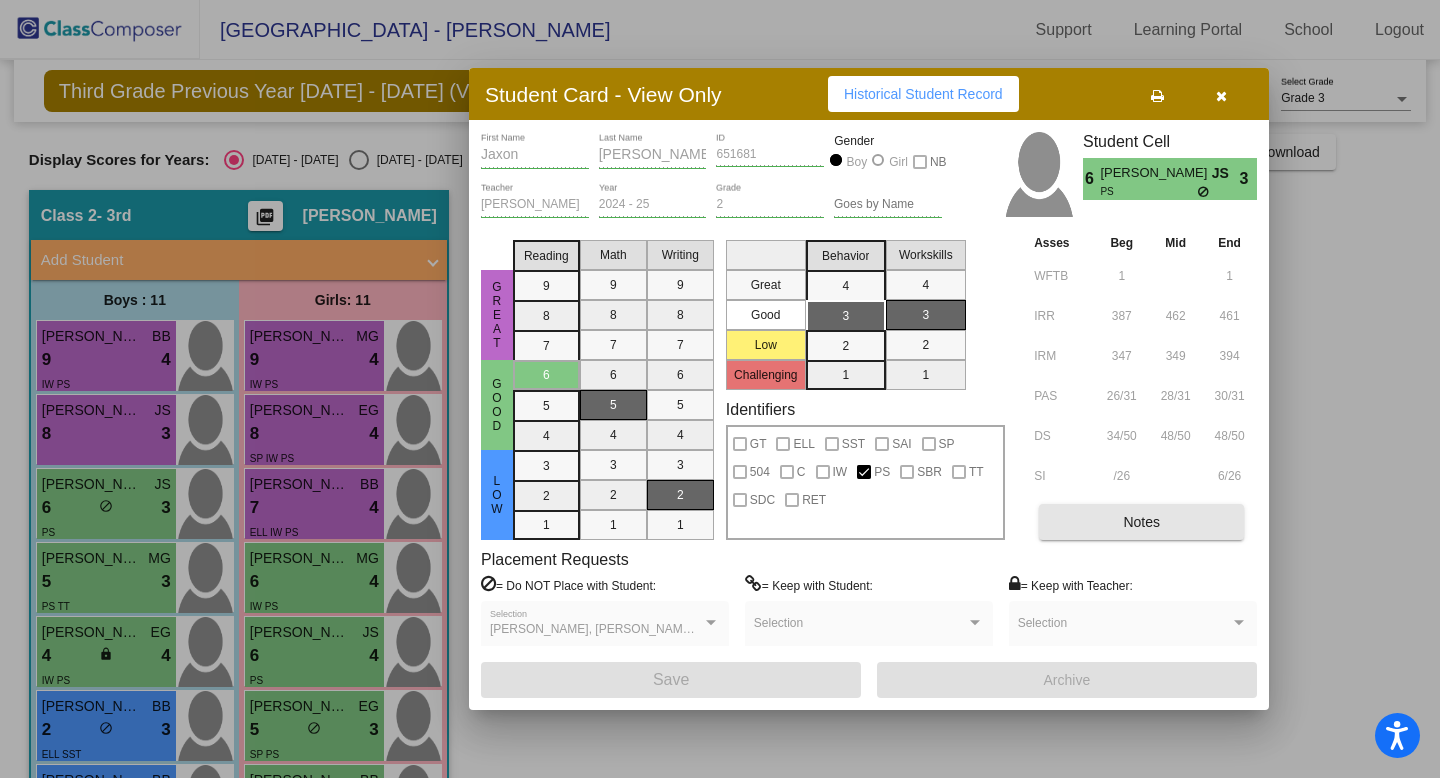 click on "Notes" at bounding box center [1141, 522] 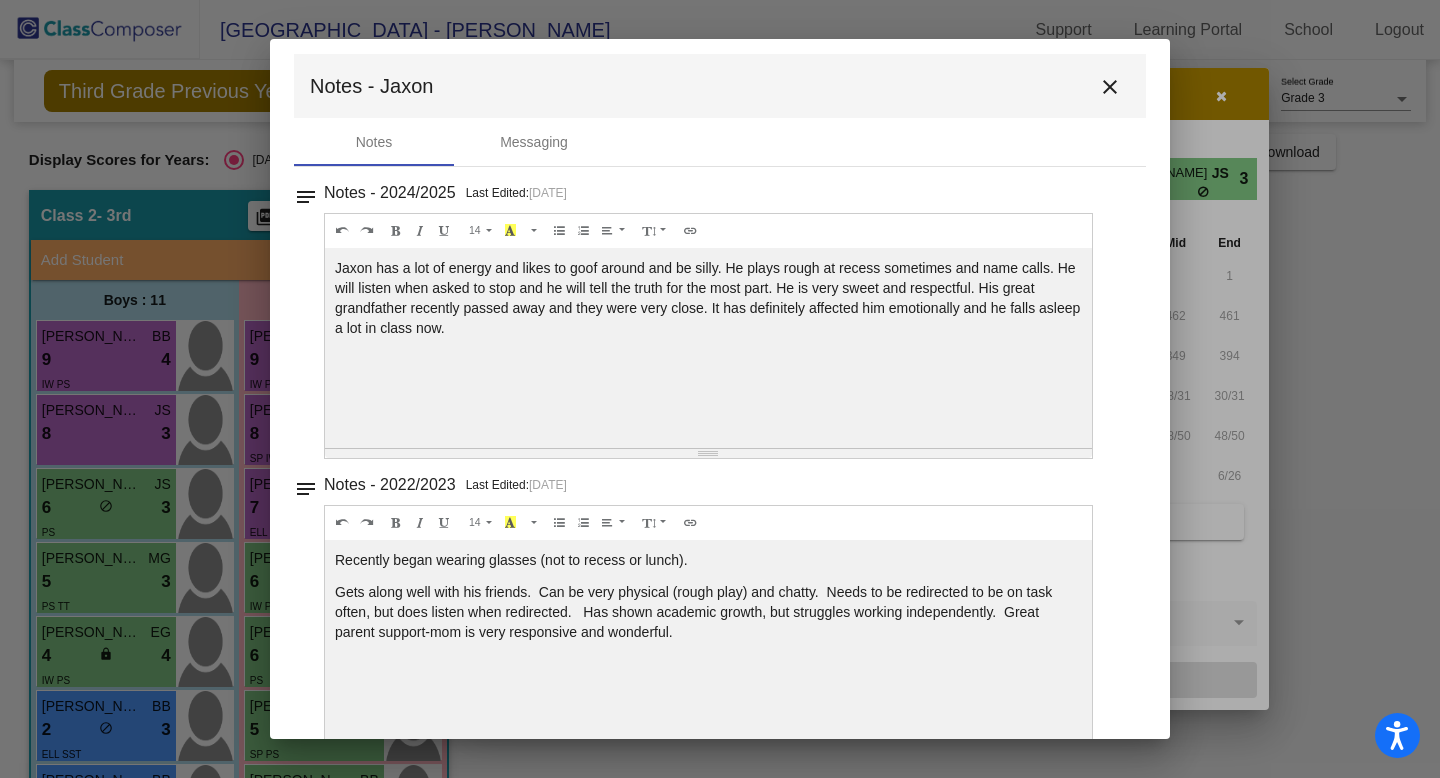 scroll, scrollTop: 45, scrollLeft: 0, axis: vertical 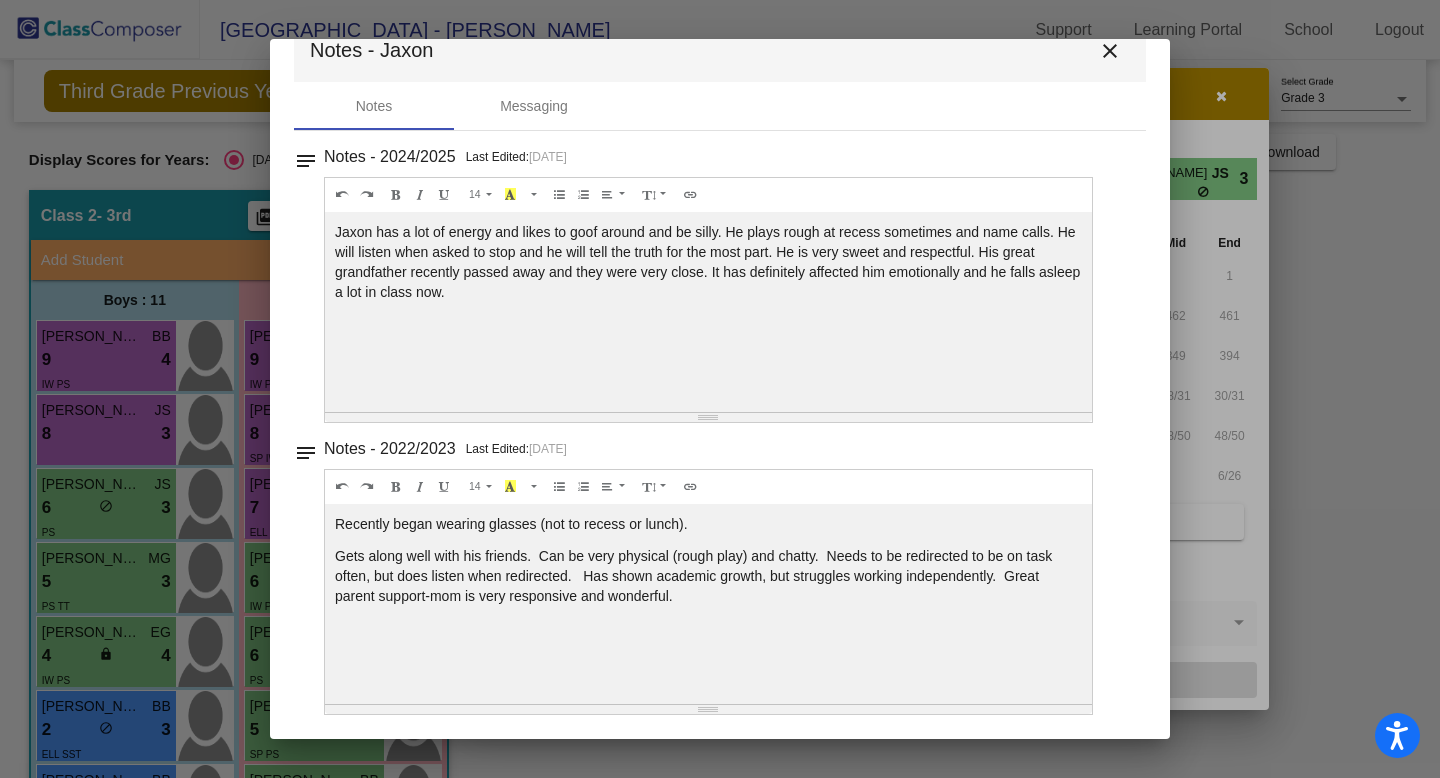 click on "close" at bounding box center (1110, 51) 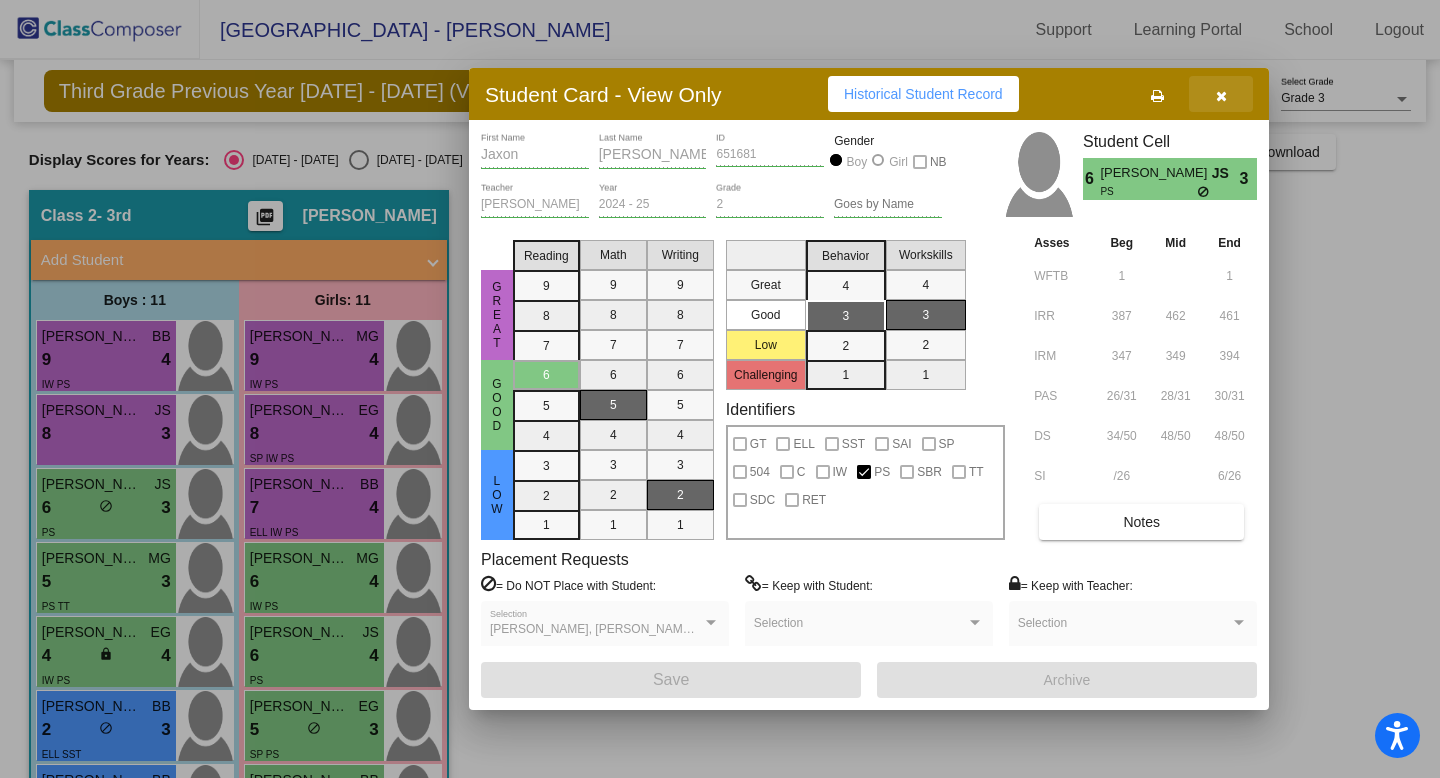 click at bounding box center [1221, 96] 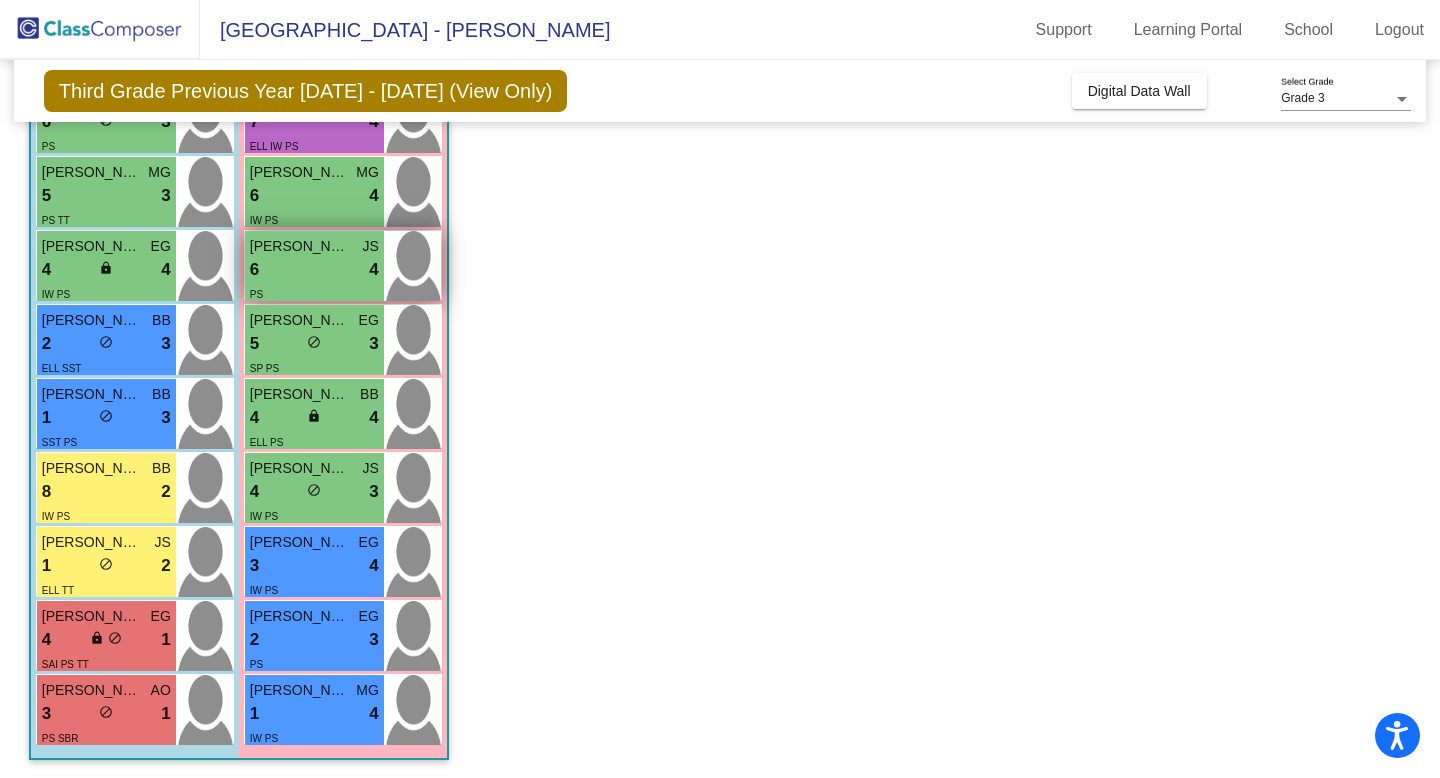 scroll, scrollTop: 388, scrollLeft: 0, axis: vertical 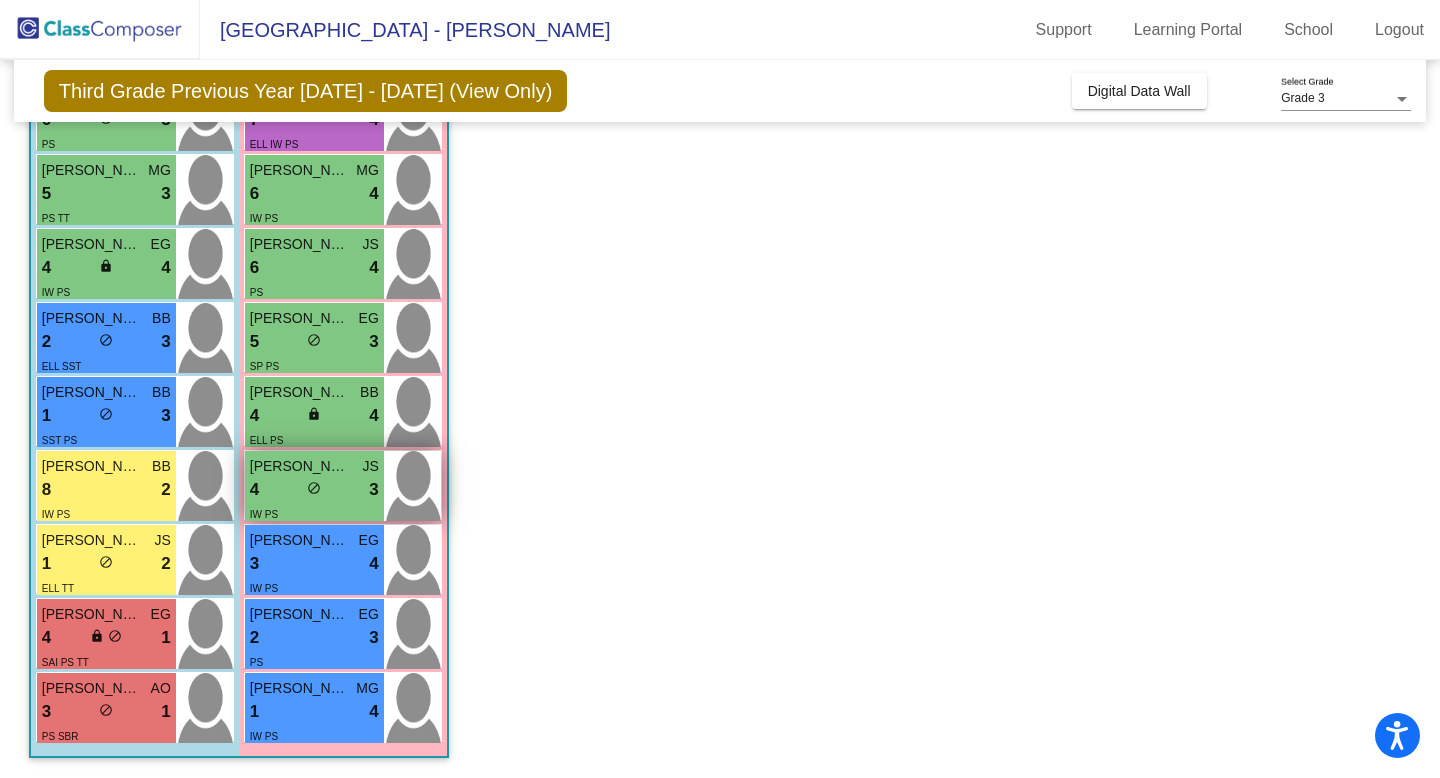 click on "IW PS" at bounding box center [314, 513] 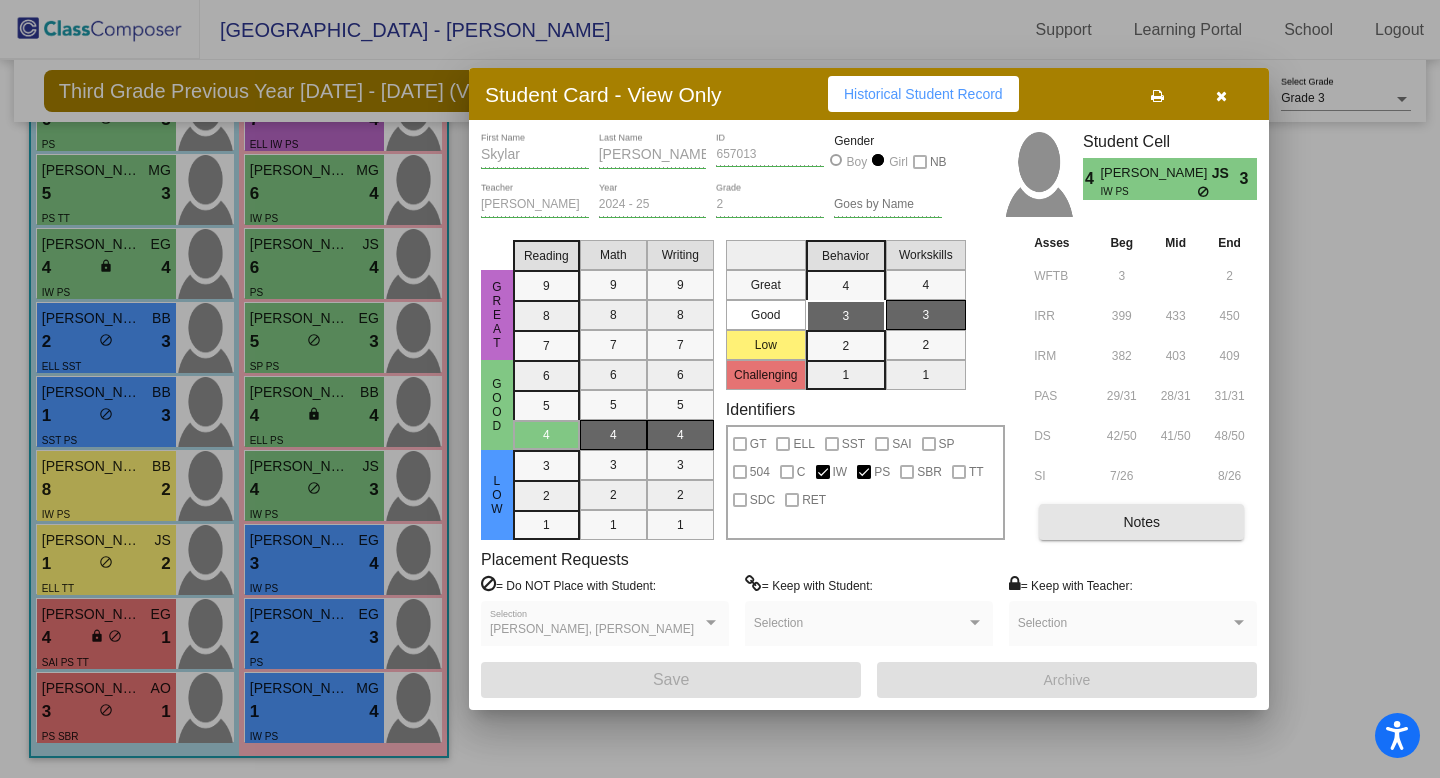 click on "Notes" at bounding box center [1141, 522] 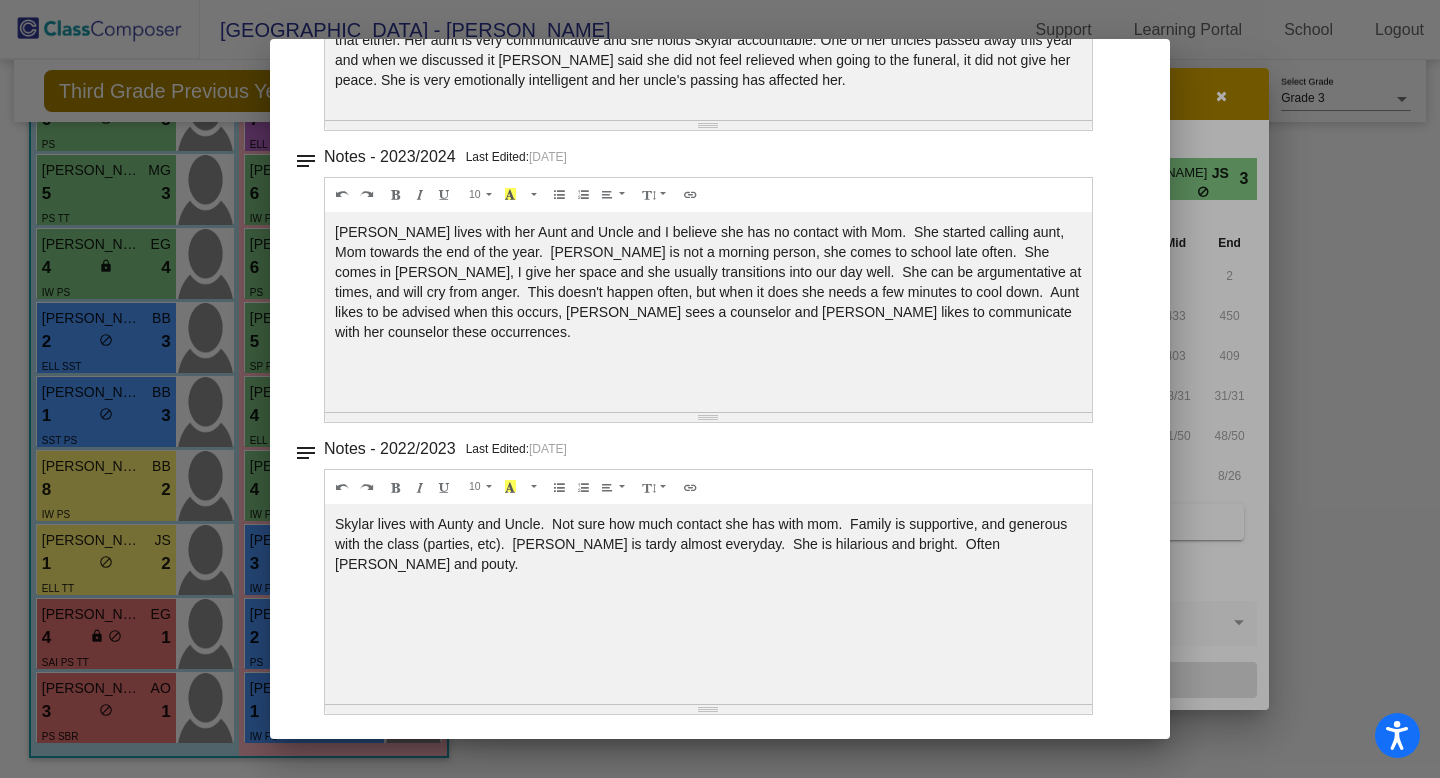 scroll, scrollTop: 0, scrollLeft: 0, axis: both 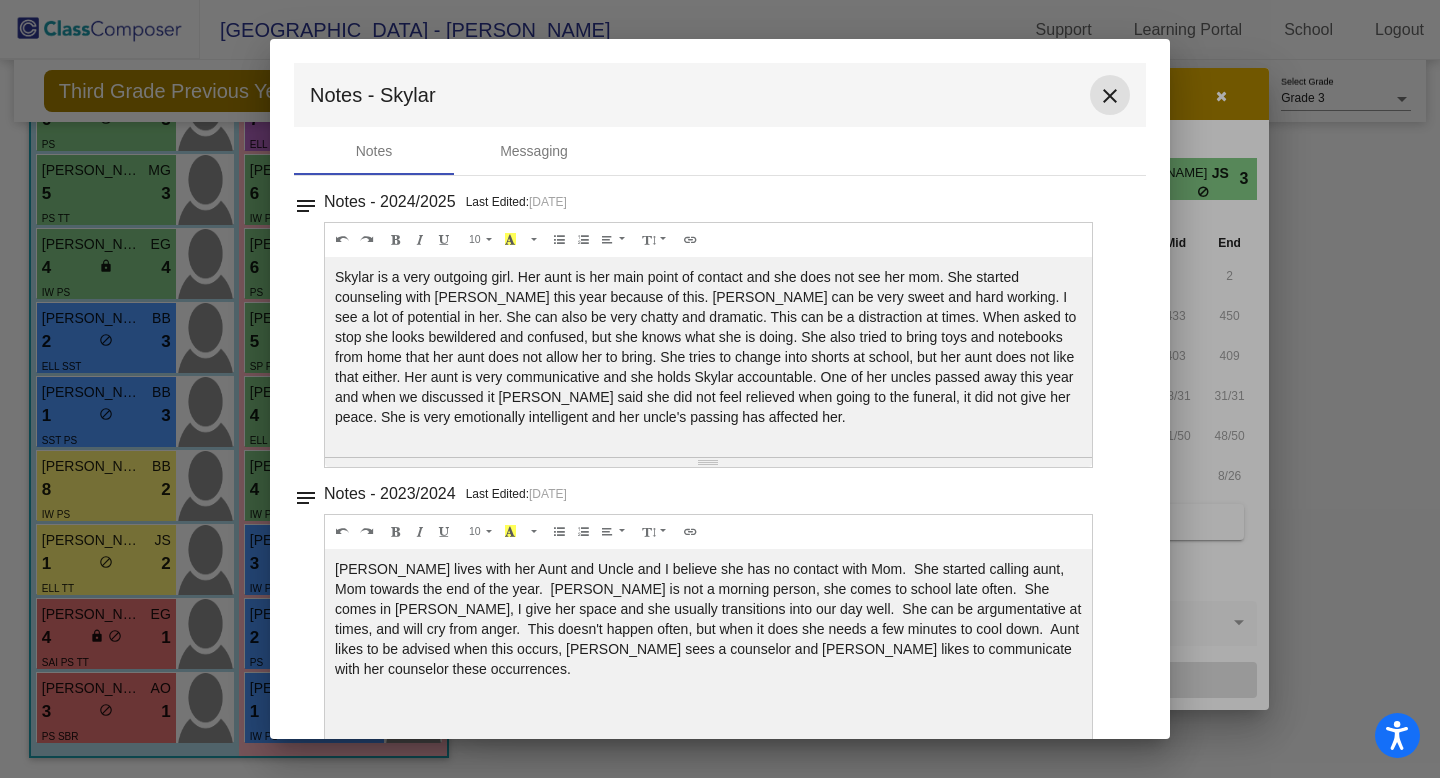 click on "close" at bounding box center (1110, 96) 